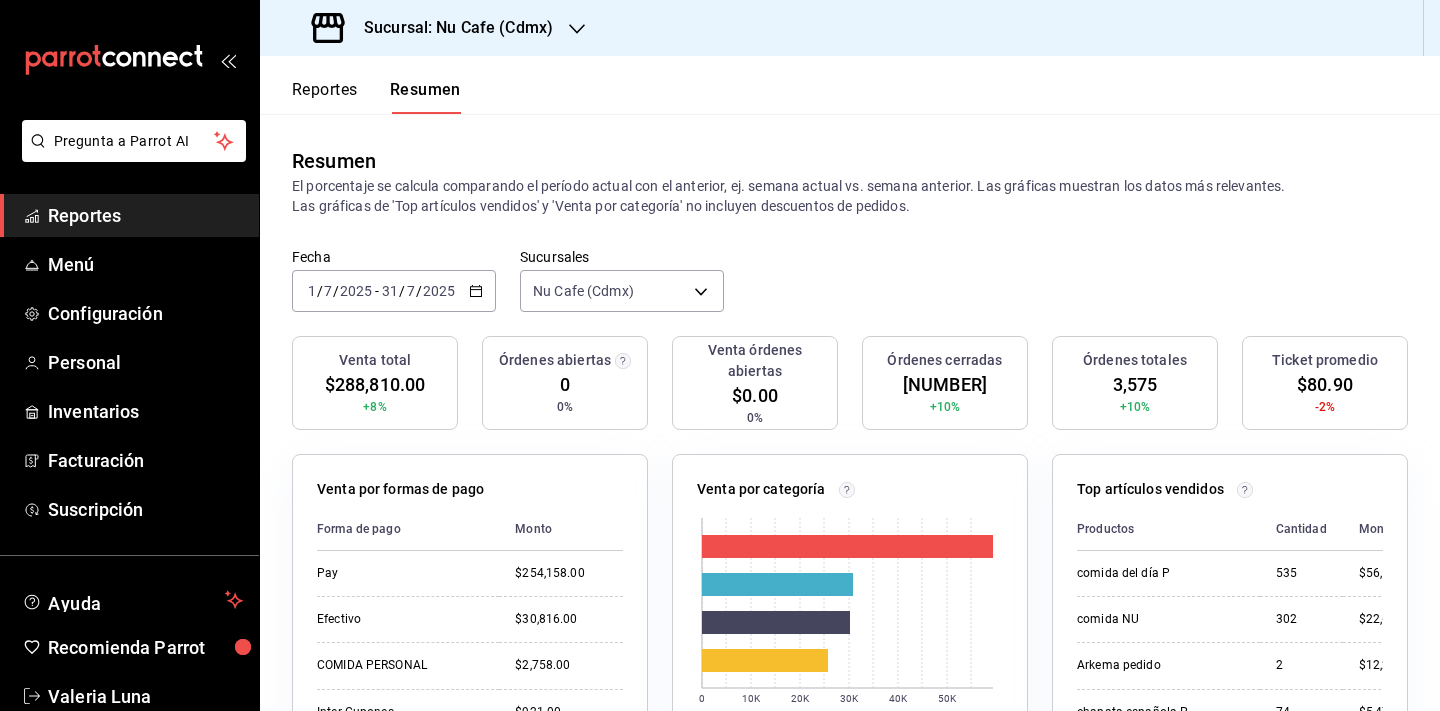 scroll, scrollTop: 0, scrollLeft: 0, axis: both 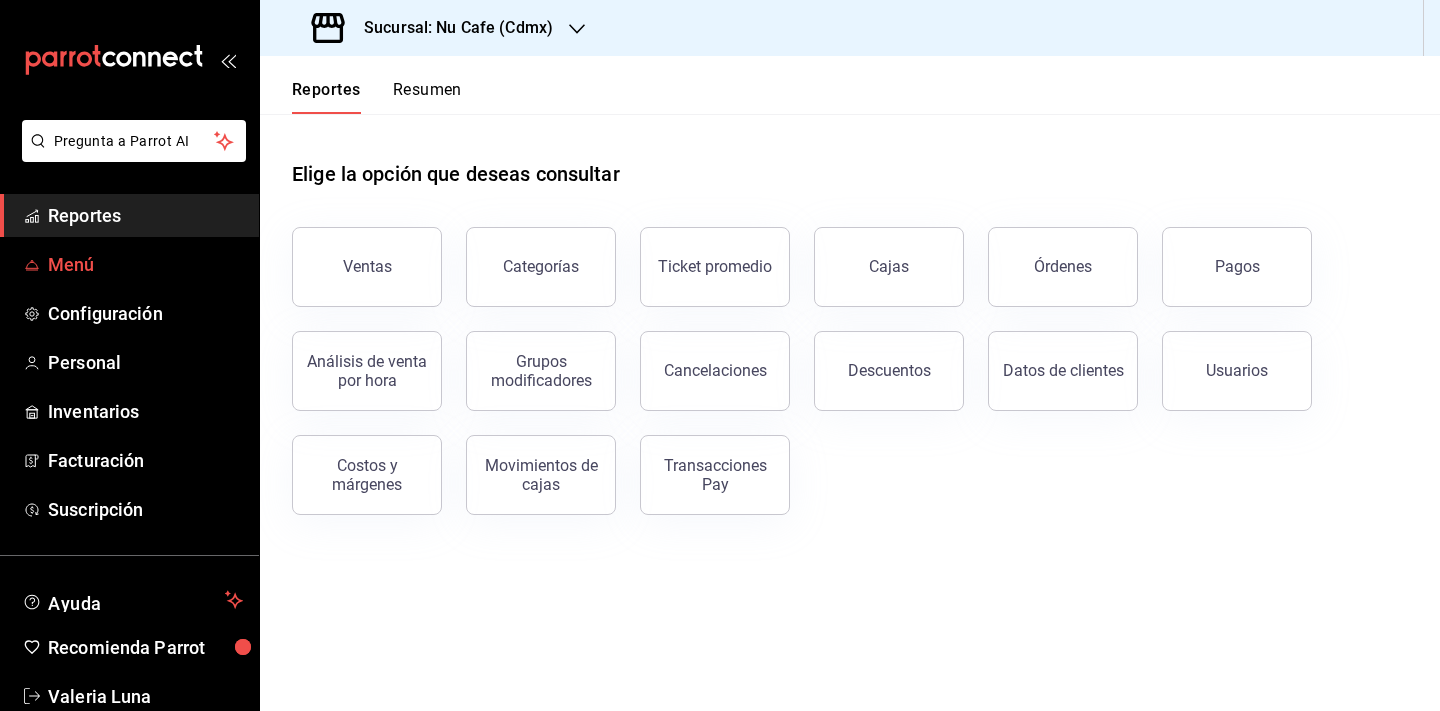 click on "Menú" at bounding box center [145, 264] 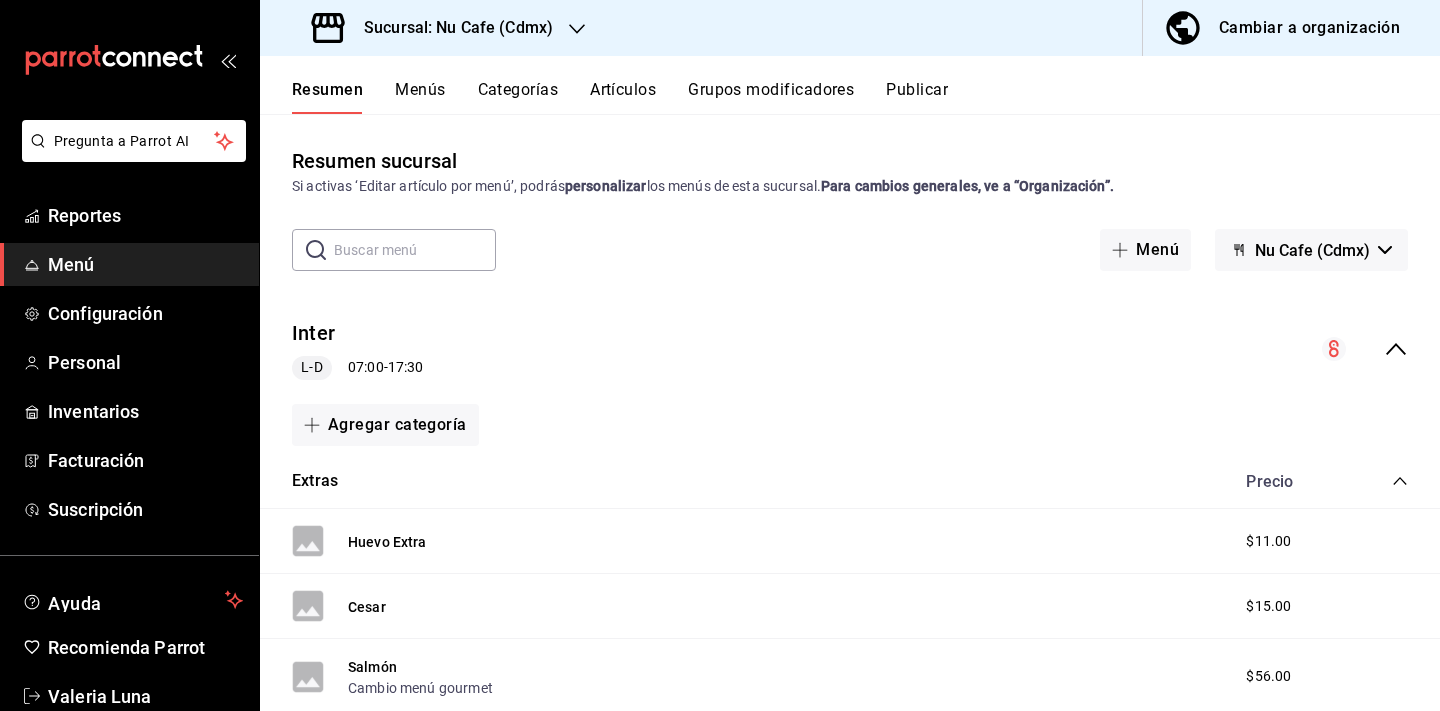 click on "Artículos" at bounding box center (623, 97) 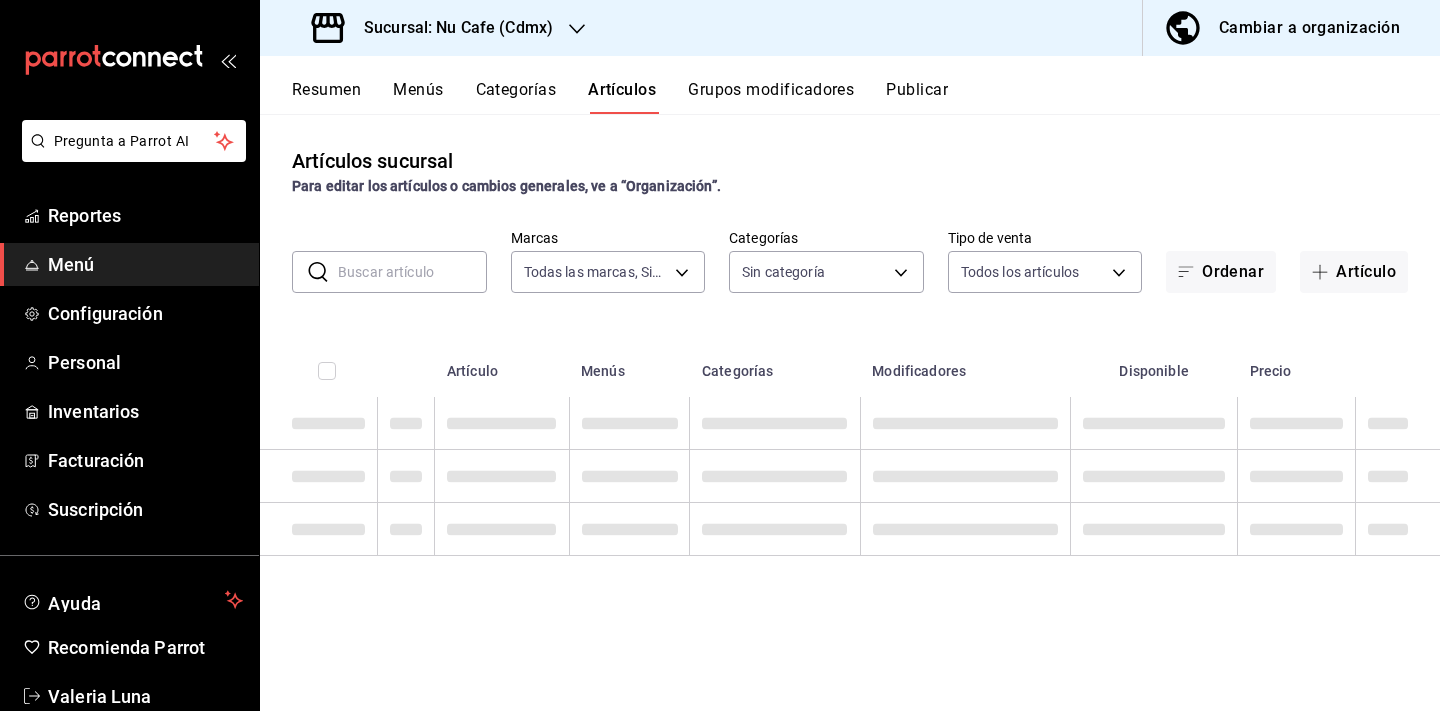 type on "[UUID]" 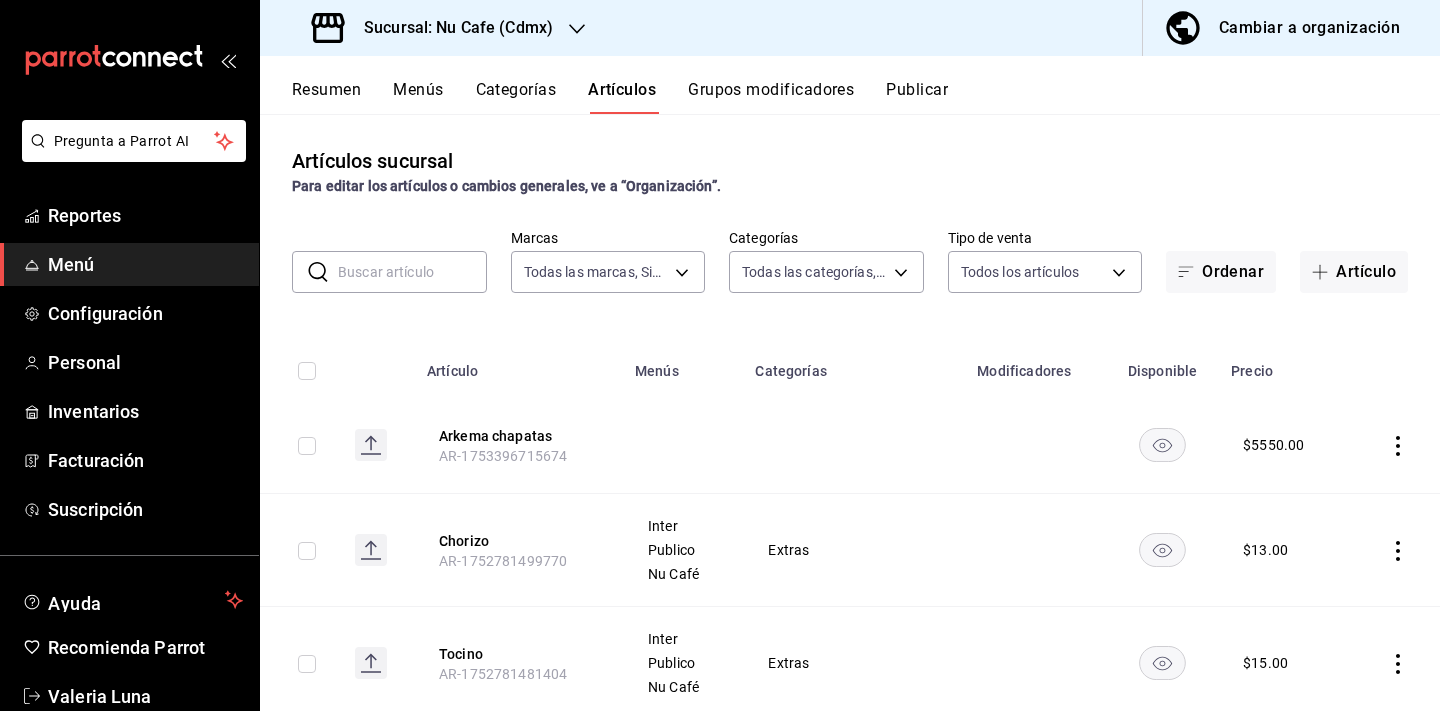 type on "[UUID],[UUID],[UUID],[UUID],[UUID],[UUID],[UUID],[UUID],[UUID],[UUID],[UUID],[UUID],[UUID],[UUID],[UUID],[UUID],[UUID],[UUID],[UUID],[UUID],[UUID],[UUID],[UUID],[UUID],[UUID],[UUID],[UUID]" 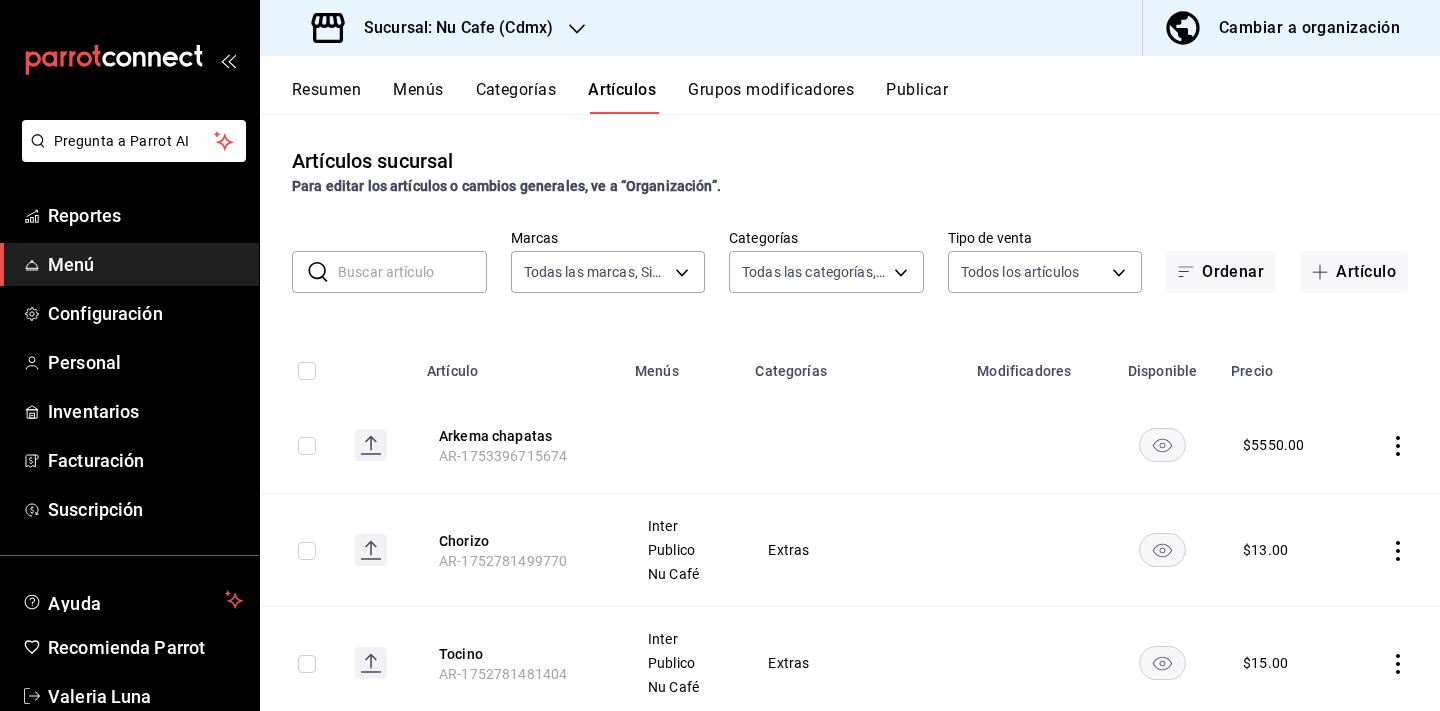 click at bounding box center (412, 272) 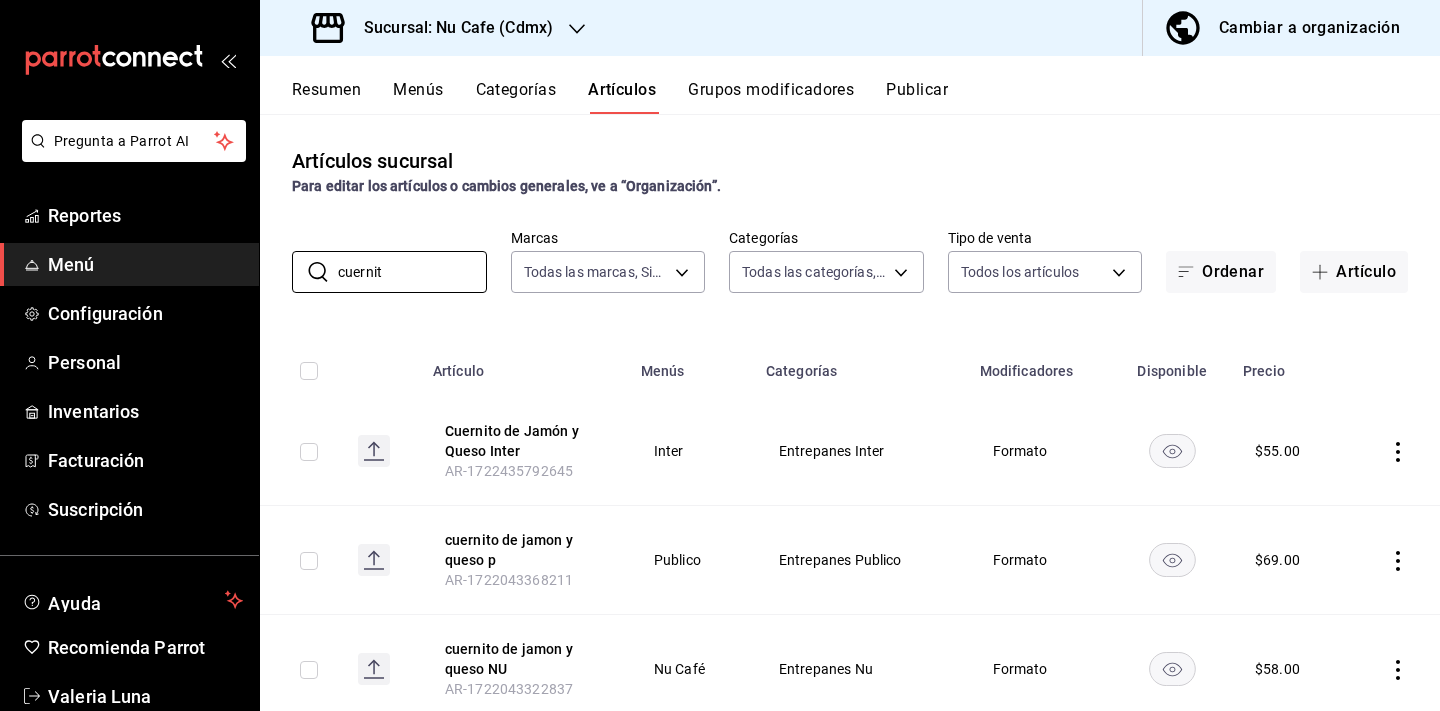 type on "cuernito" 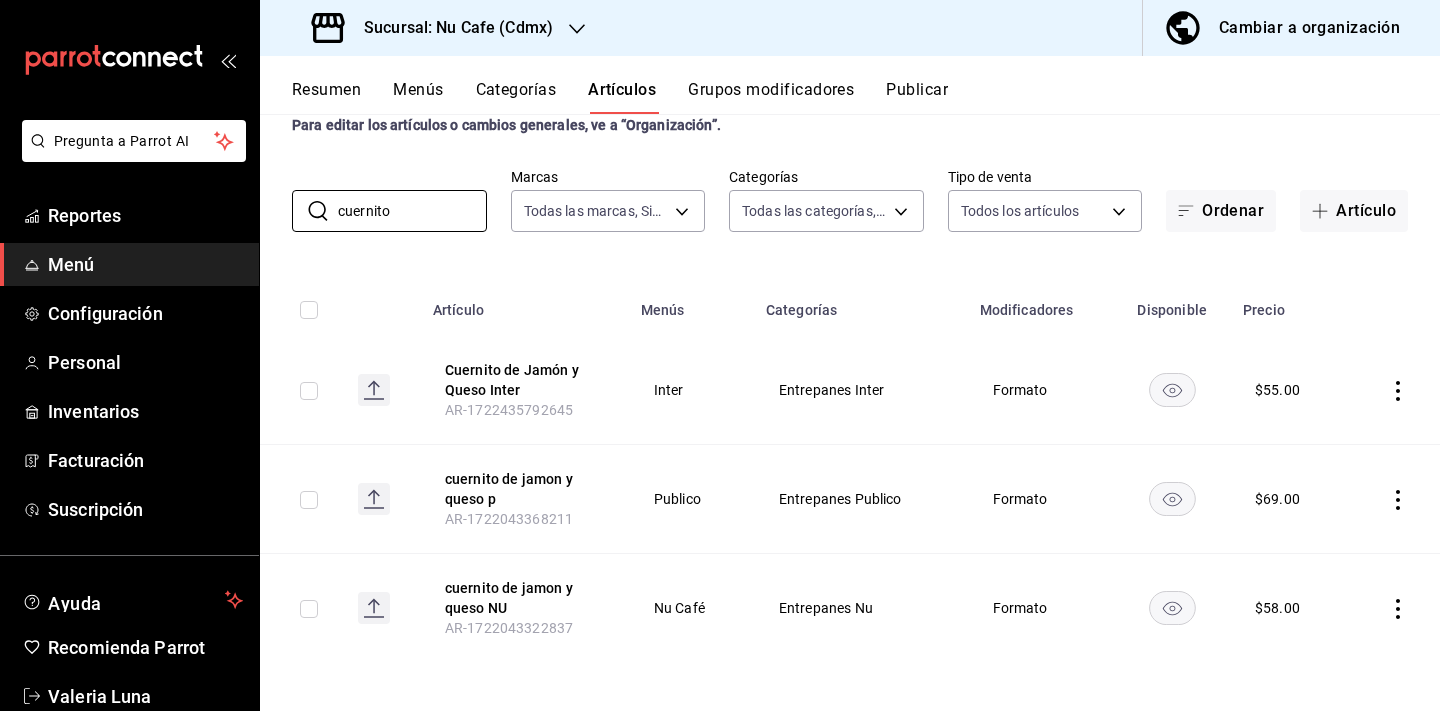 scroll, scrollTop: 61, scrollLeft: 0, axis: vertical 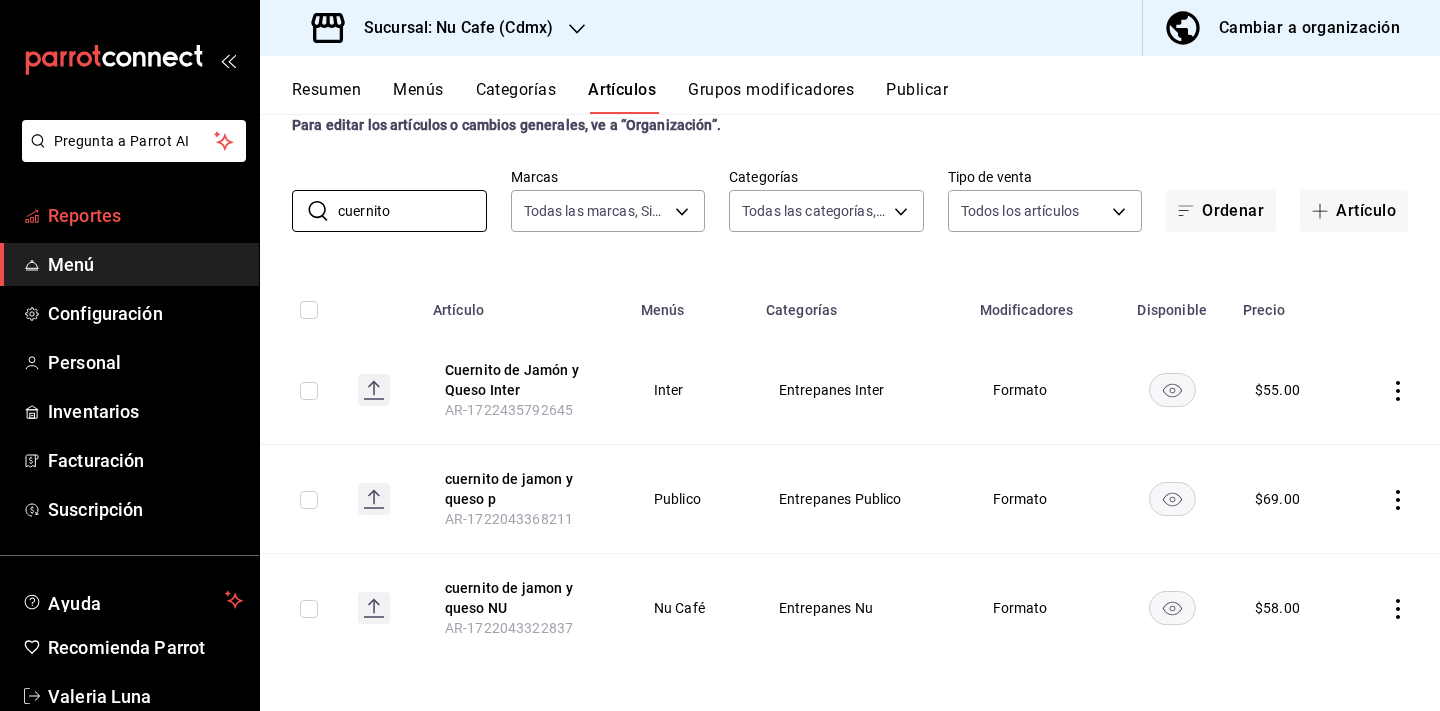 click on "Reportes" at bounding box center [145, 215] 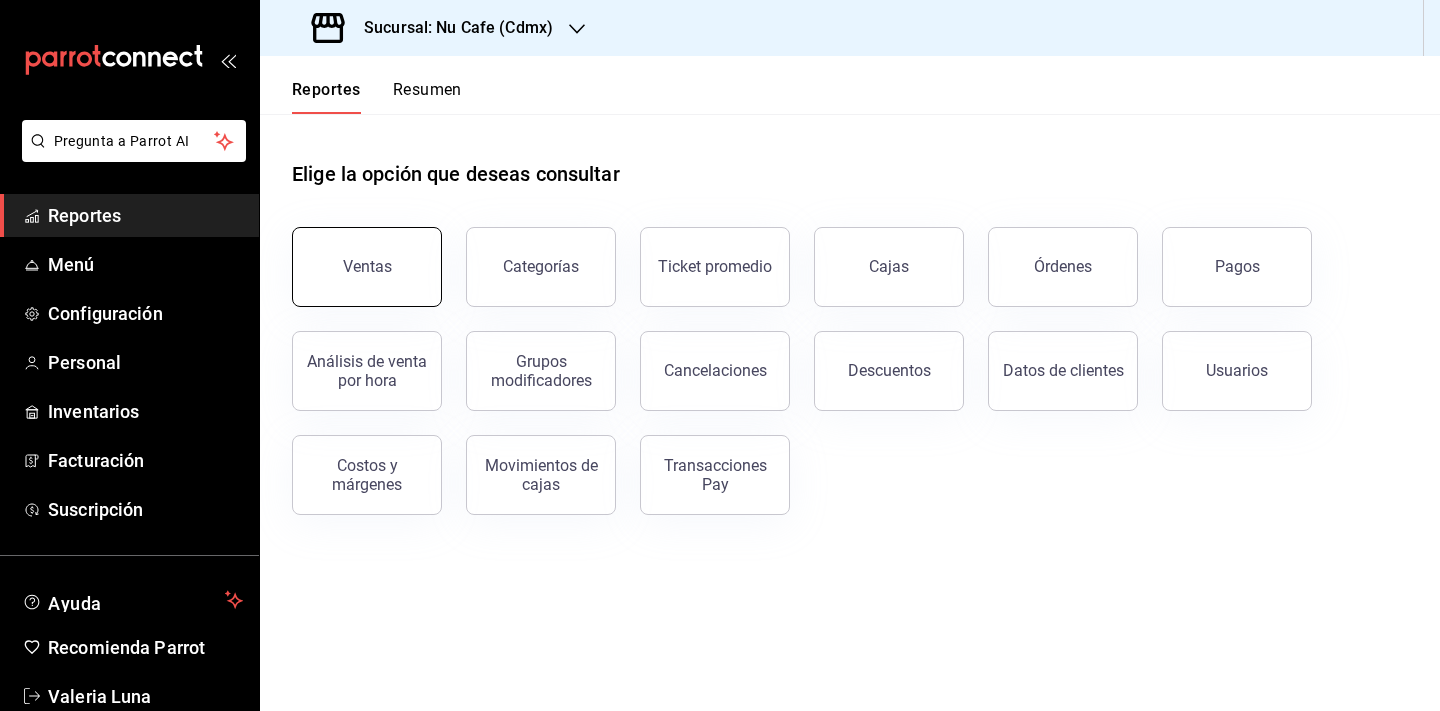 click on "Ventas" at bounding box center [367, 266] 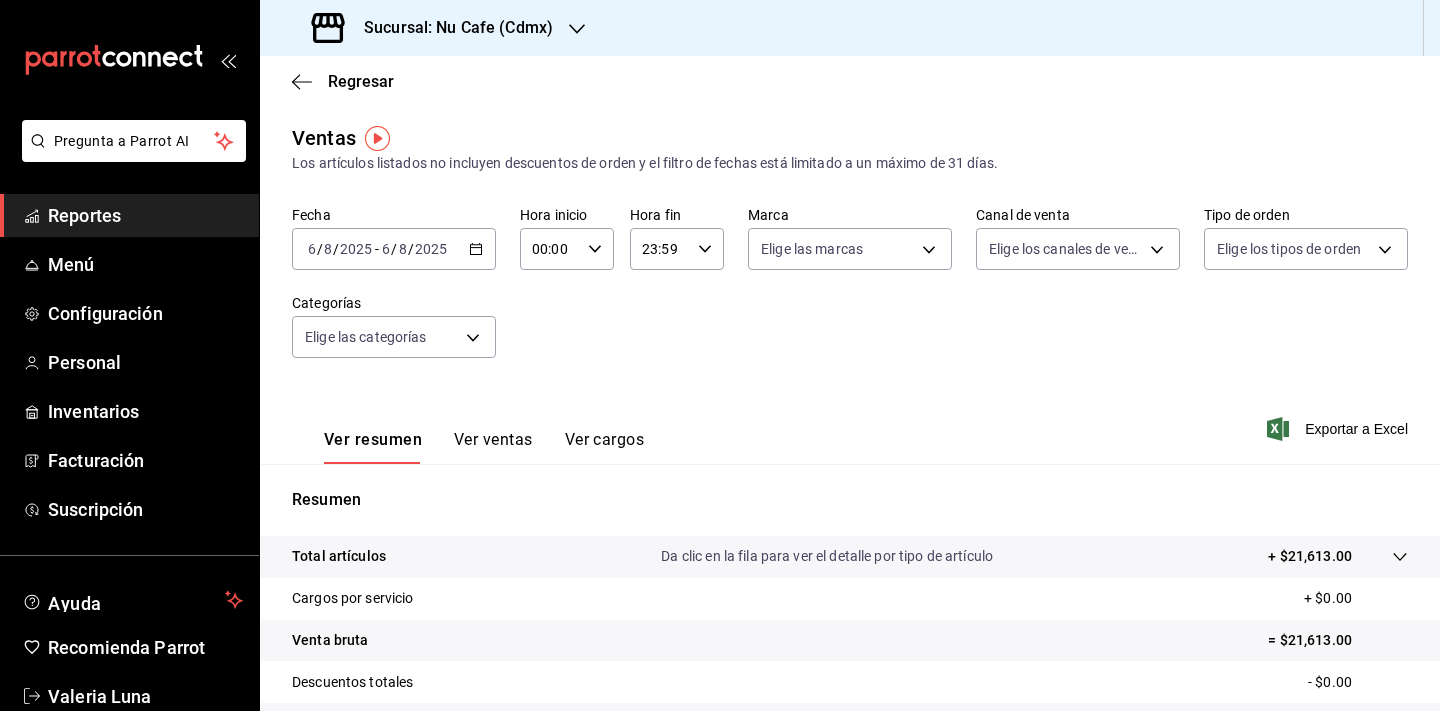 click on "2025-08-06 6 / 8 / 2025 - 2025-08-06 6 / 8 / 2025" at bounding box center [394, 249] 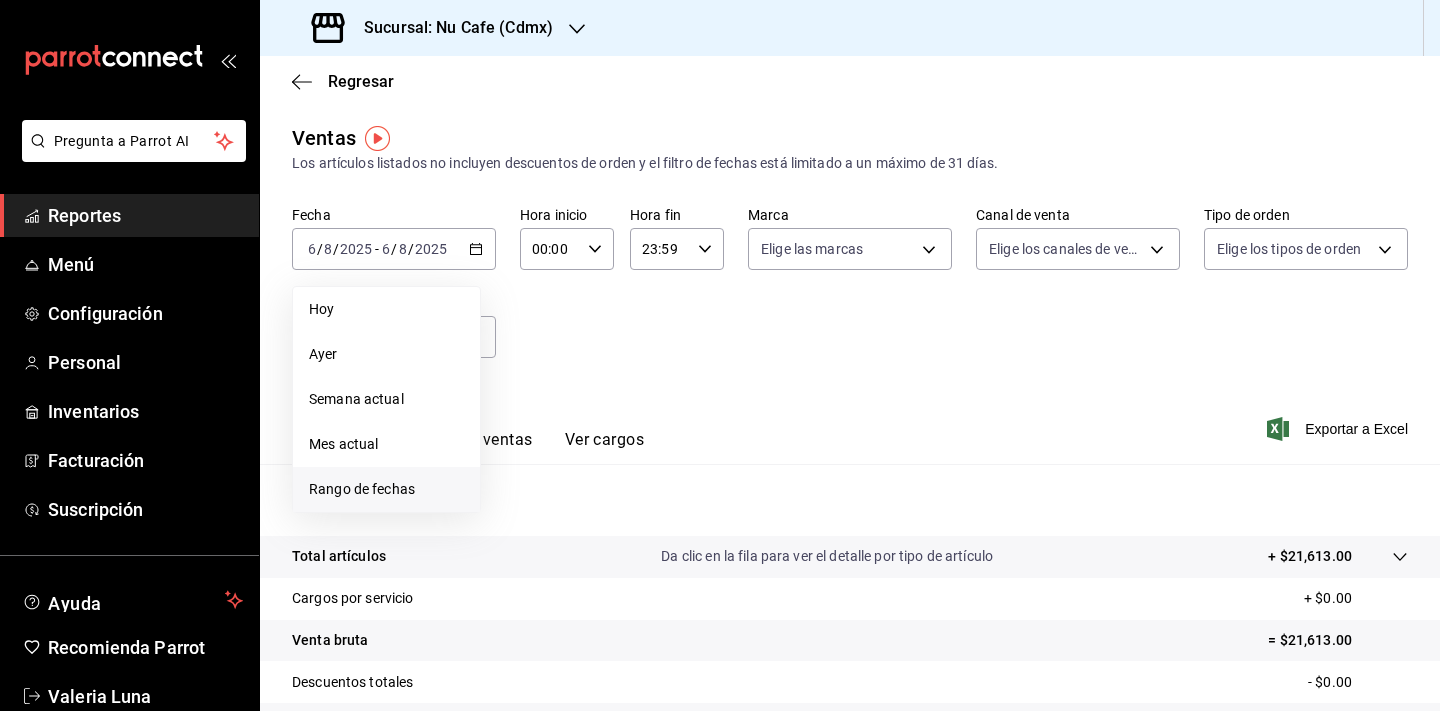 click on "Rango de fechas" at bounding box center [386, 489] 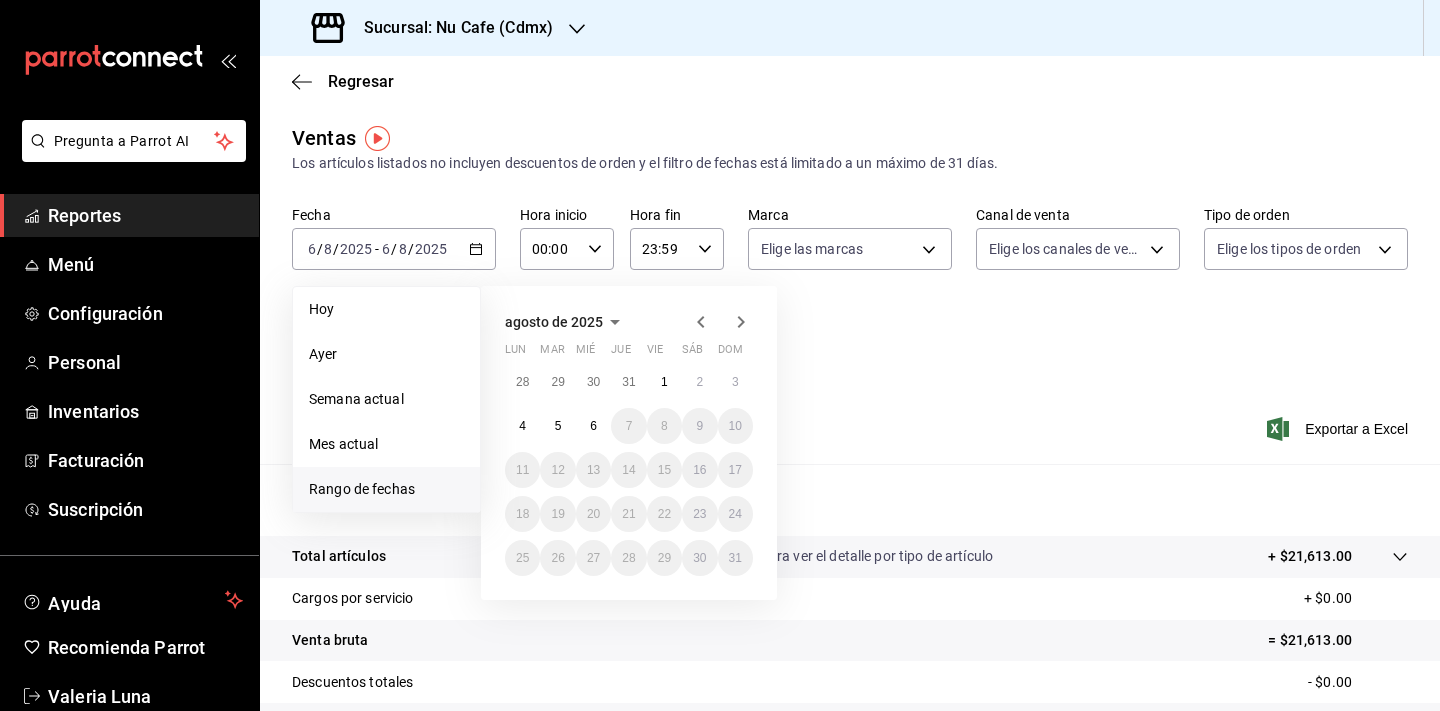 click 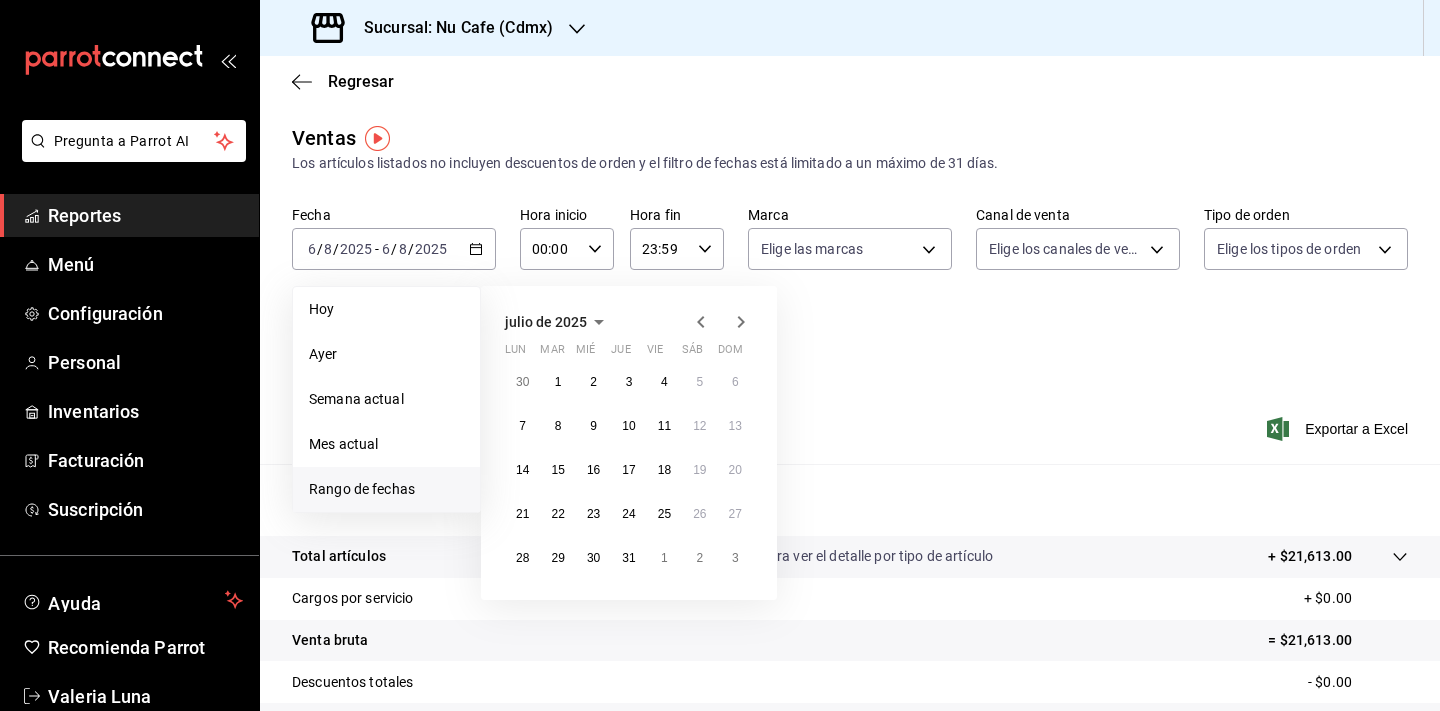 click 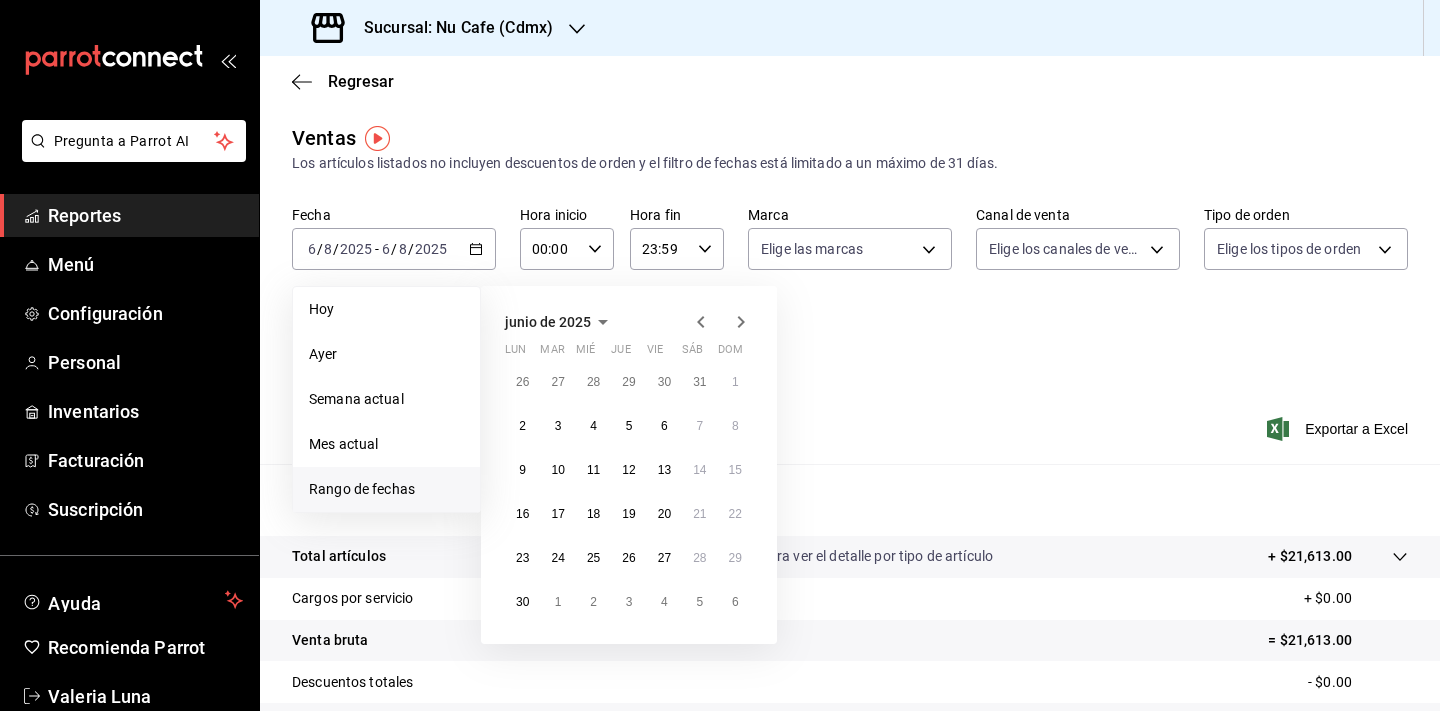 click 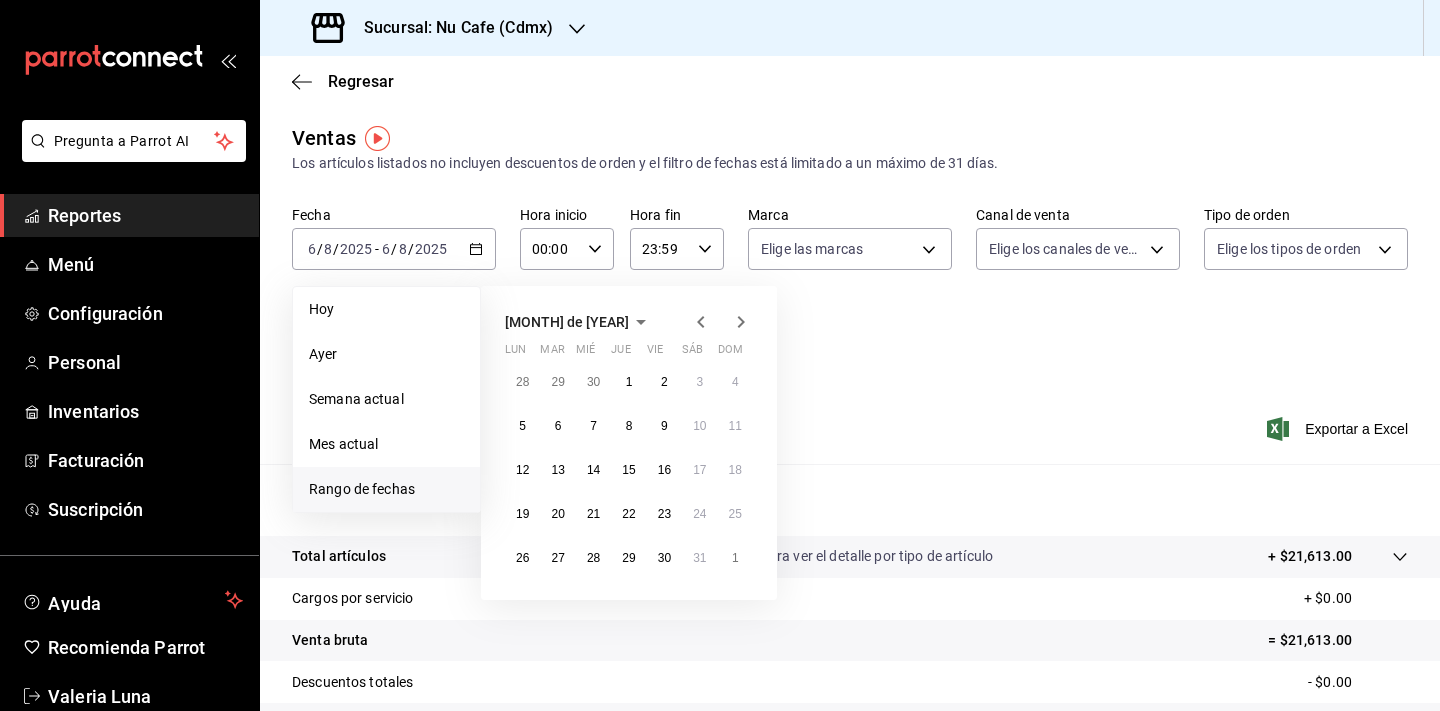 click 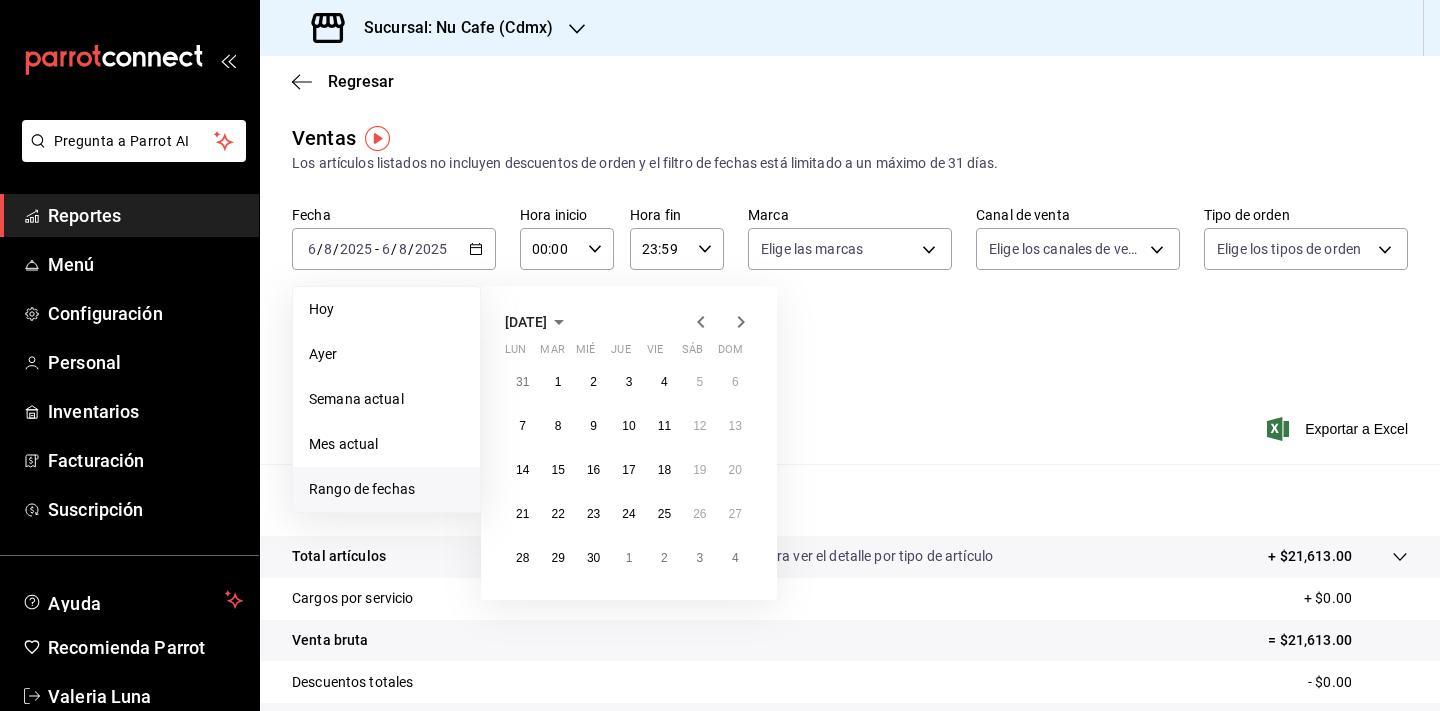 click 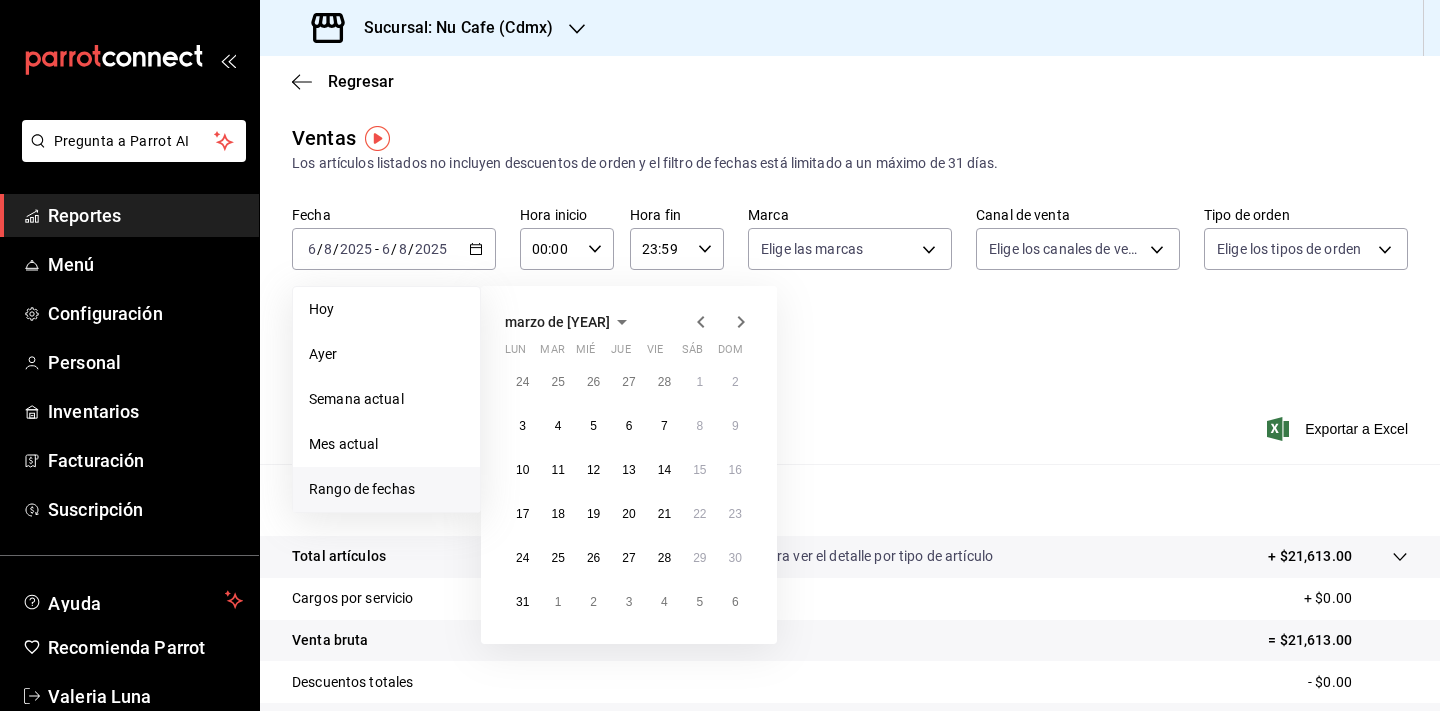 click 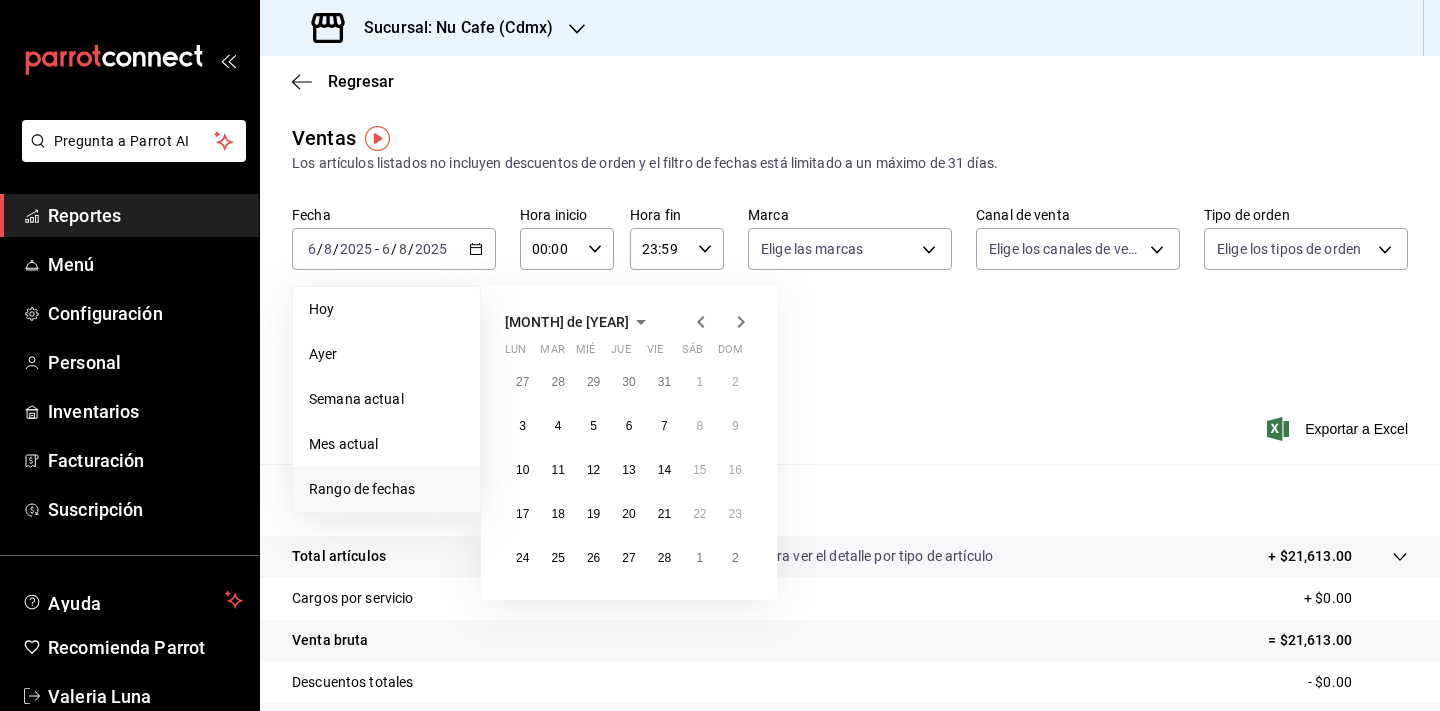 click 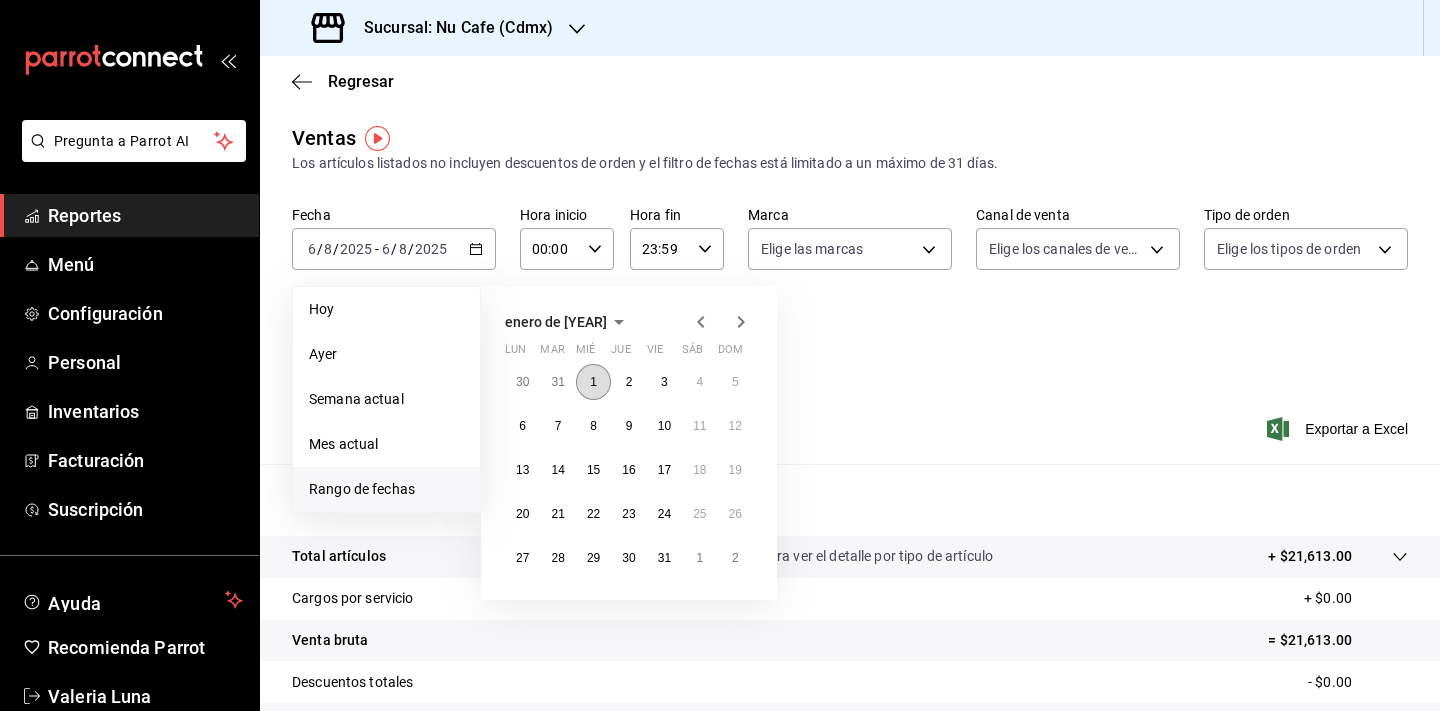 click on "1" at bounding box center [593, 382] 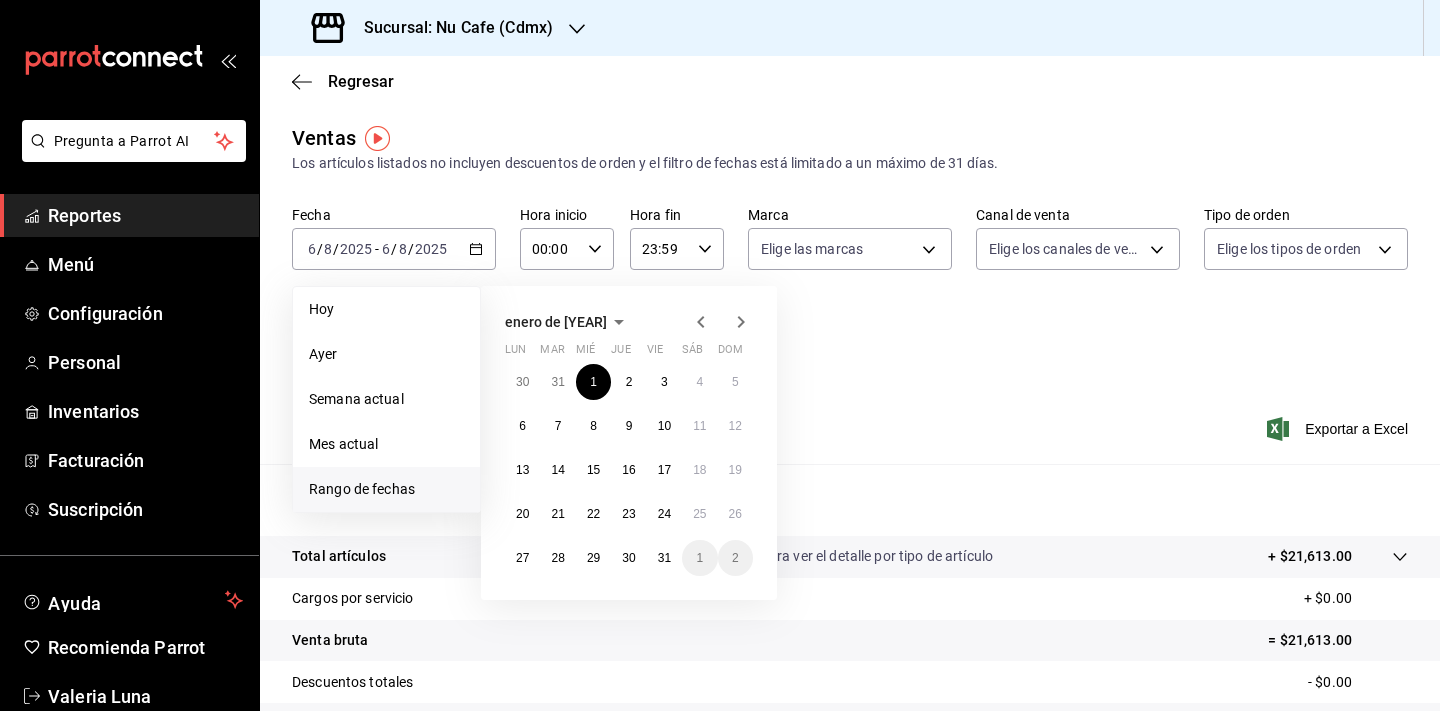 click 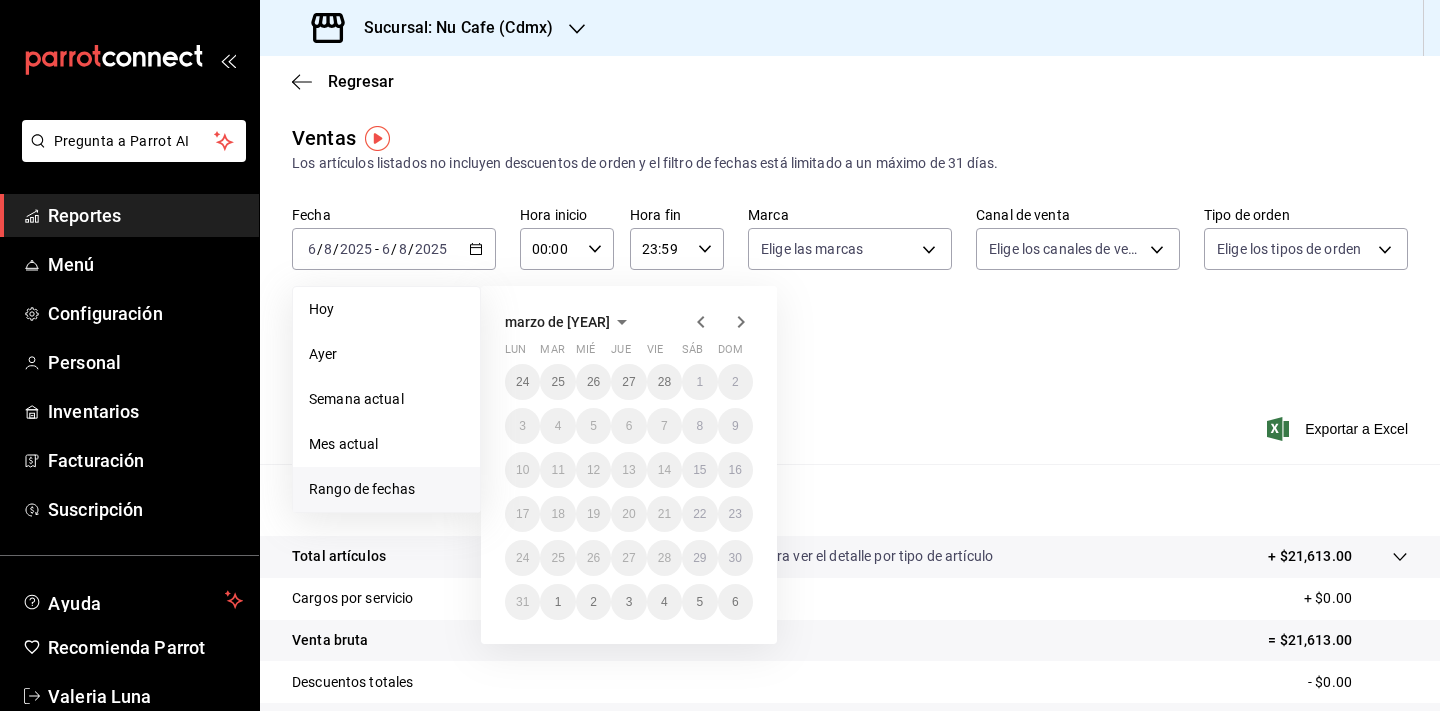click 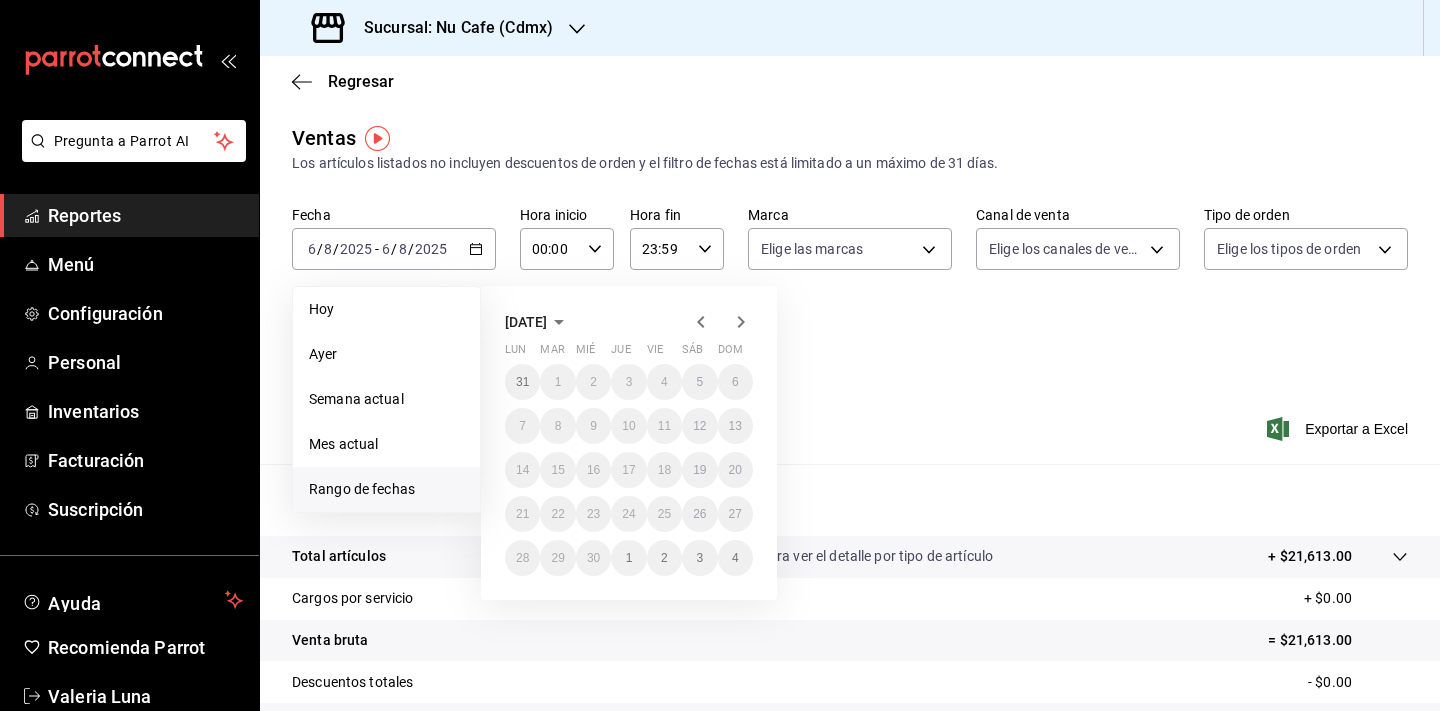 click 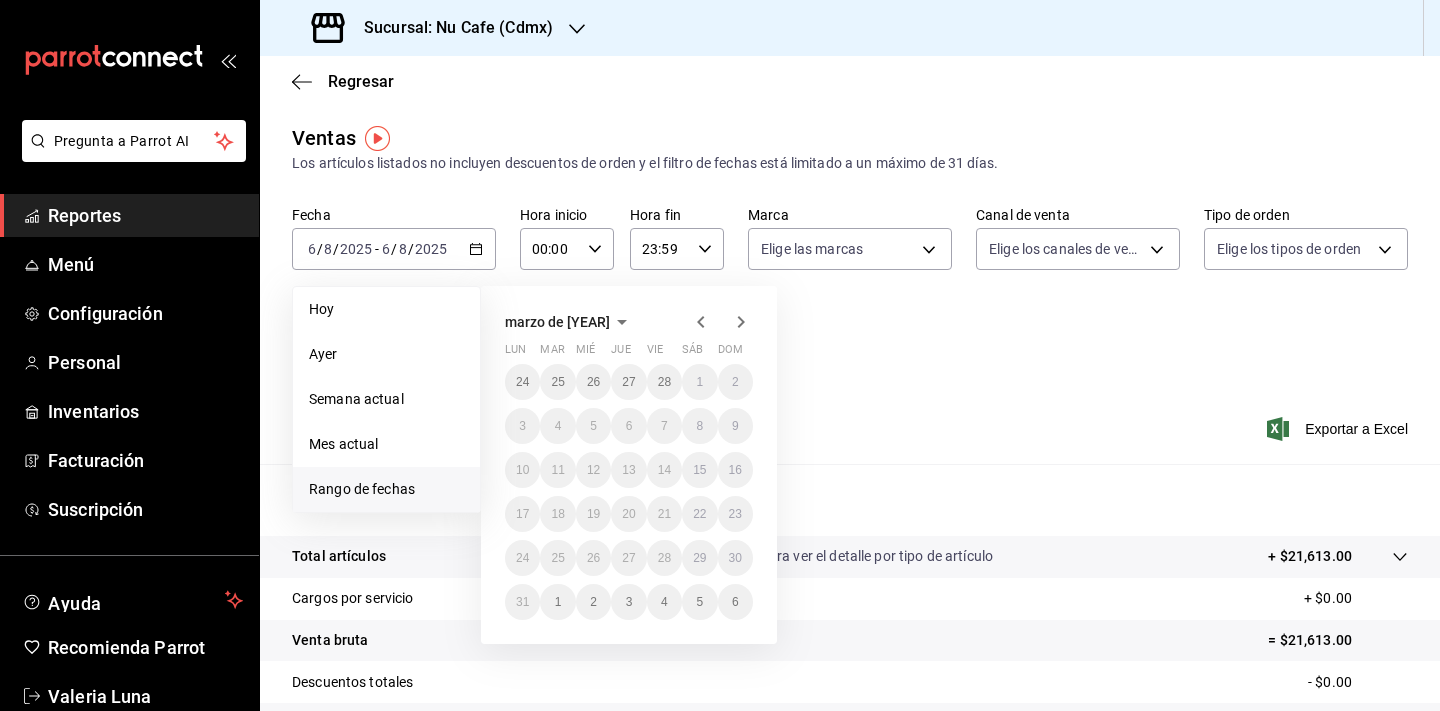 click 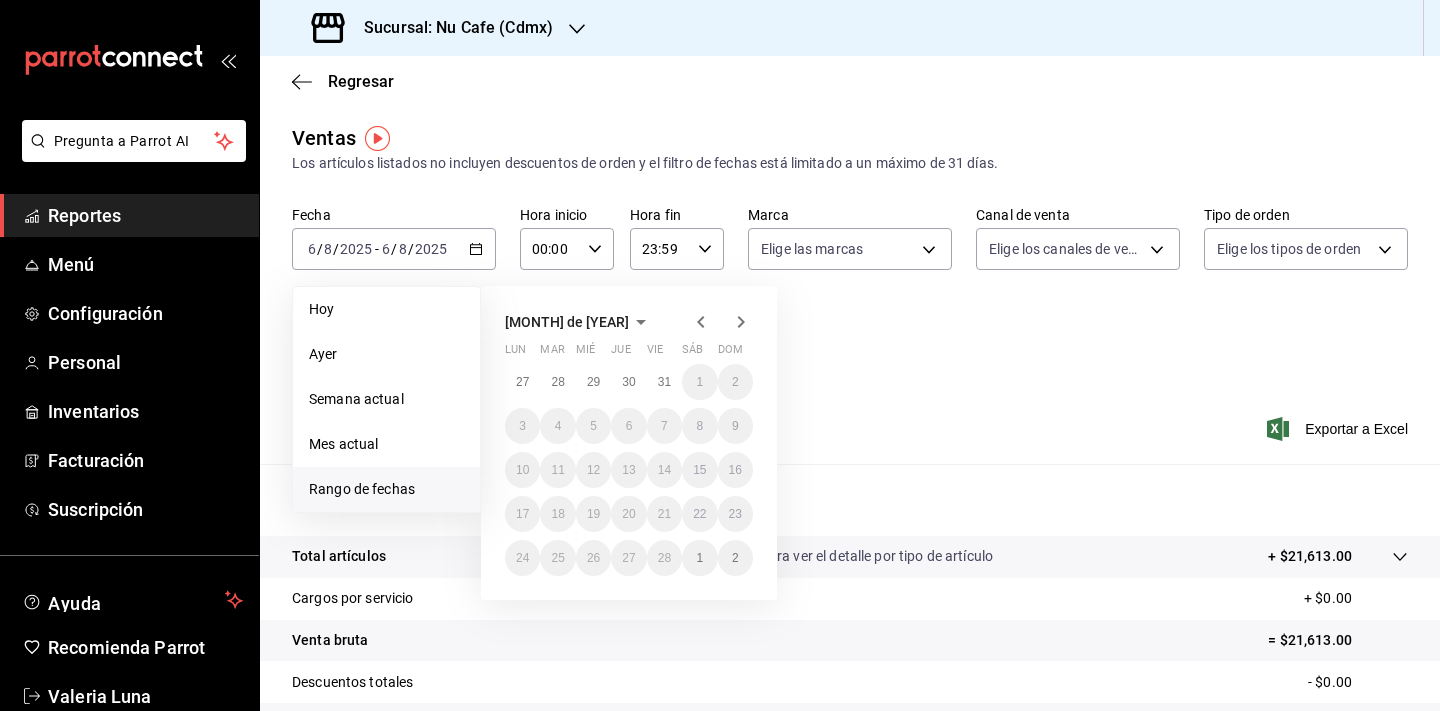 click 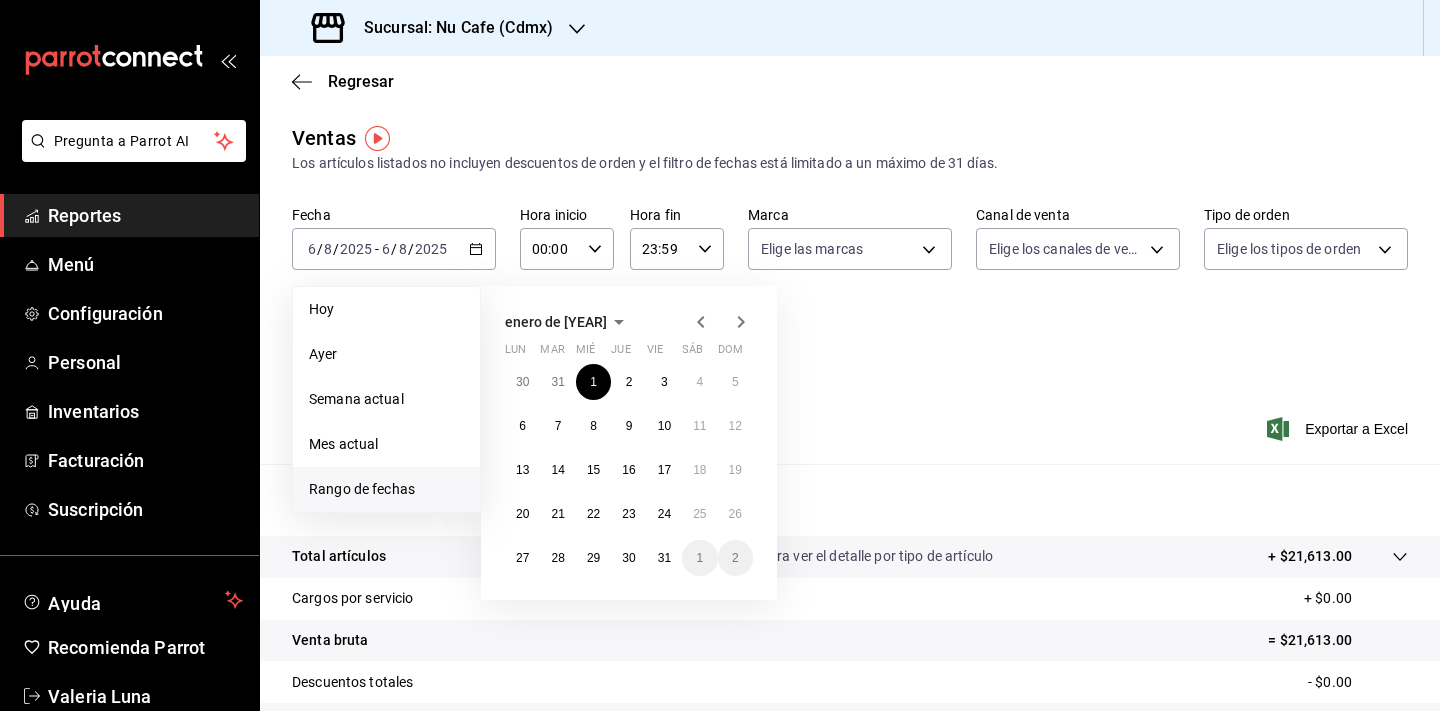 click 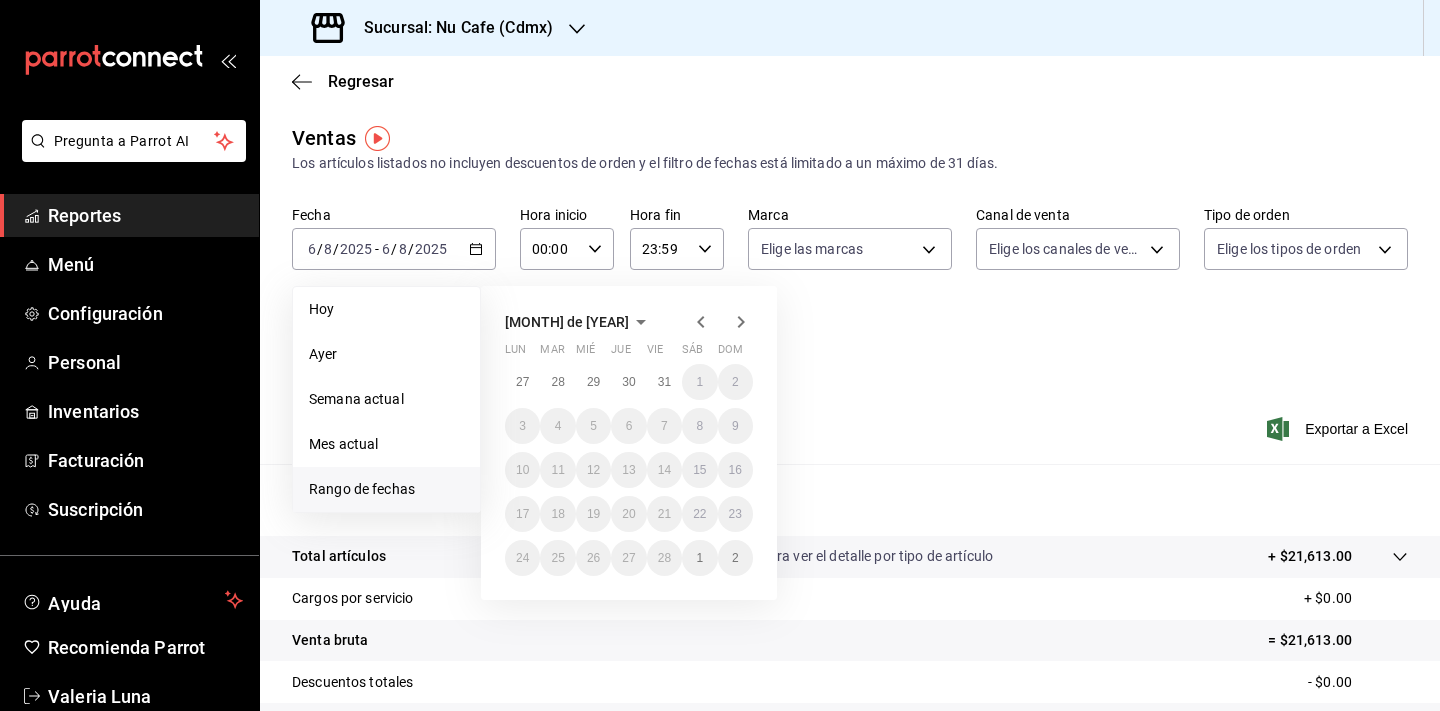 click 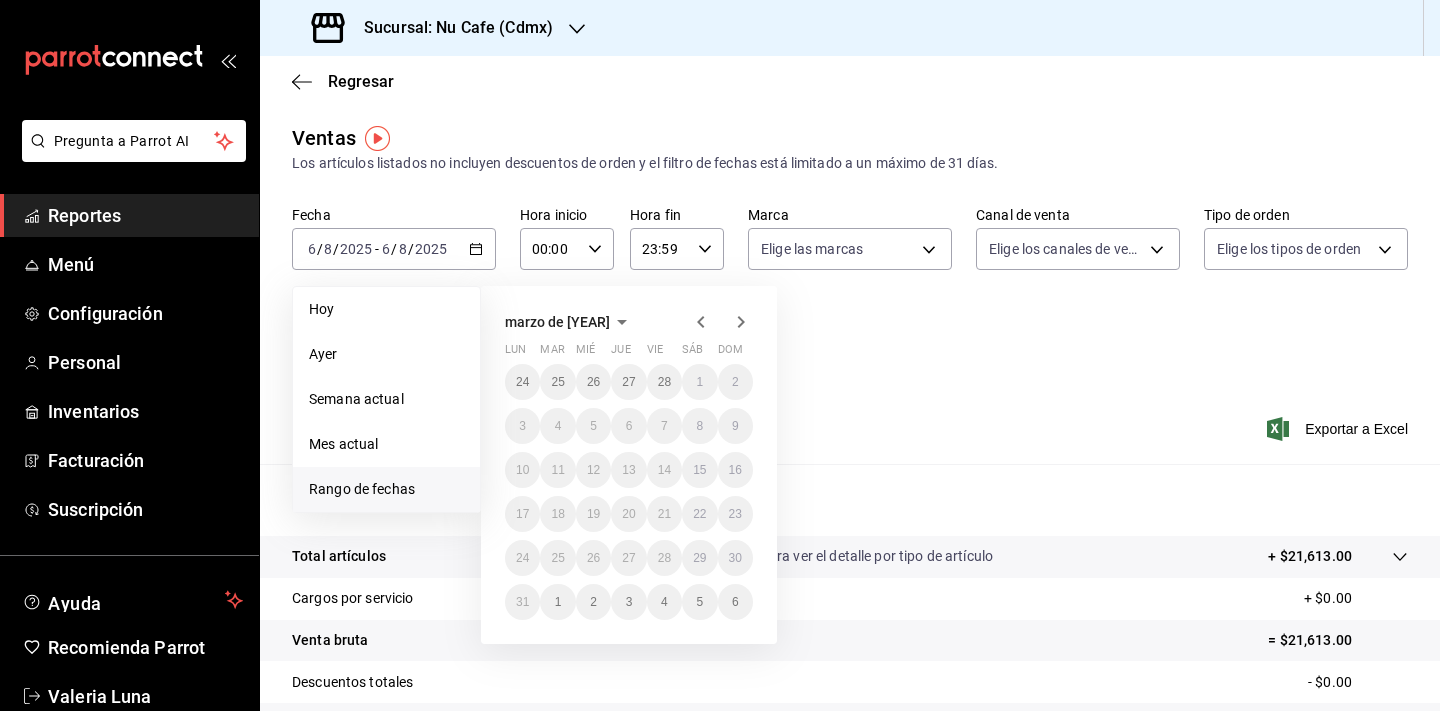 click 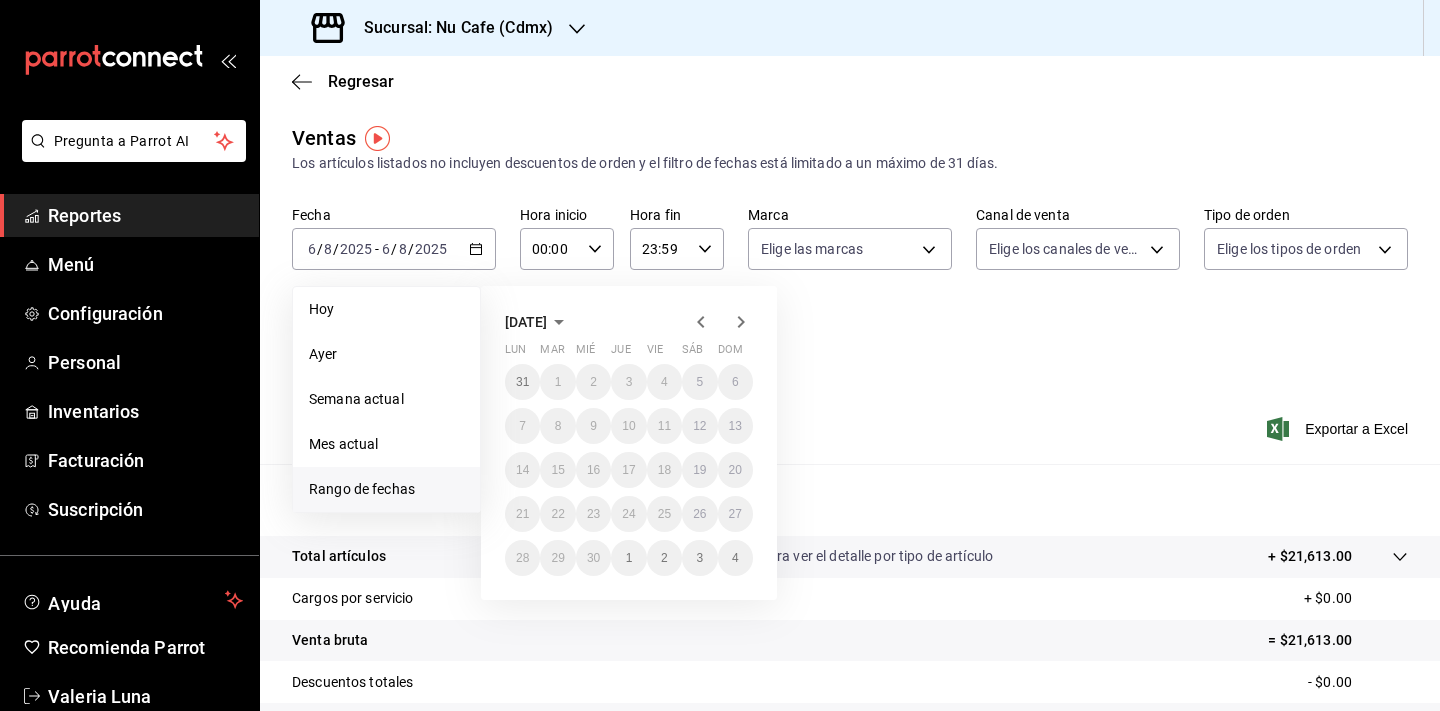 click 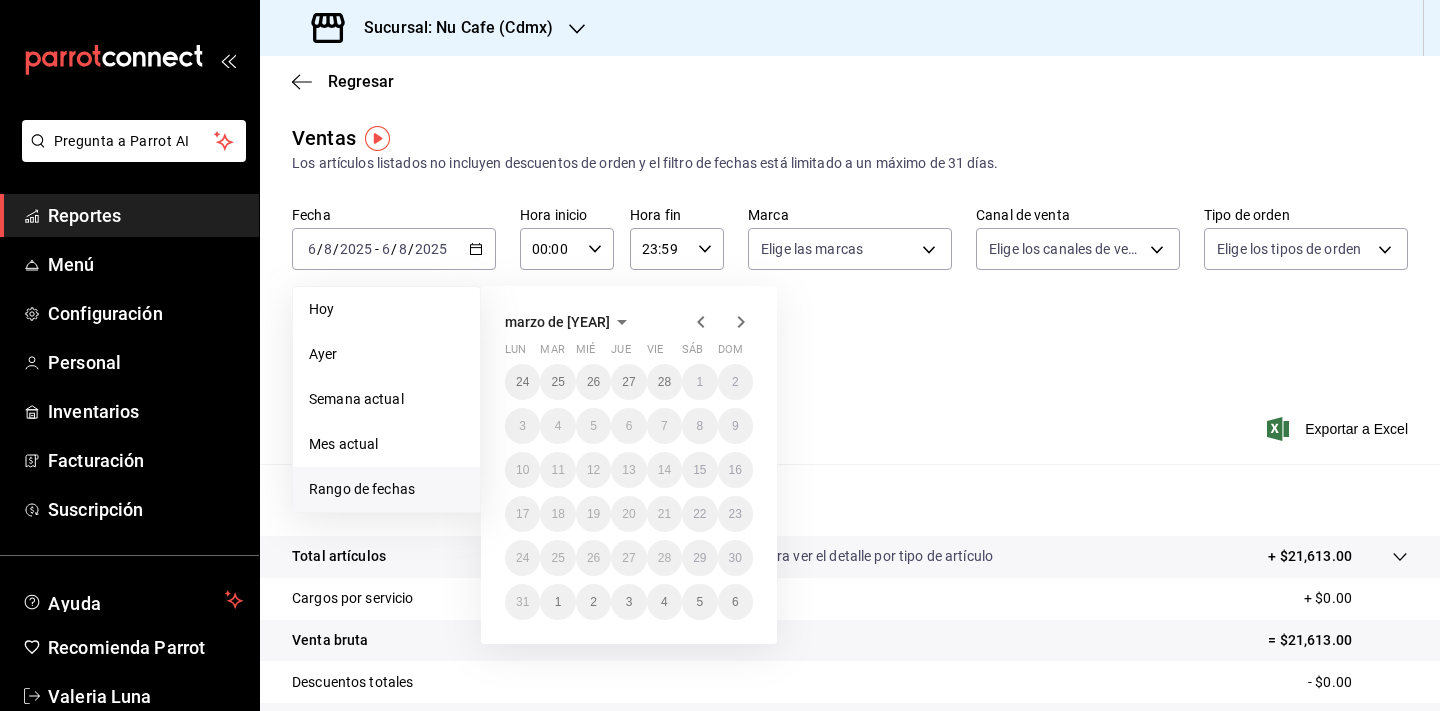 click 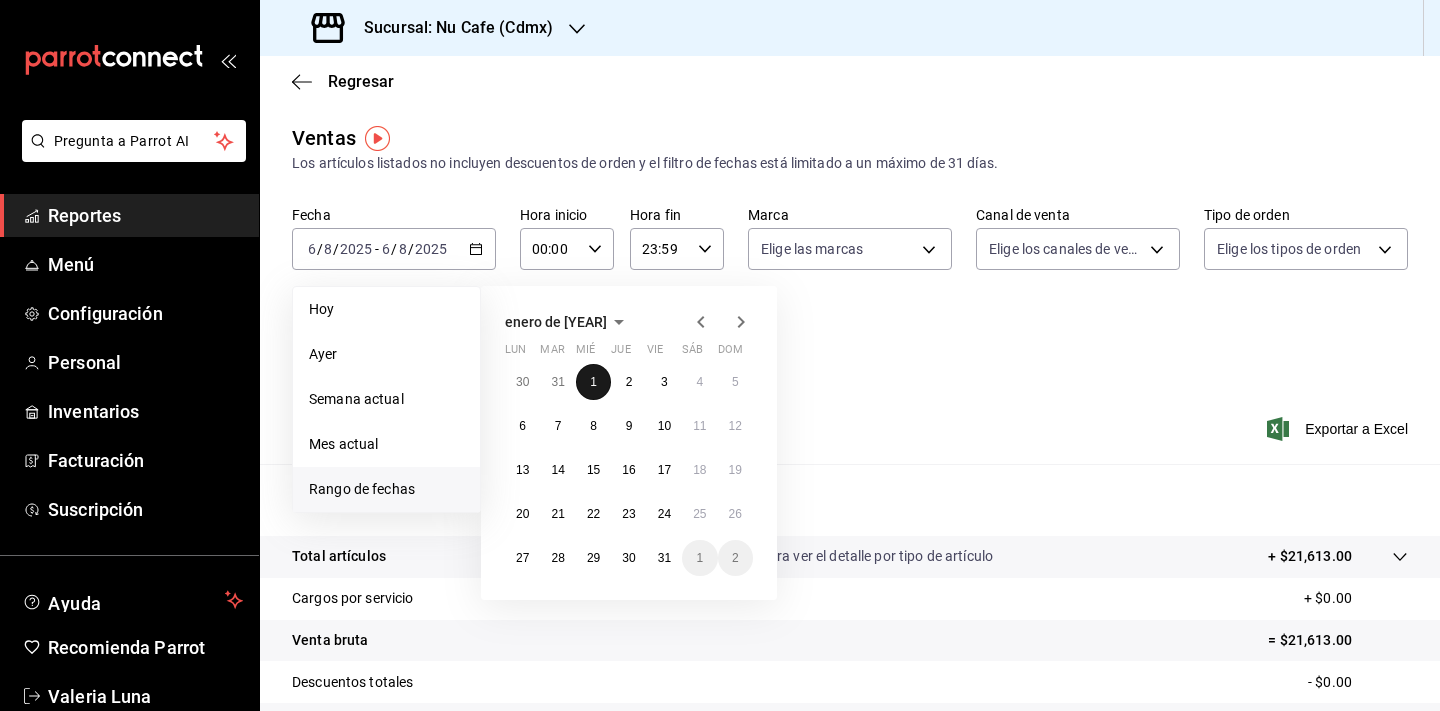 click on "1" at bounding box center [593, 382] 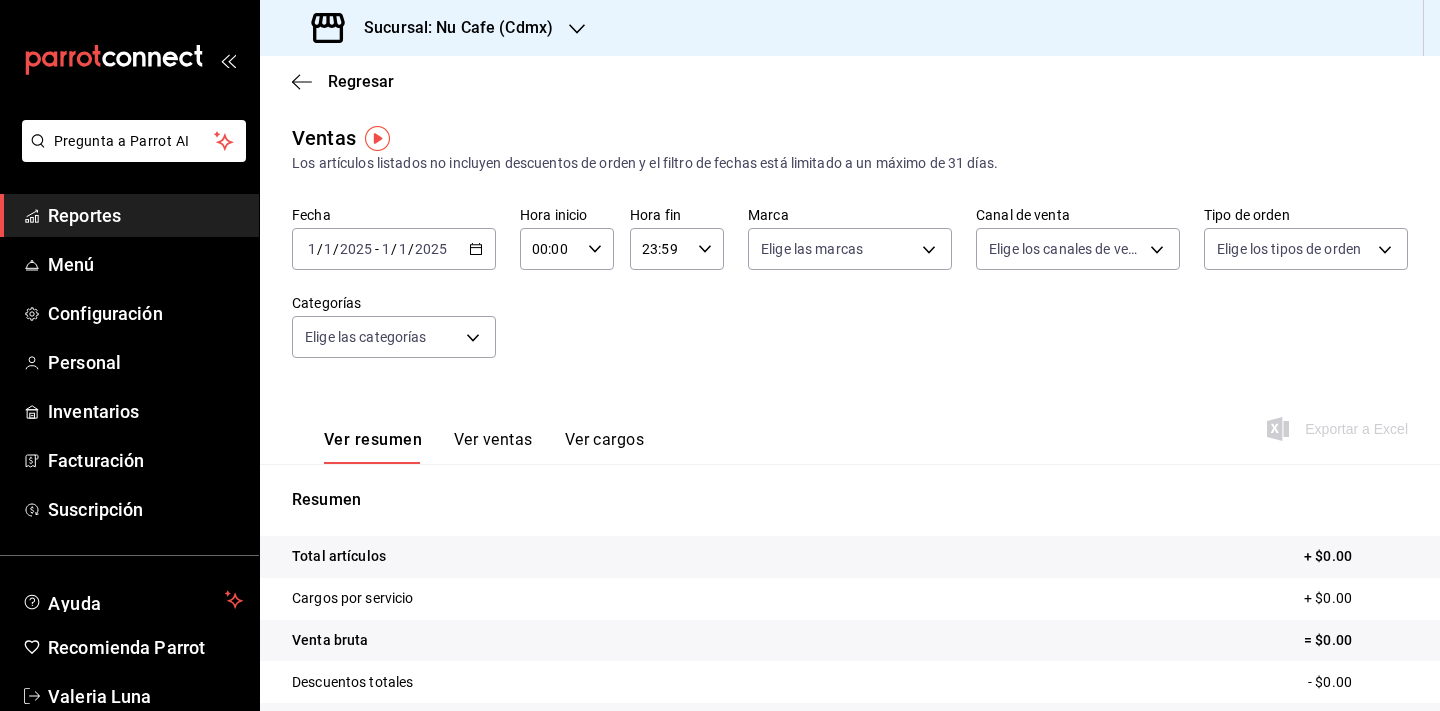 click on "[DATE] 1 / 1 / [DATE] - [DATE] 1 / 1 / [DATE]" at bounding box center (394, 249) 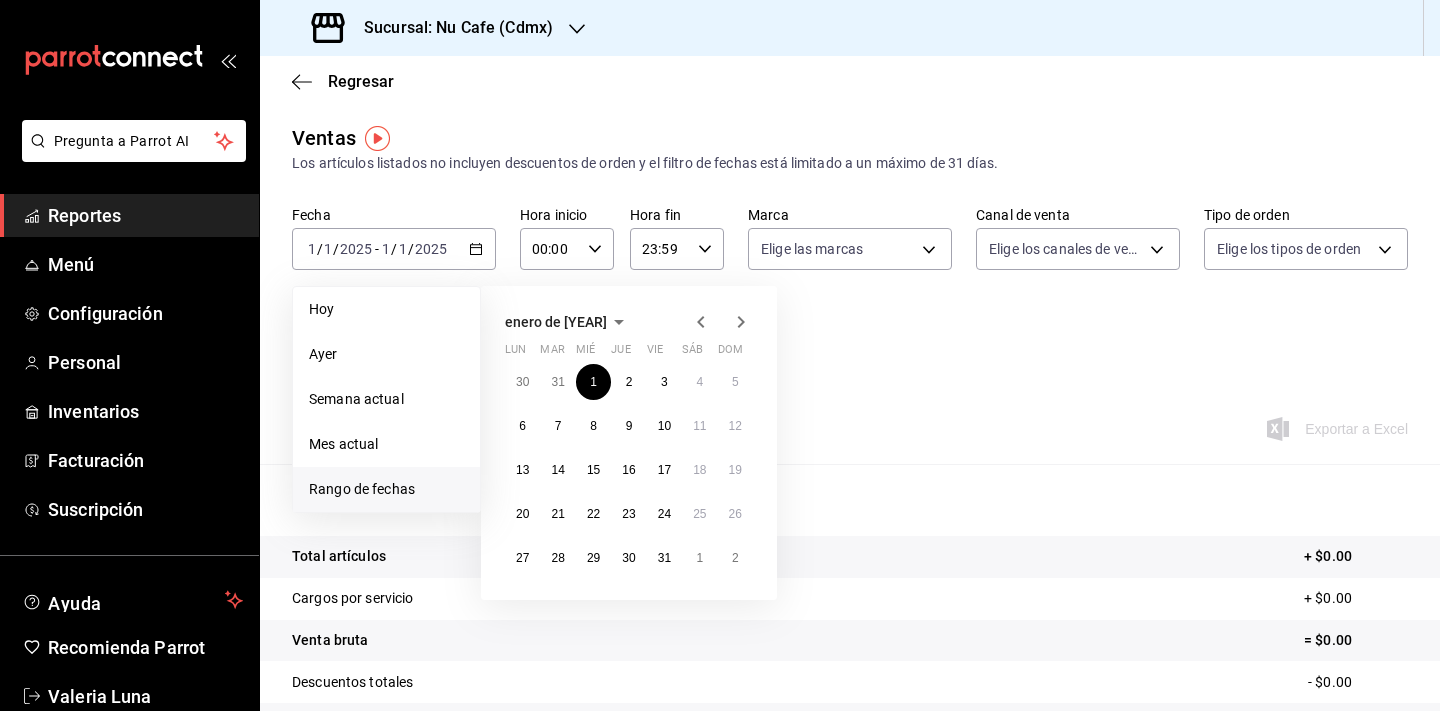 click 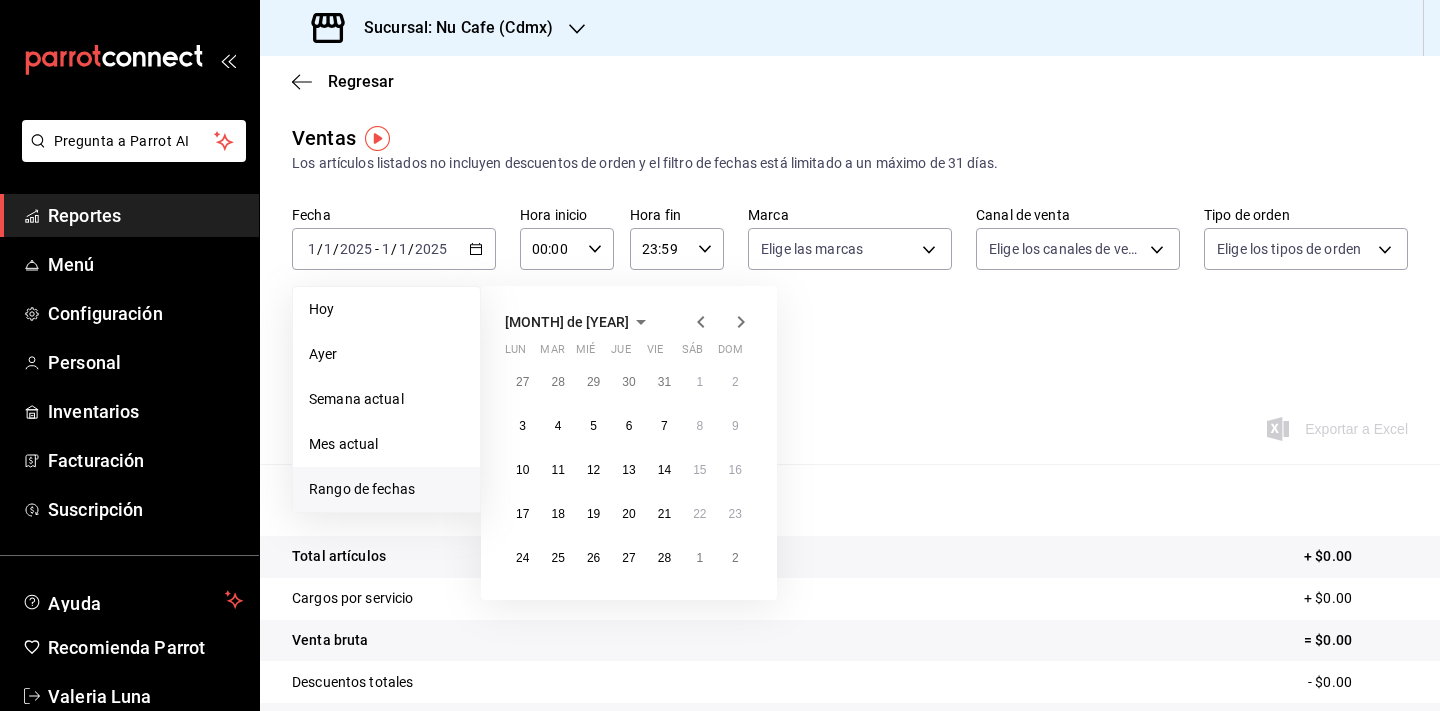 click 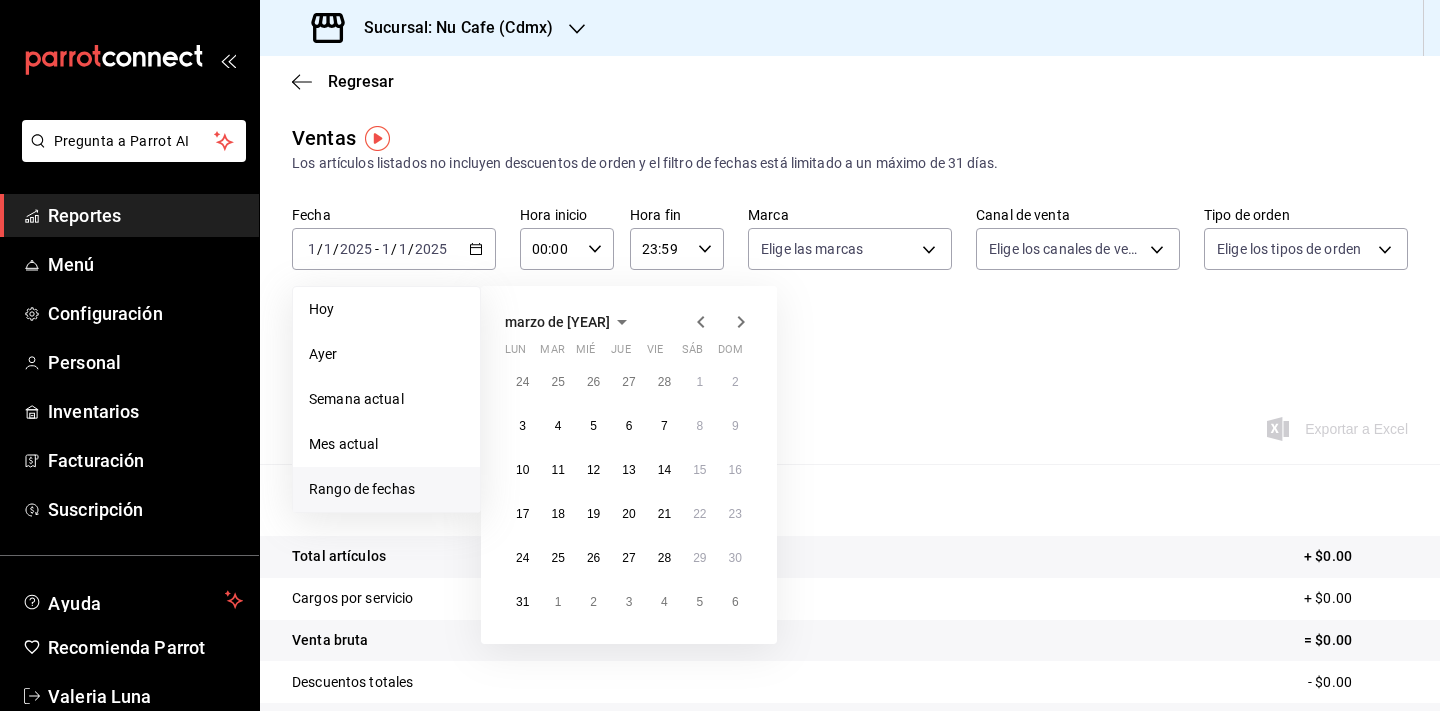 click 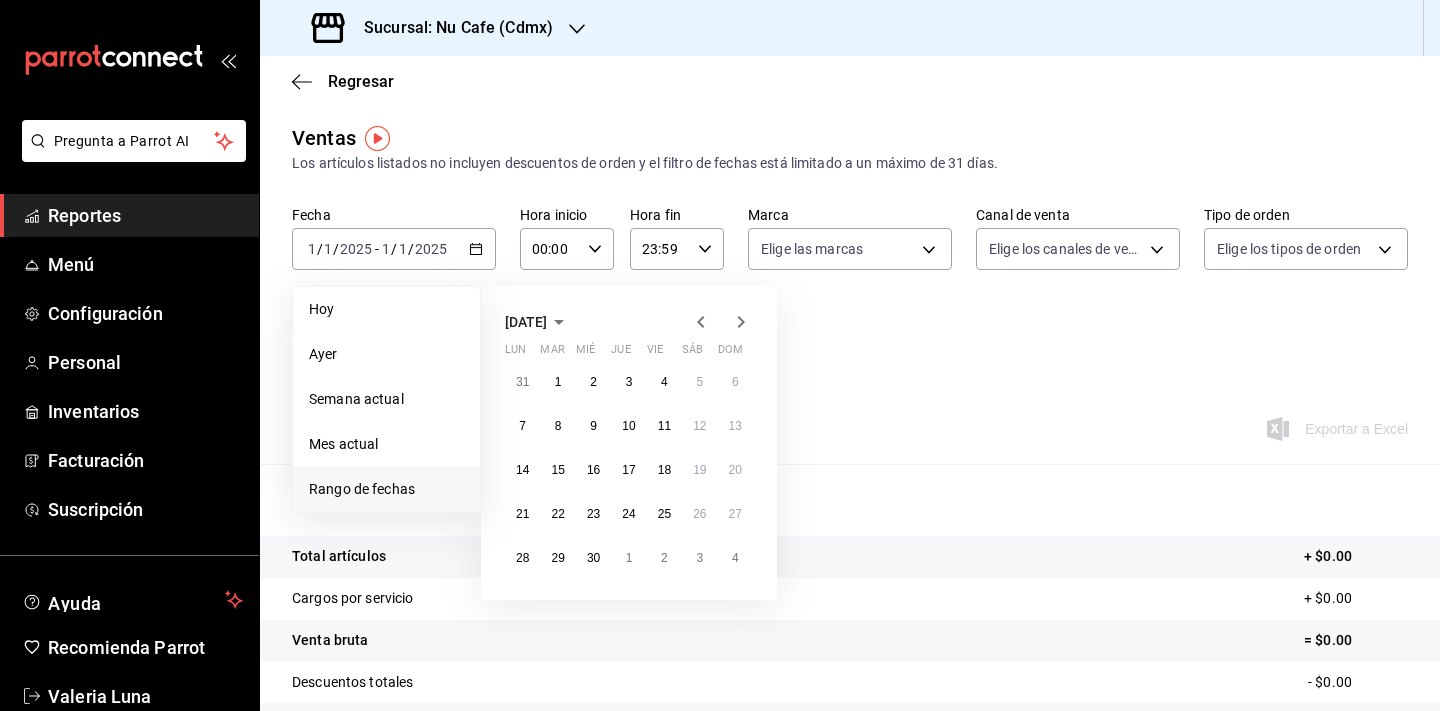 click 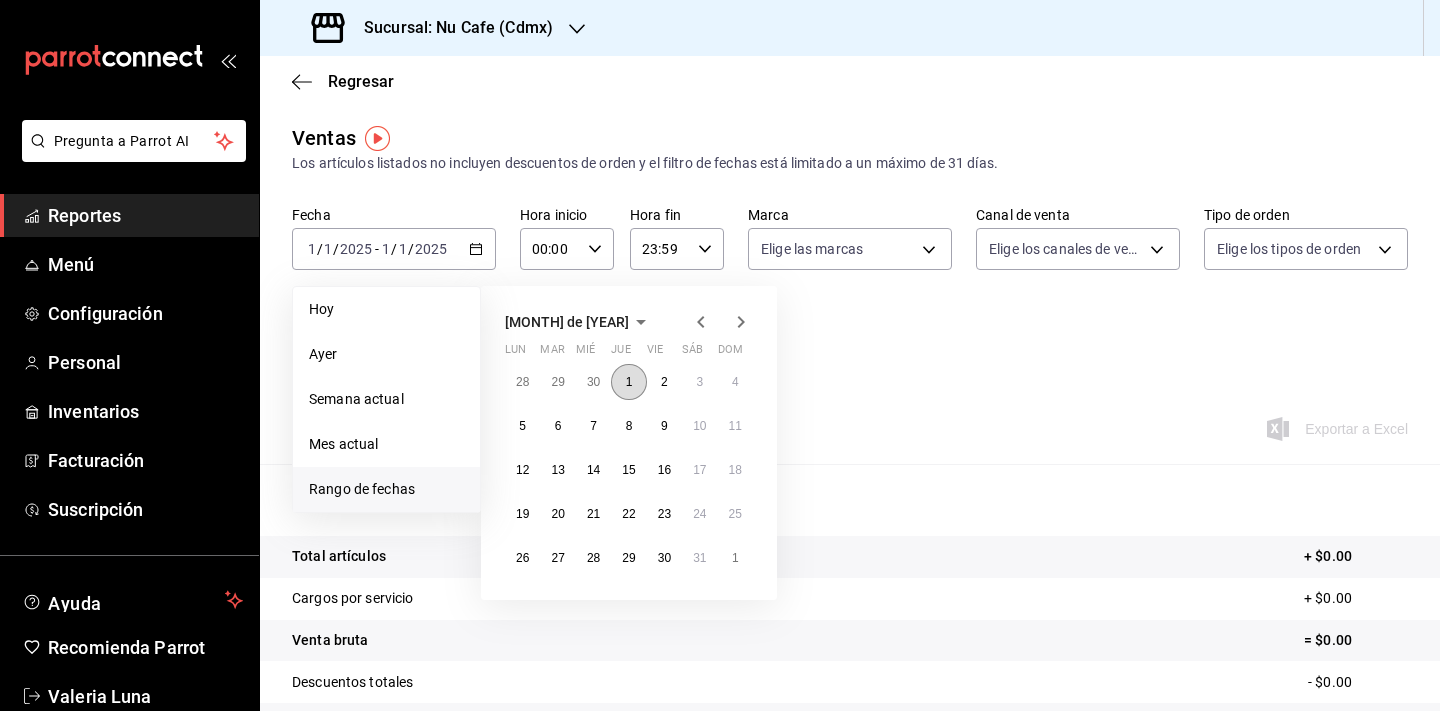click on "1" at bounding box center [628, 382] 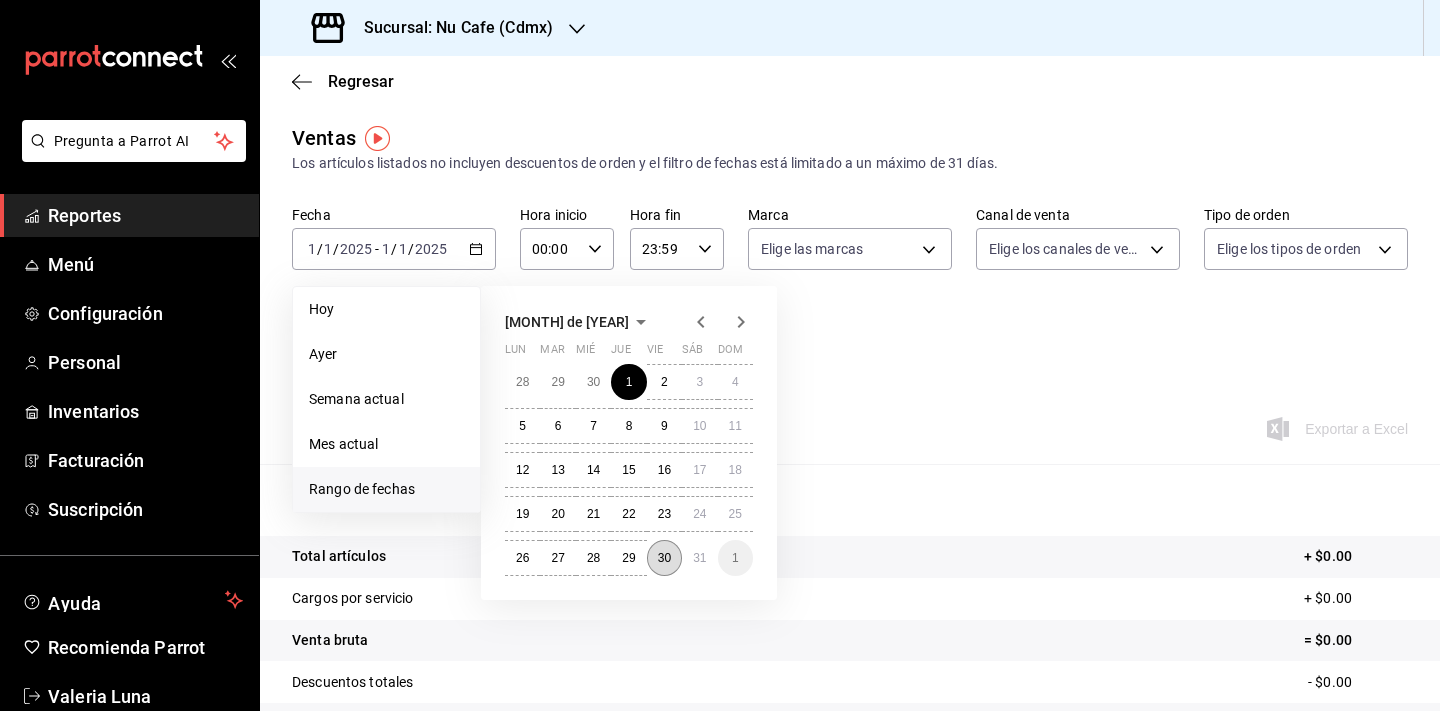 click on "30" at bounding box center (664, 558) 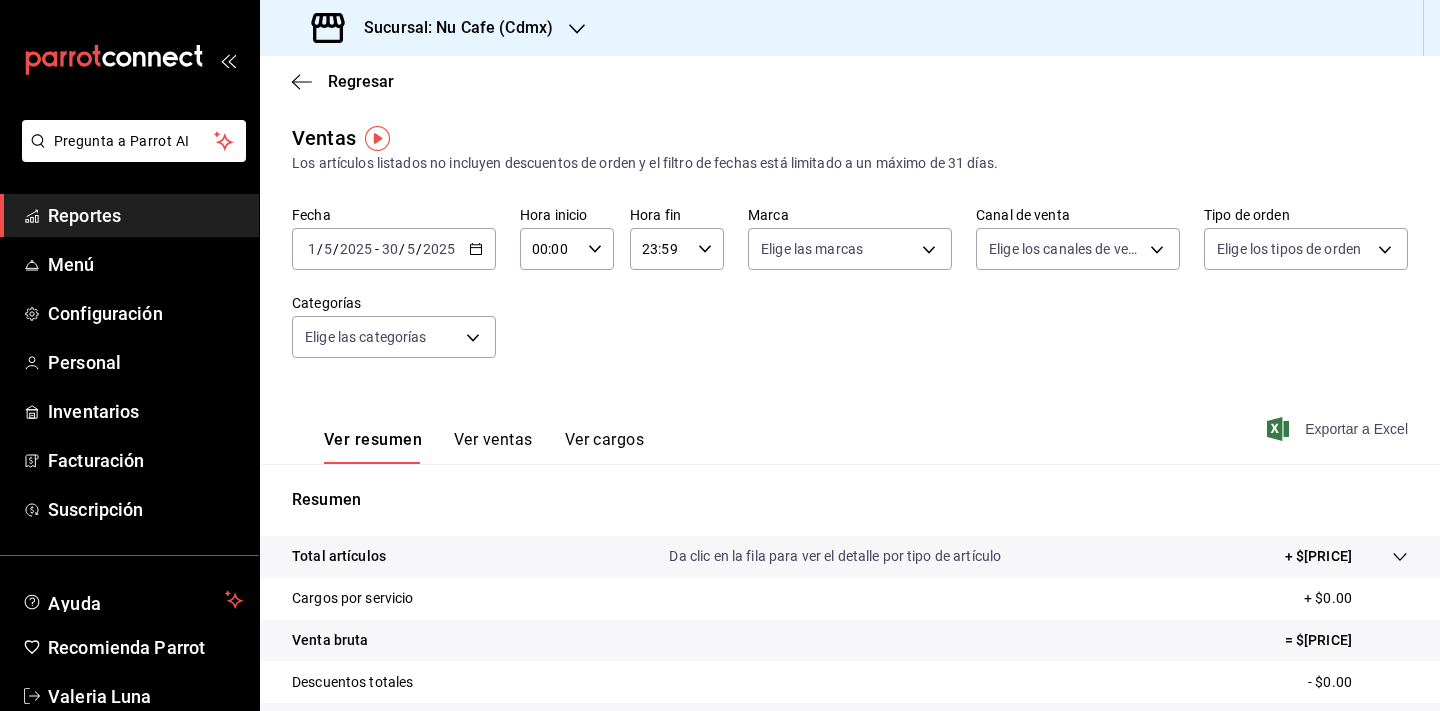 click on "Exportar a Excel" at bounding box center (1339, 429) 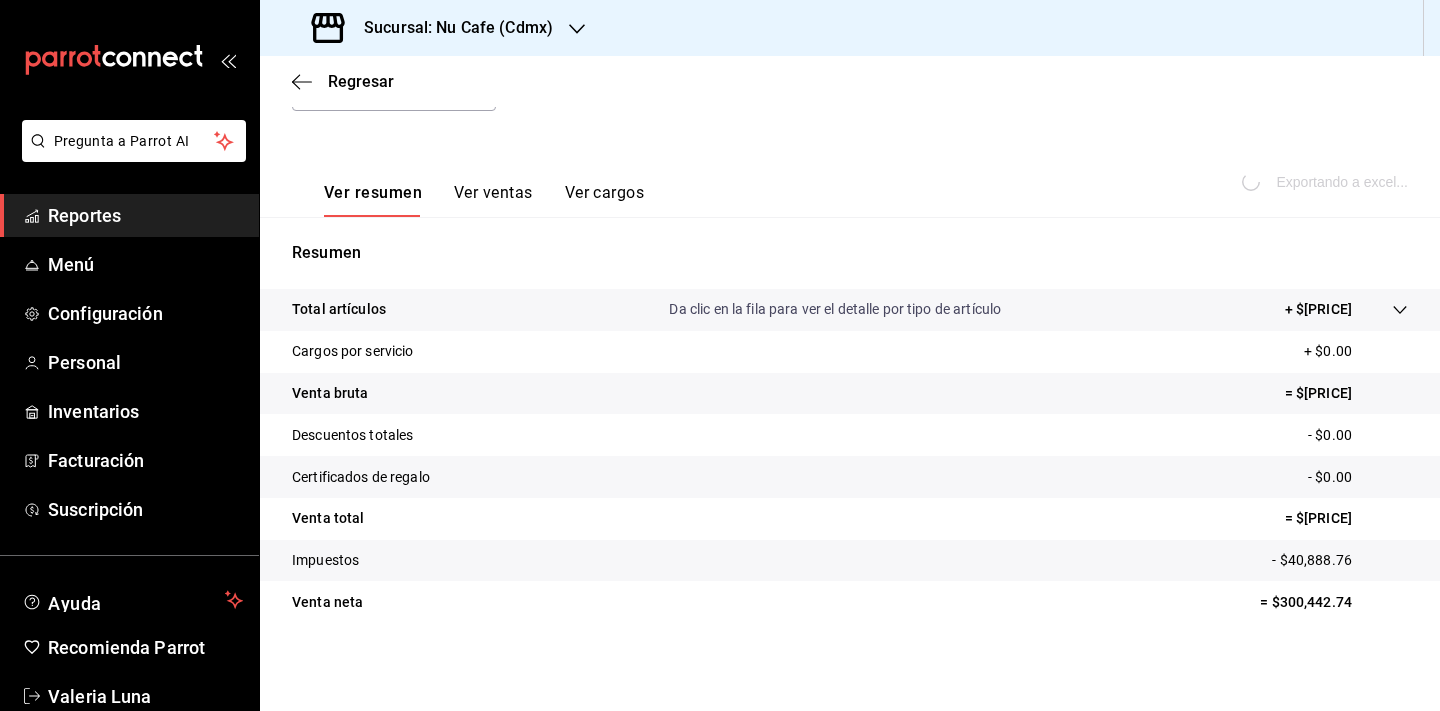 scroll, scrollTop: 247, scrollLeft: 0, axis: vertical 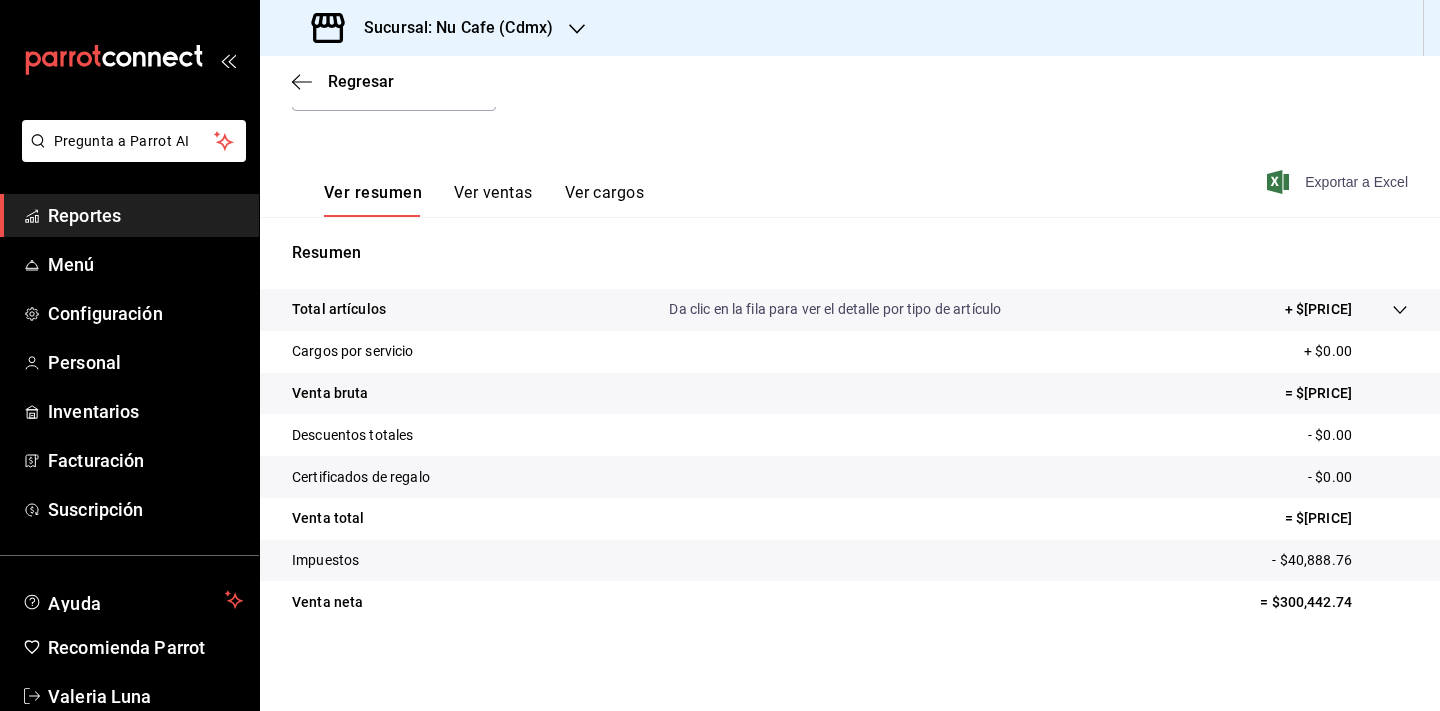 click on "Exportar a Excel" at bounding box center (1339, 182) 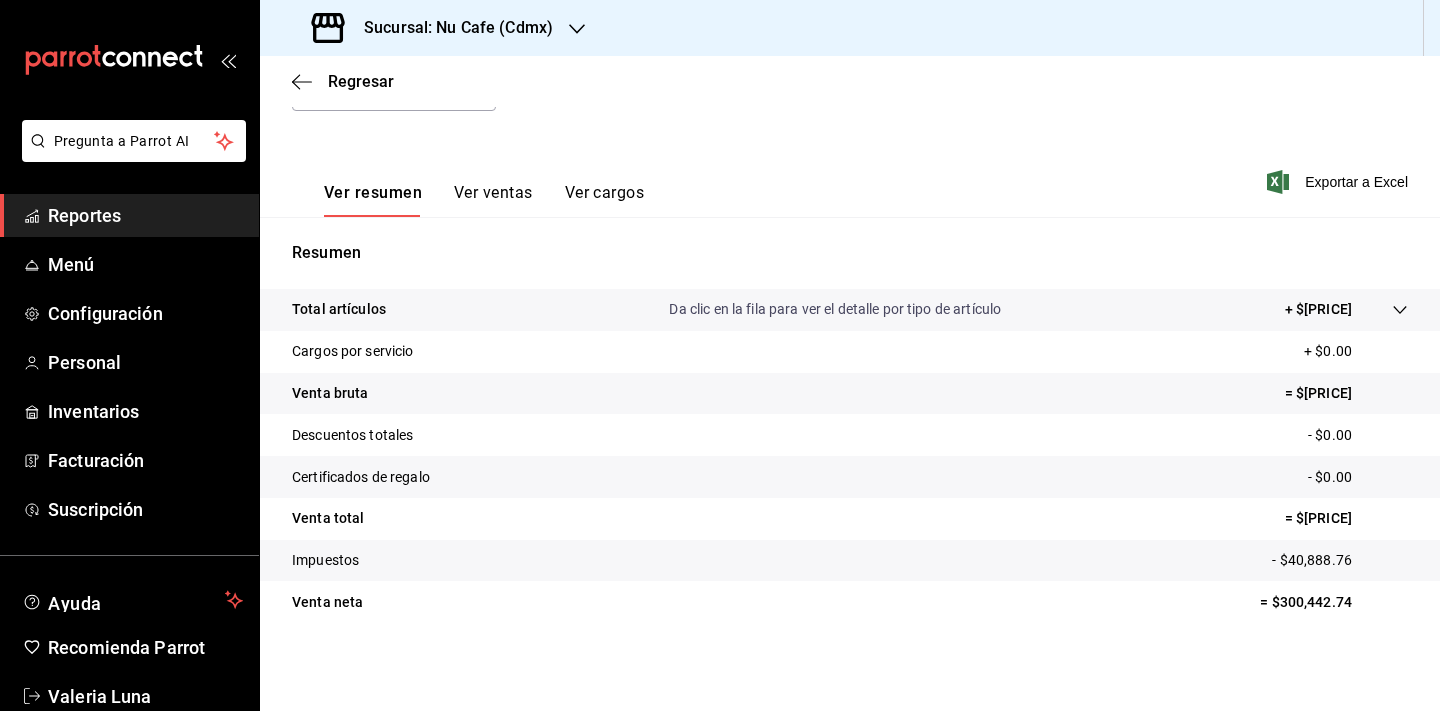 click on "Sucursal: Nu Cafe (Cdmx)" at bounding box center [850, 28] 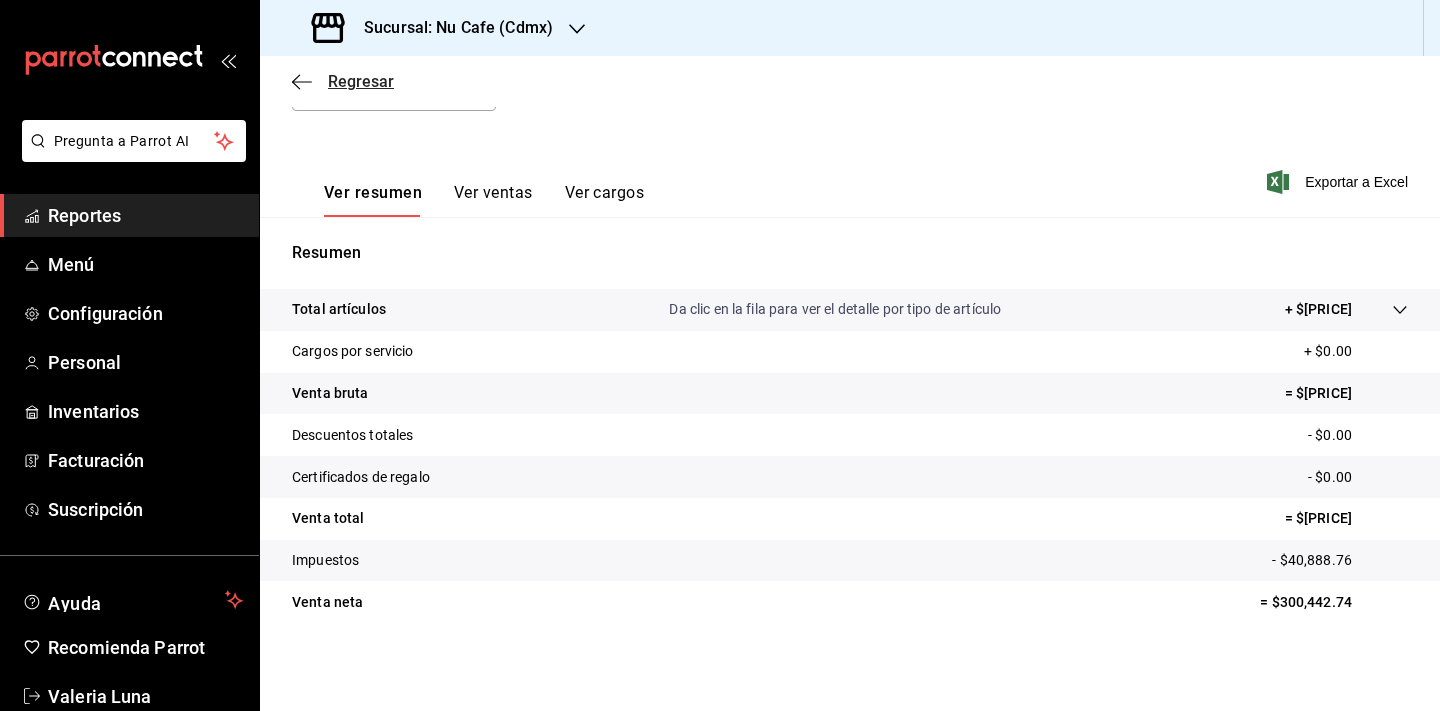 click on "Regresar" at bounding box center (361, 81) 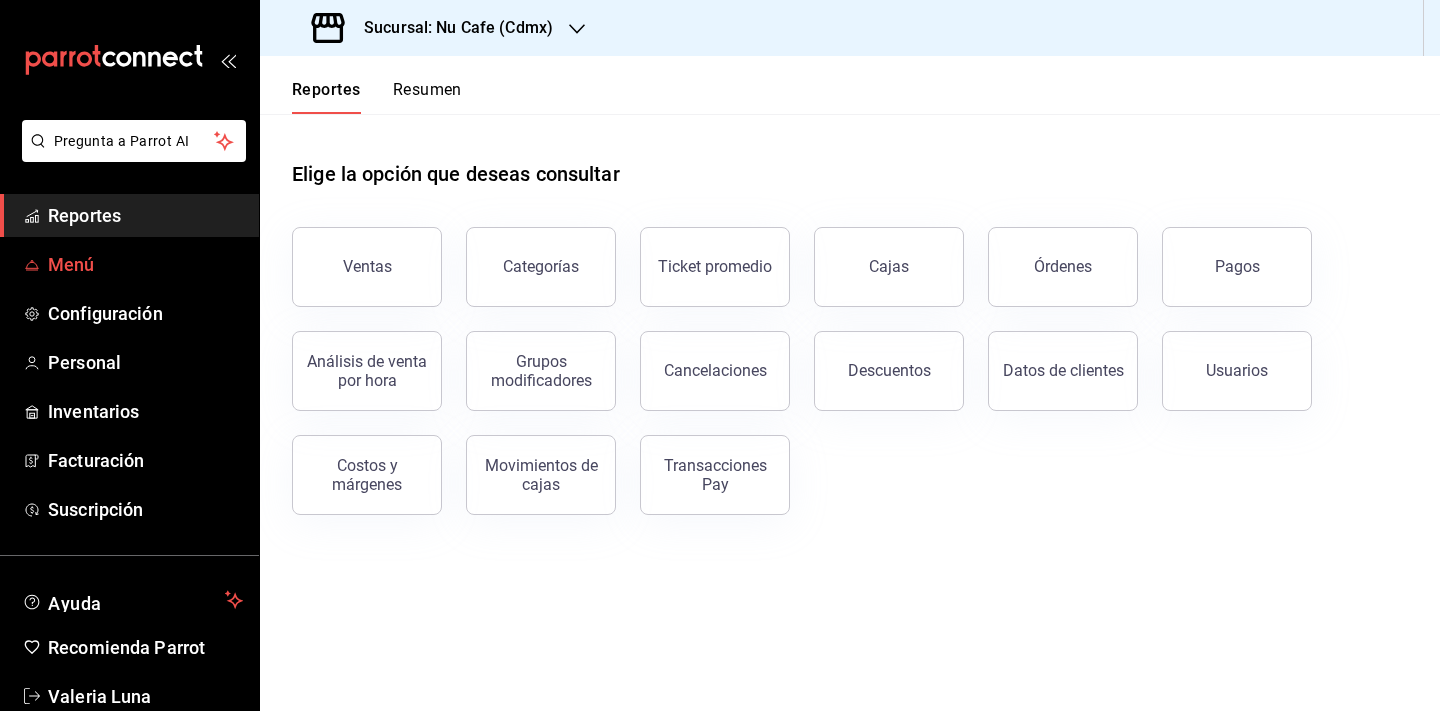 click on "Menú" at bounding box center [129, 264] 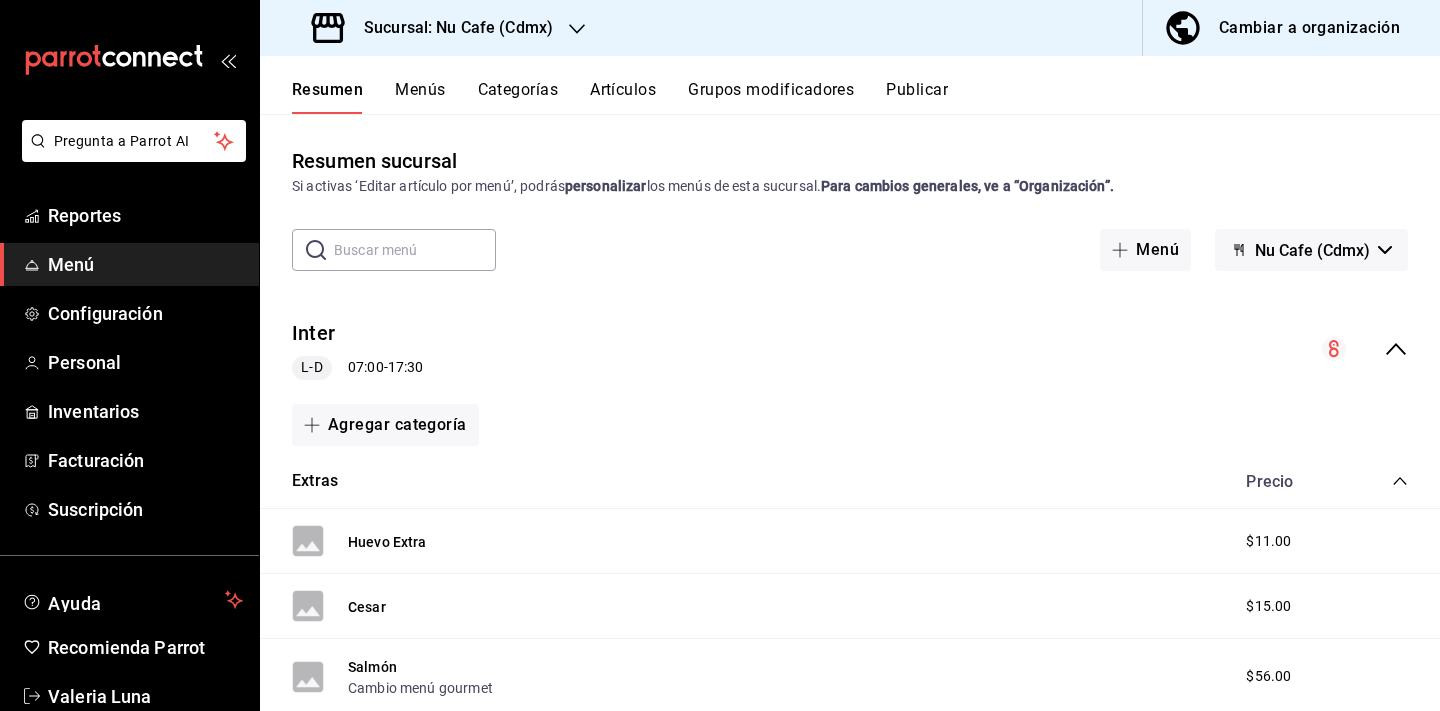click on "Artículos" at bounding box center [623, 97] 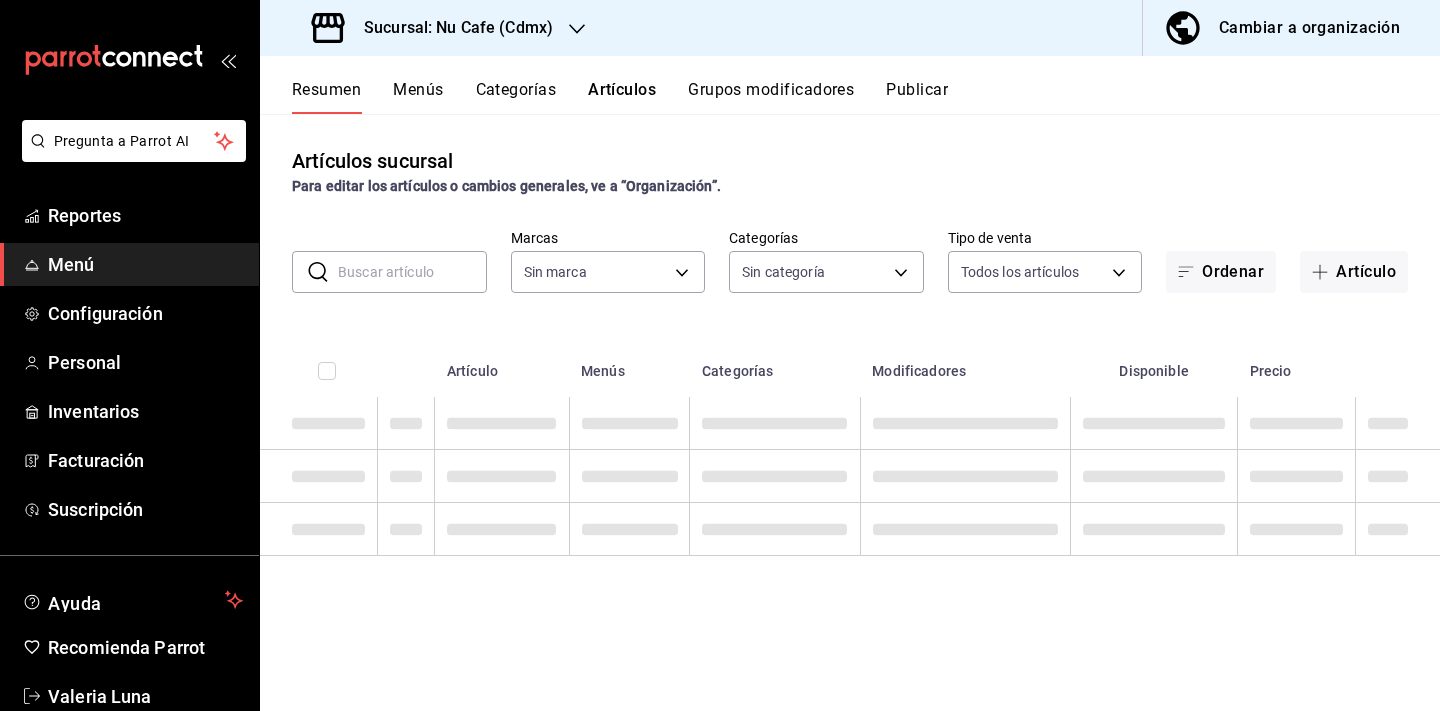 click on "Artículos" at bounding box center (622, 97) 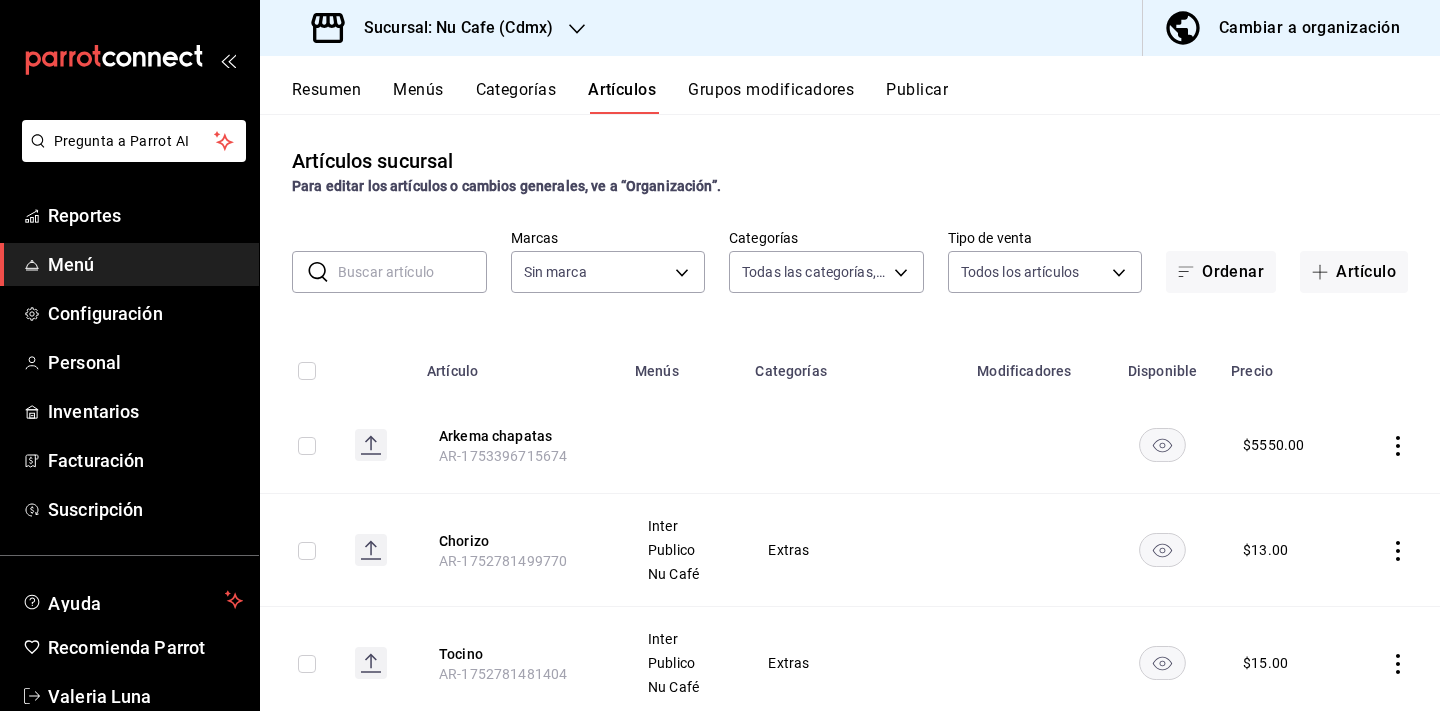 type on "[UUID]" 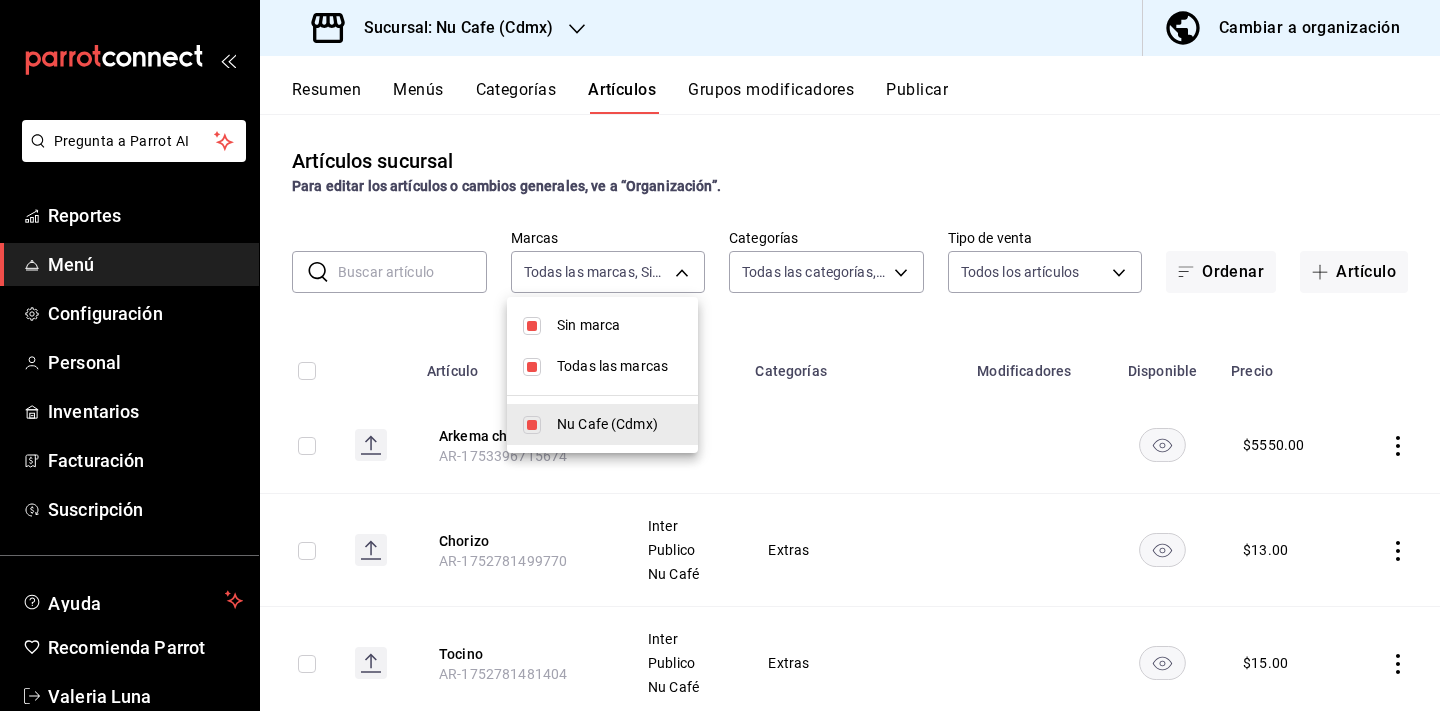 click on "Pregunta a Parrot AI Reportes   Menú   Configuración   Personal   Inventarios   Facturación   Suscripción   Ayuda Recomienda Parrot   Valeria Luna   Sugerir nueva función   Sucursal: Nu Cafe ([CITY]) Cambiar a organización Resumen Menús Categorías Artículos Grupos modificadores Publicar Artículos sucursal Para editar los artículos o cambios generales, ve a “Organización”. ​ ​ Marcas Todas las marcas, Sin marca 0eed2892-7b63-413a-8f7e-1edbe76bc373 Categorías Todas las categorías, Sin categoría Tipo de venta Todos los artículos ALL Ordenar Artículo Artículo Menús Categorías Modificadores Disponible Precio Arkema chapatas AR-1753396715674 $ 5550.00 Chorizo AR-1752781499770 Inter Publico Nu Café Extras $ 13.00 Tocino AR-1752781481404 Inter Publico Nu Café Extras $ 15.00 Leche (extra) AR-1751582670207 Publico Nu Café Tienda $ 15.00 Desechable AR-1751582419217 Publico Nu Café Tienda $ 5.00 Mil islas AR-1751582390053 Publico Nu Café Tienda $ 15.00 Mermelada de fresa AR-1751582320344 $" at bounding box center (720, 355) 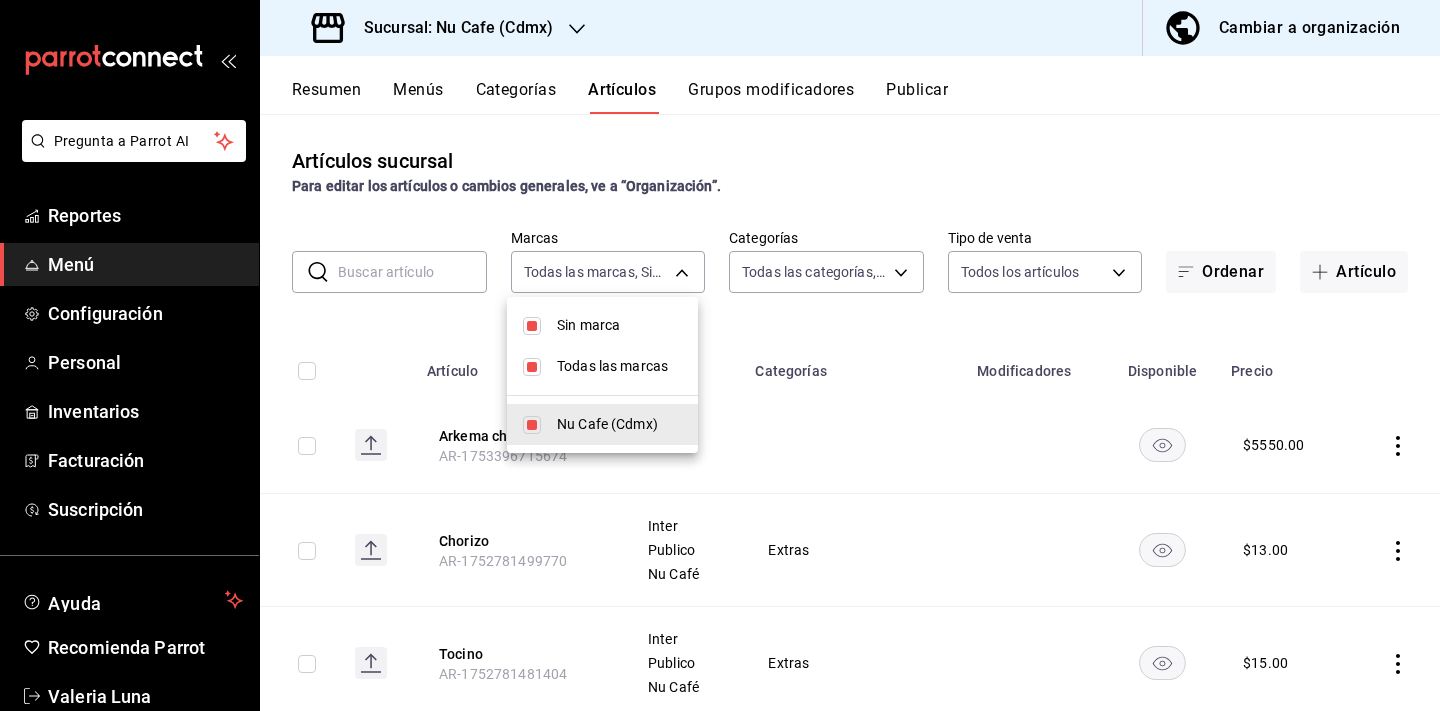 click at bounding box center (720, 355) 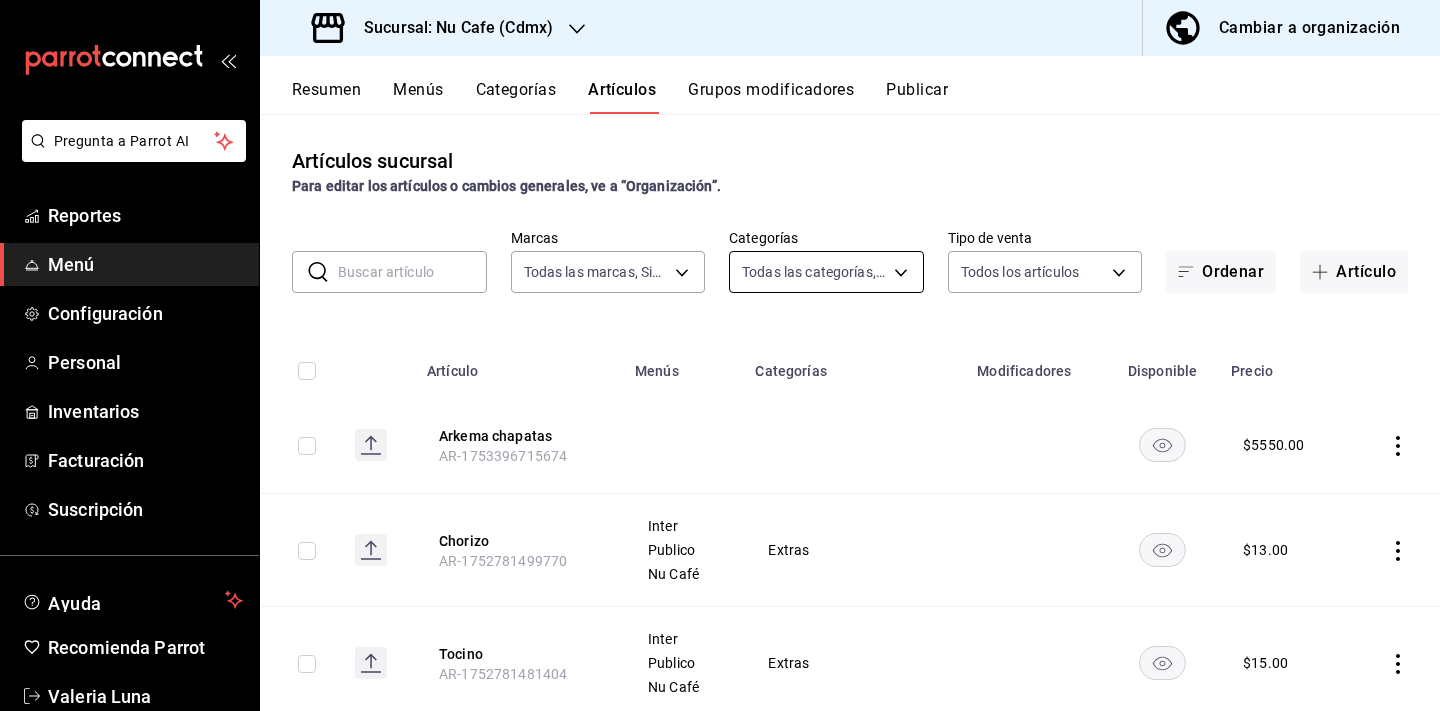 click on "Pregunta a Parrot AI Reportes   Menú   Configuración   Personal   Inventarios   Facturación   Suscripción   Ayuda Recomienda Parrot   Valeria Luna   Sugerir nueva función   Sucursal: Nu Cafe ([CITY]) Cambiar a organización Resumen Menús Categorías Artículos Grupos modificadores Publicar Artículos sucursal Para editar los artículos o cambios generales, ve a “Organización”. ​ ​ Marcas Todas las marcas, Sin marca 0eed2892-7b63-413a-8f7e-1edbe76bc373 Categorías Todas las categorías, Sin categoría Tipo de venta Todos los artículos ALL Ordenar Artículo Artículo Menús Categorías Modificadores Disponible Precio Arkema chapatas AR-1753396715674 $ 5550.00 Chorizo AR-1752781499770 Inter Publico Nu Café Extras $ 13.00 Tocino AR-1752781481404 Inter Publico Nu Café Extras $ 15.00 Leche (extra) AR-1751582670207 Publico Nu Café Tienda $ 15.00 Desechable AR-1751582419217 Publico Nu Café Tienda $ 5.00 Mil islas AR-1751582390053 Publico Nu Café Tienda $ 15.00 Mermelada de fresa AR-1751582320344 $" at bounding box center [720, 355] 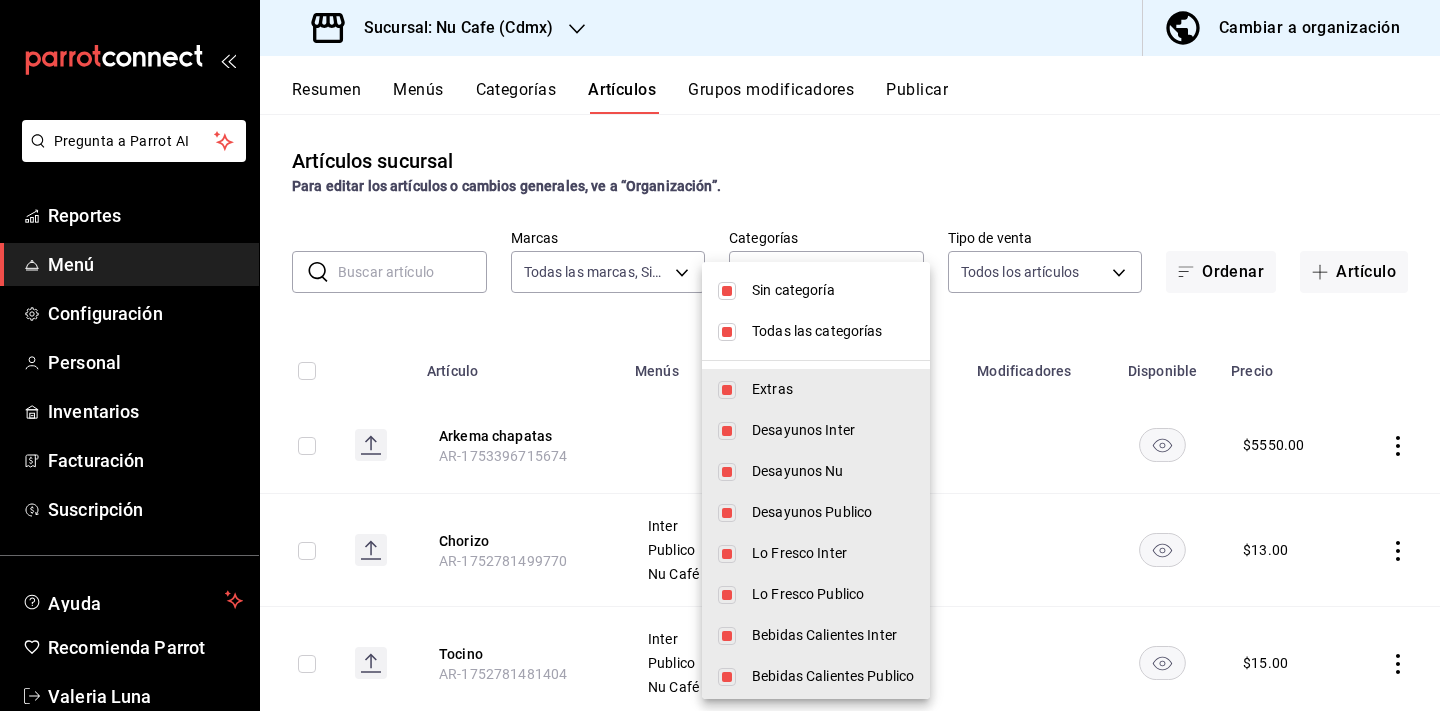 scroll, scrollTop: 0, scrollLeft: 0, axis: both 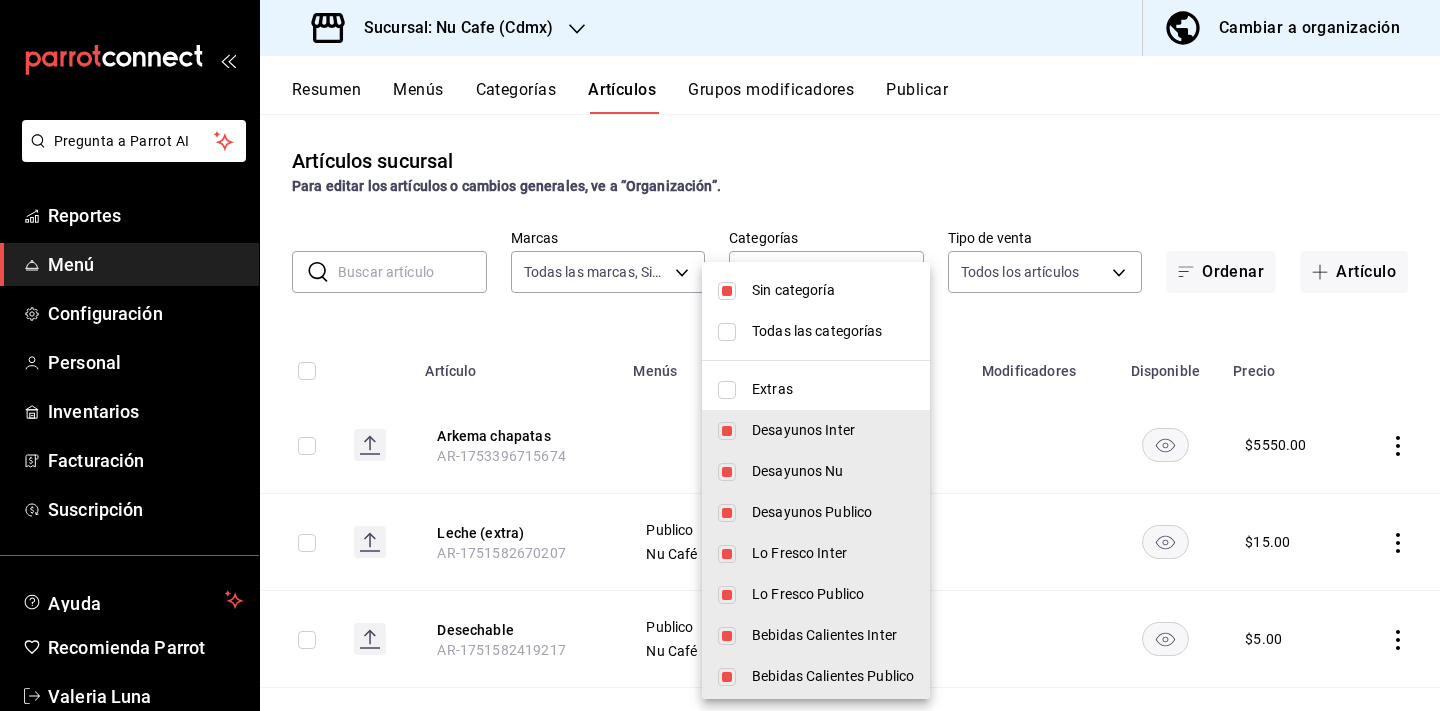 click on "Desayunos Inter" at bounding box center (833, 430) 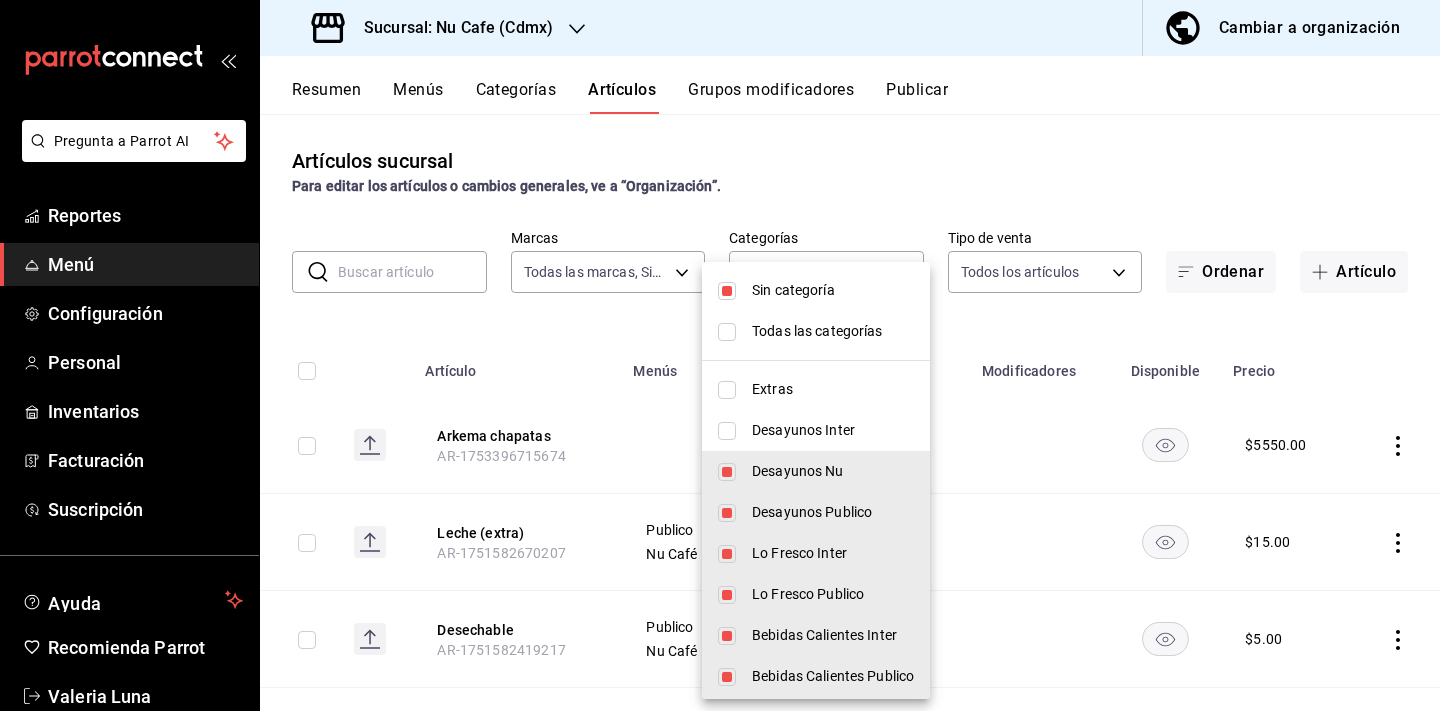 click on "Desayunos Nu" at bounding box center (833, 471) 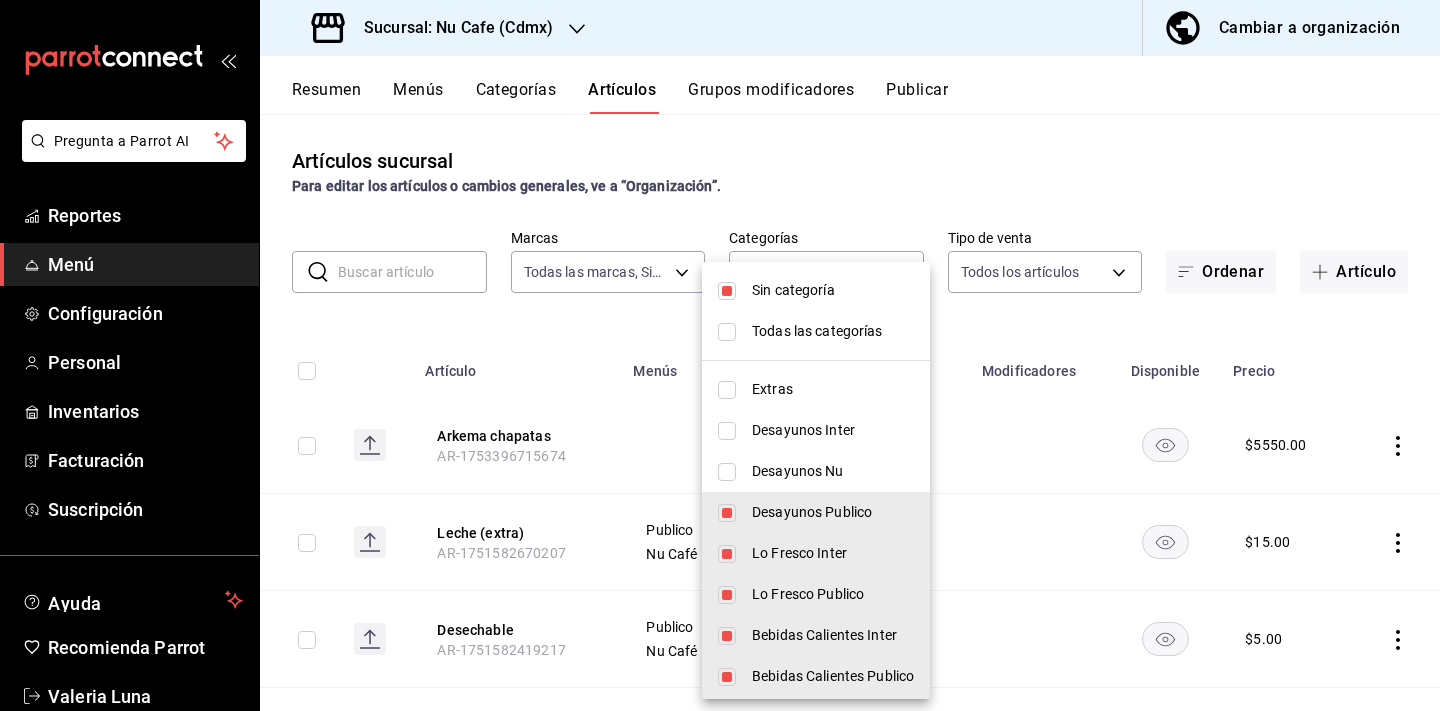 click on "Sin categoría" at bounding box center (833, 290) 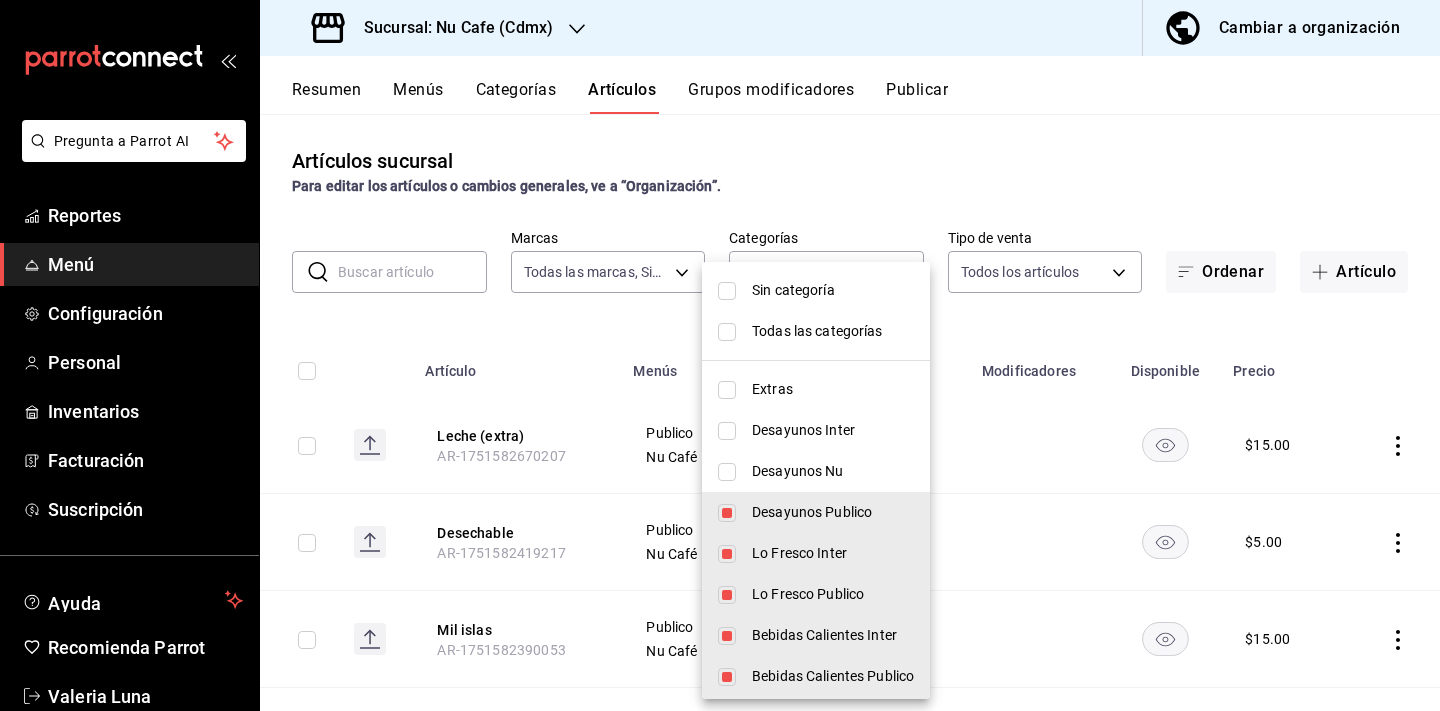 click on "Todas las categorías" at bounding box center [816, 331] 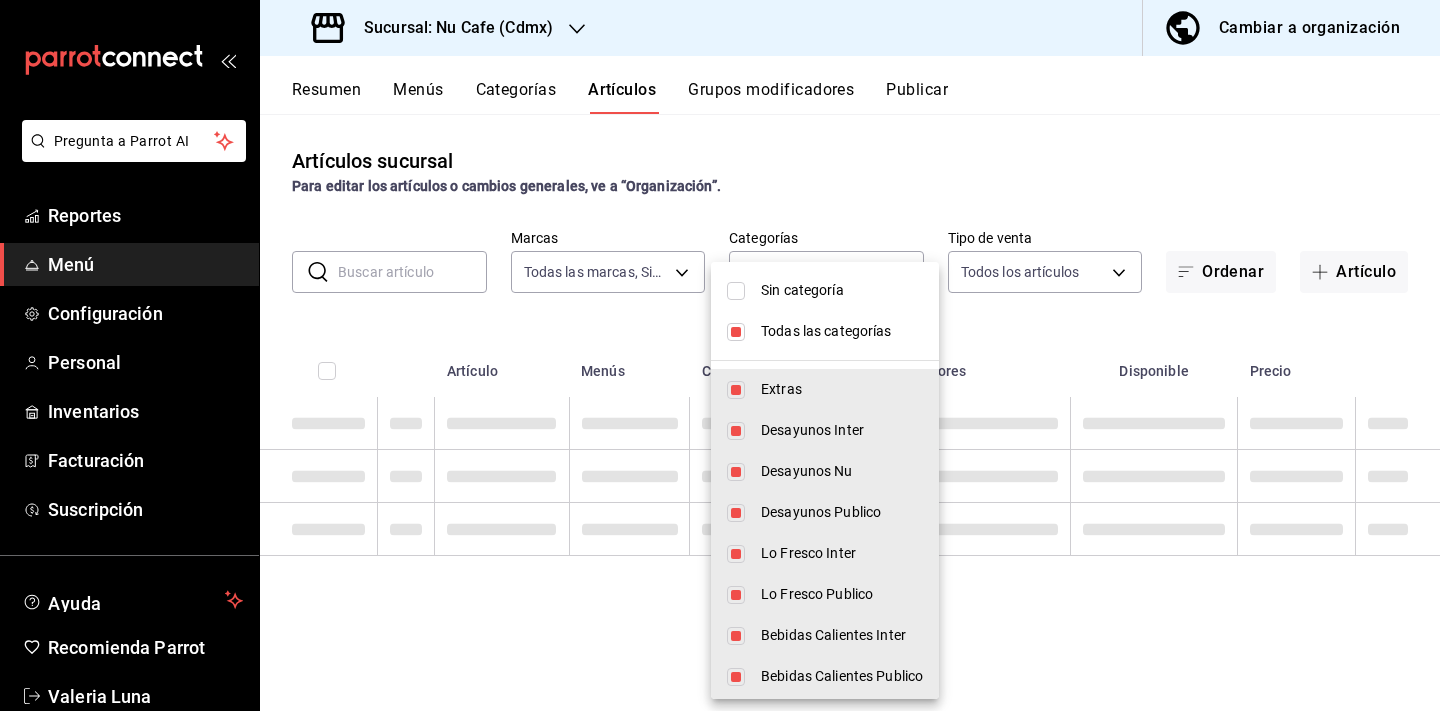 click on "Todas las categorías" at bounding box center (825, 331) 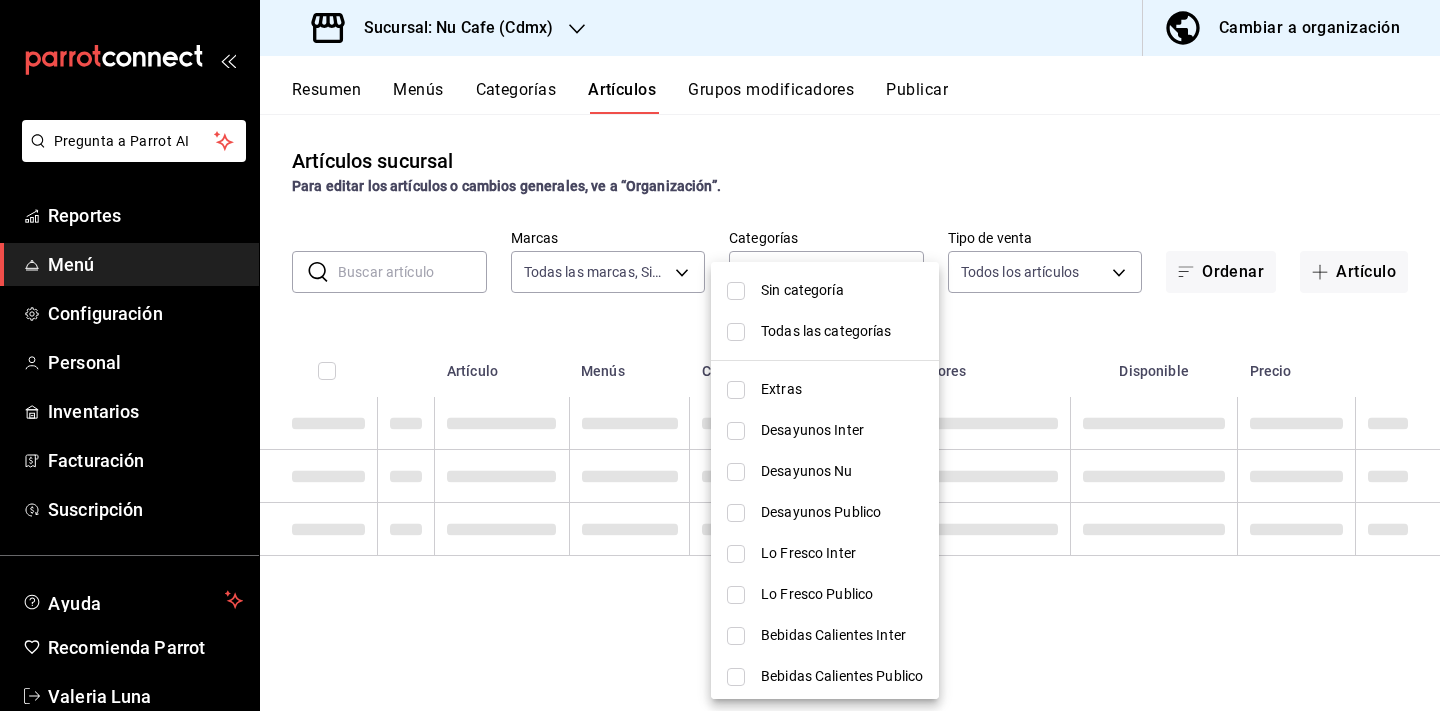 type 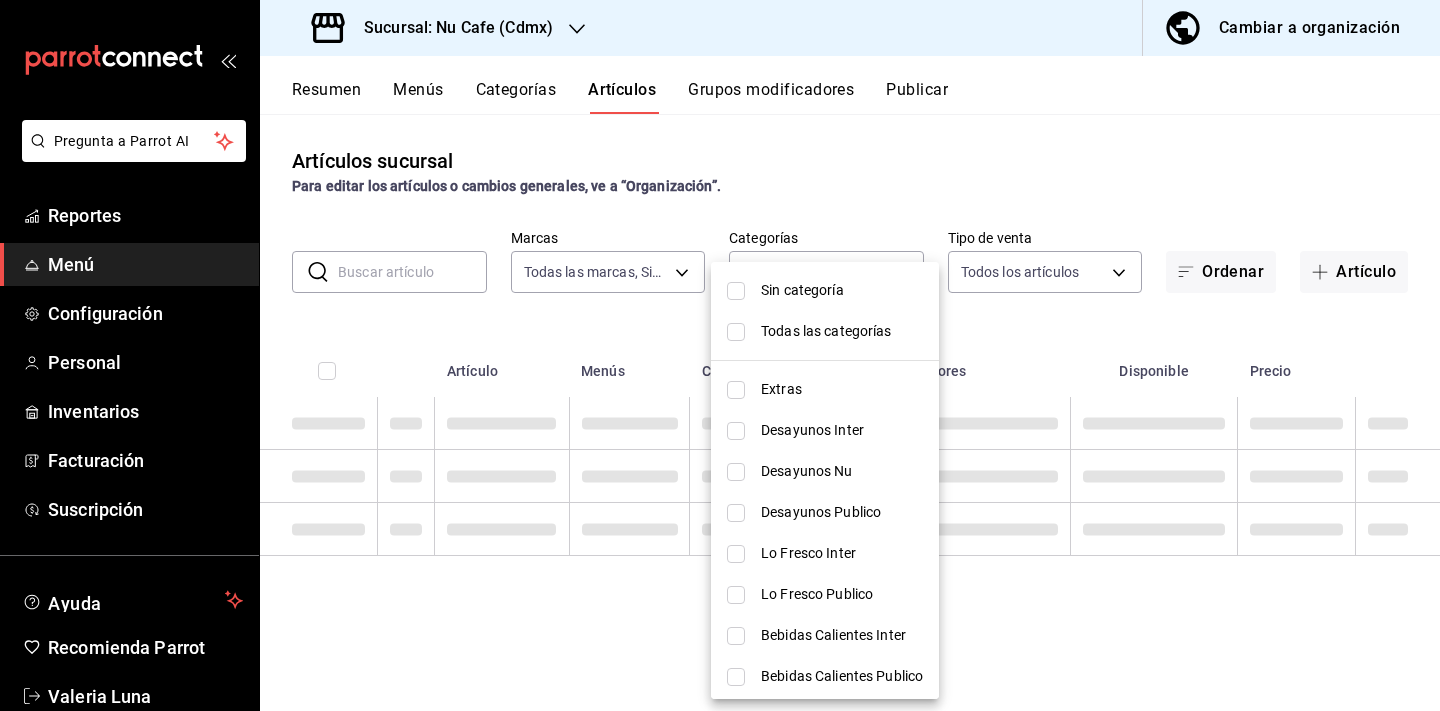 checkbox on "false" 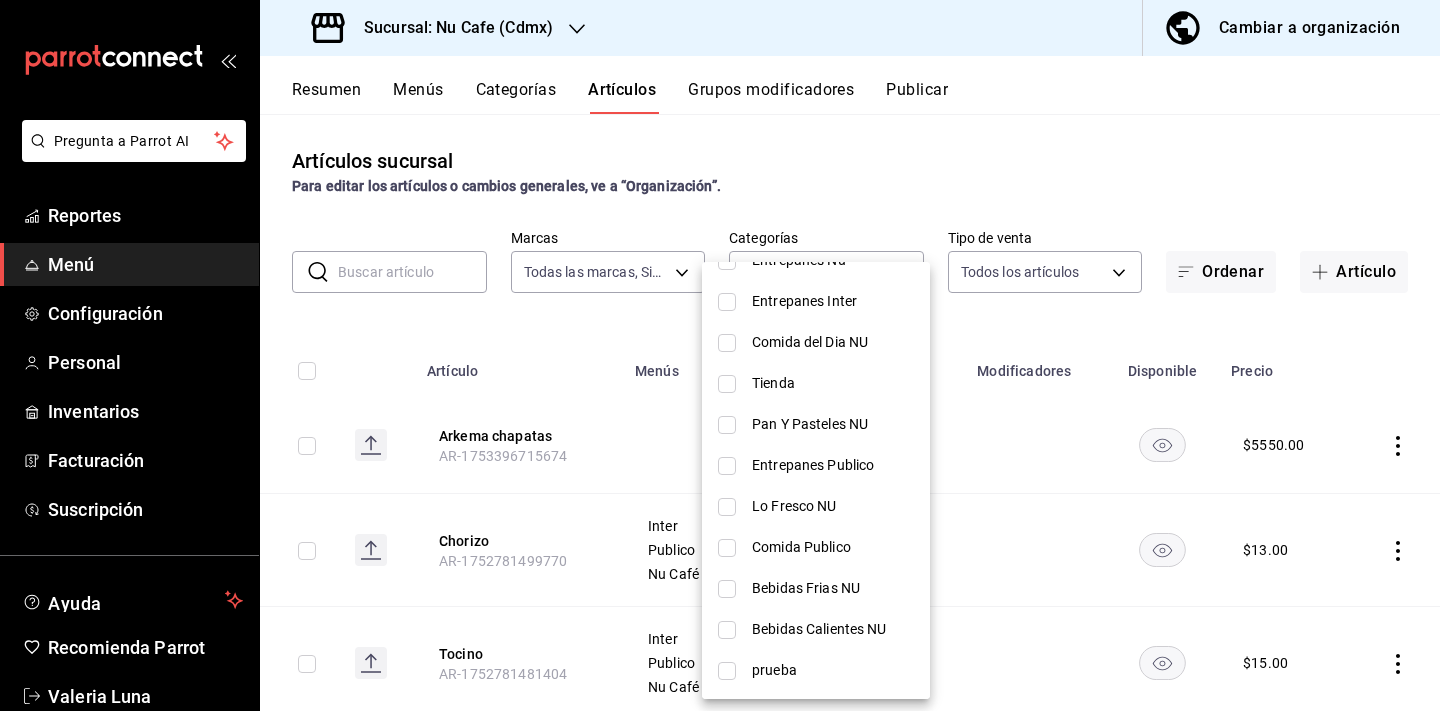 scroll, scrollTop: 785, scrollLeft: 0, axis: vertical 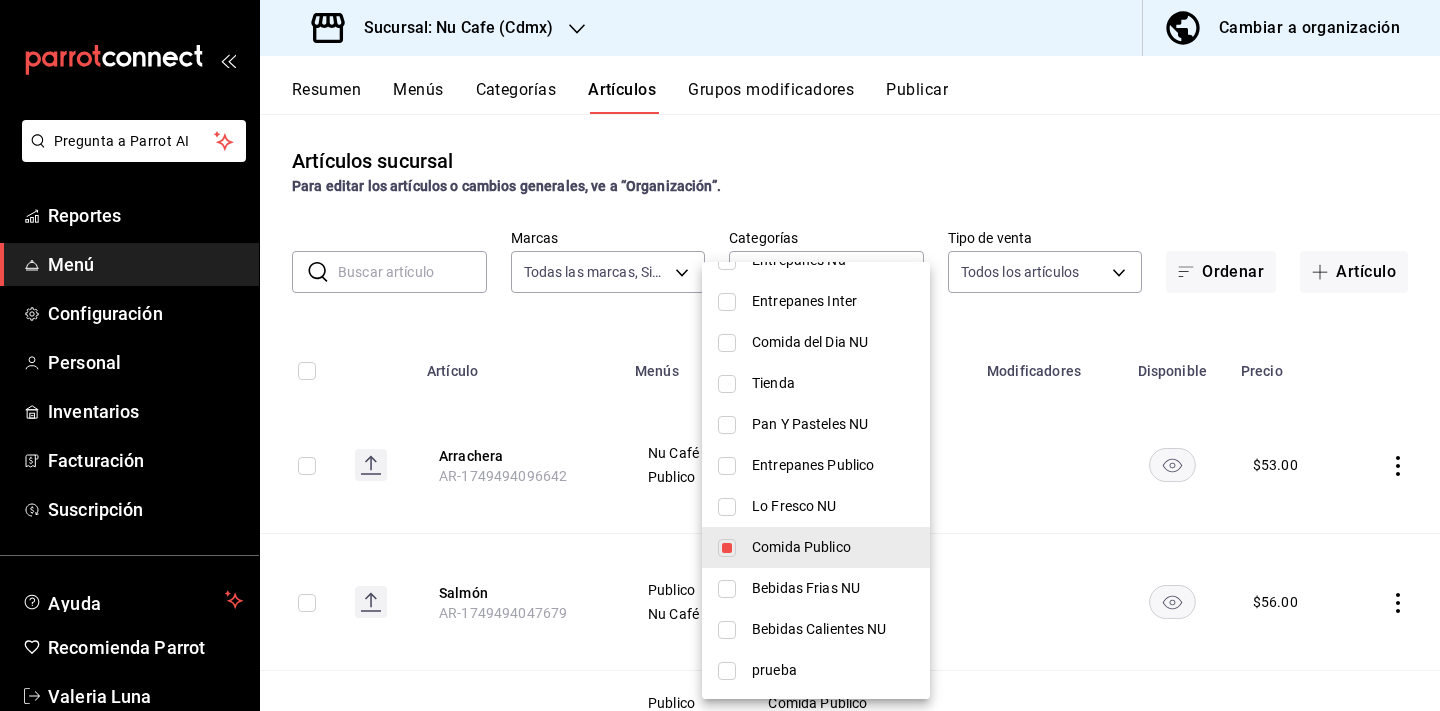 click on "Entrepanes Publico" at bounding box center (833, 465) 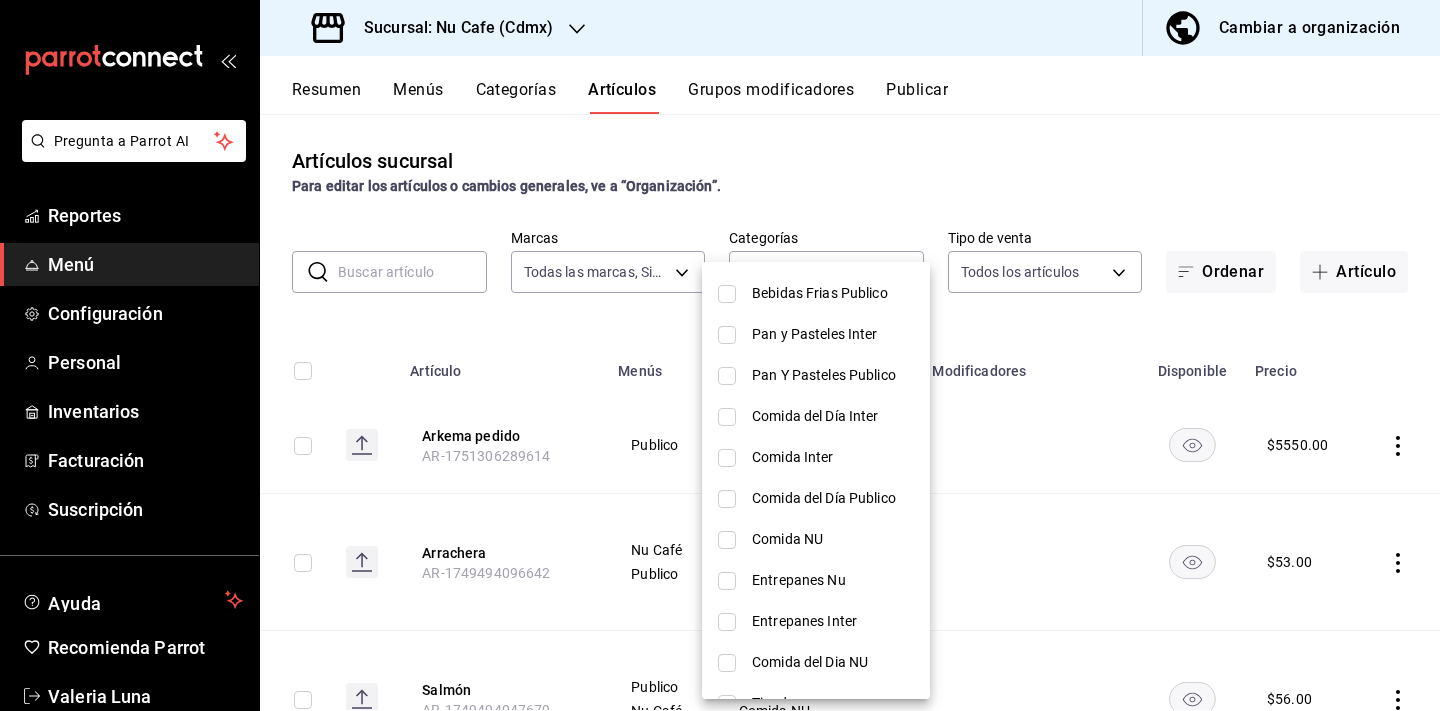 scroll, scrollTop: 464, scrollLeft: 0, axis: vertical 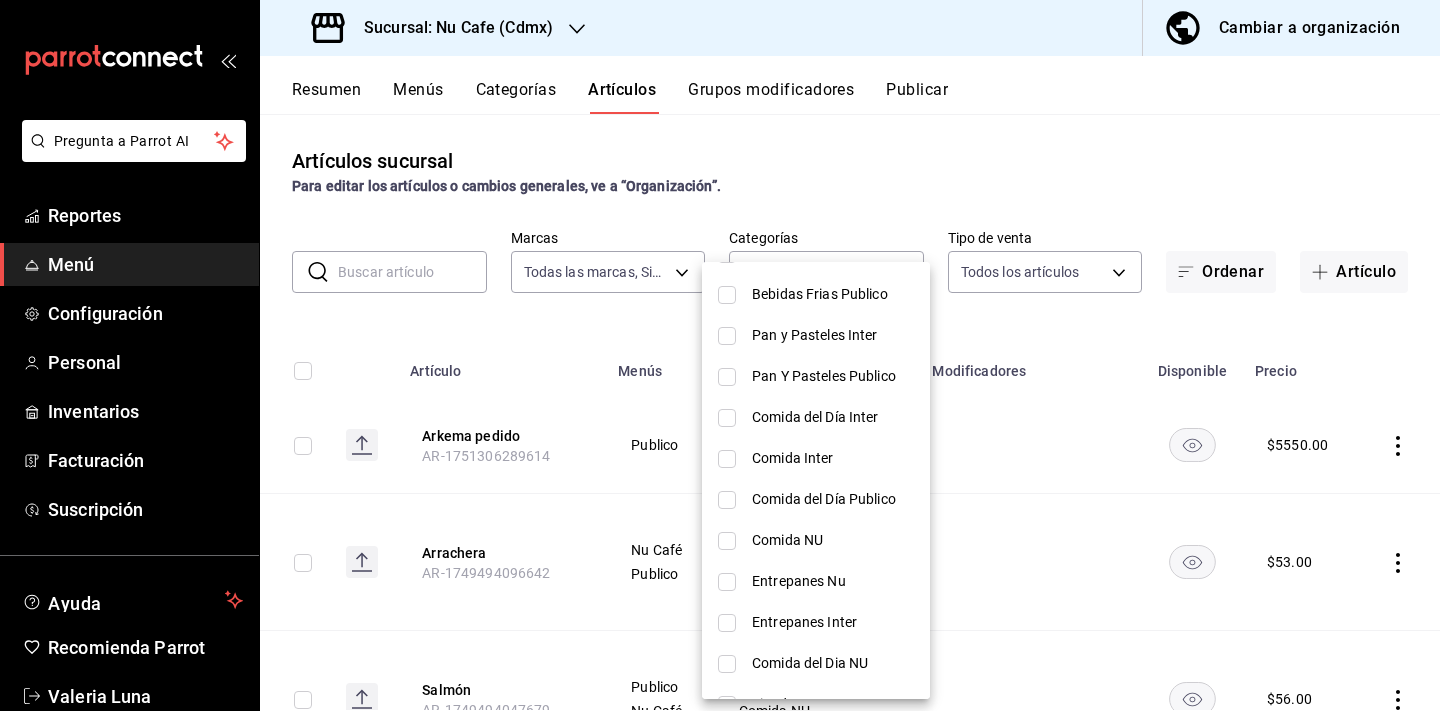 click on "Pan Y Pasteles Publico" at bounding box center (833, 376) 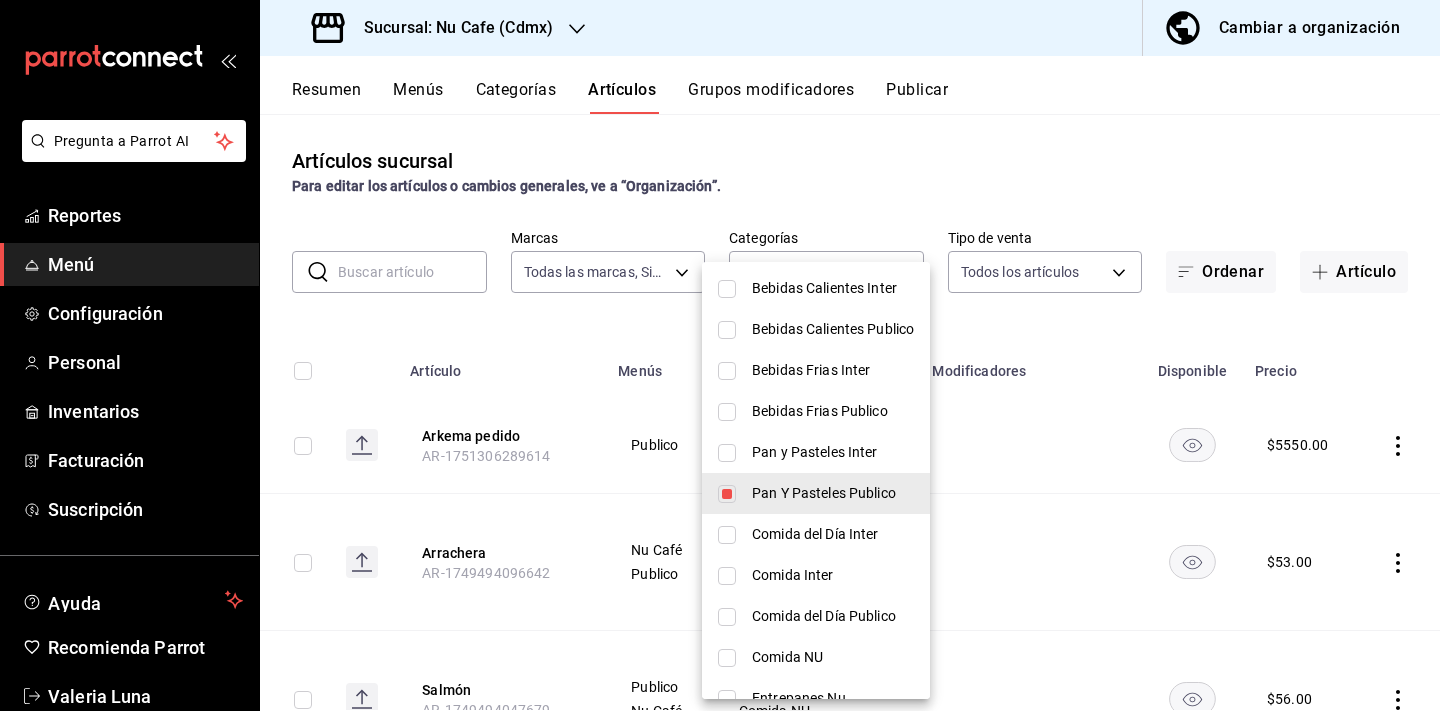 scroll, scrollTop: 337, scrollLeft: 0, axis: vertical 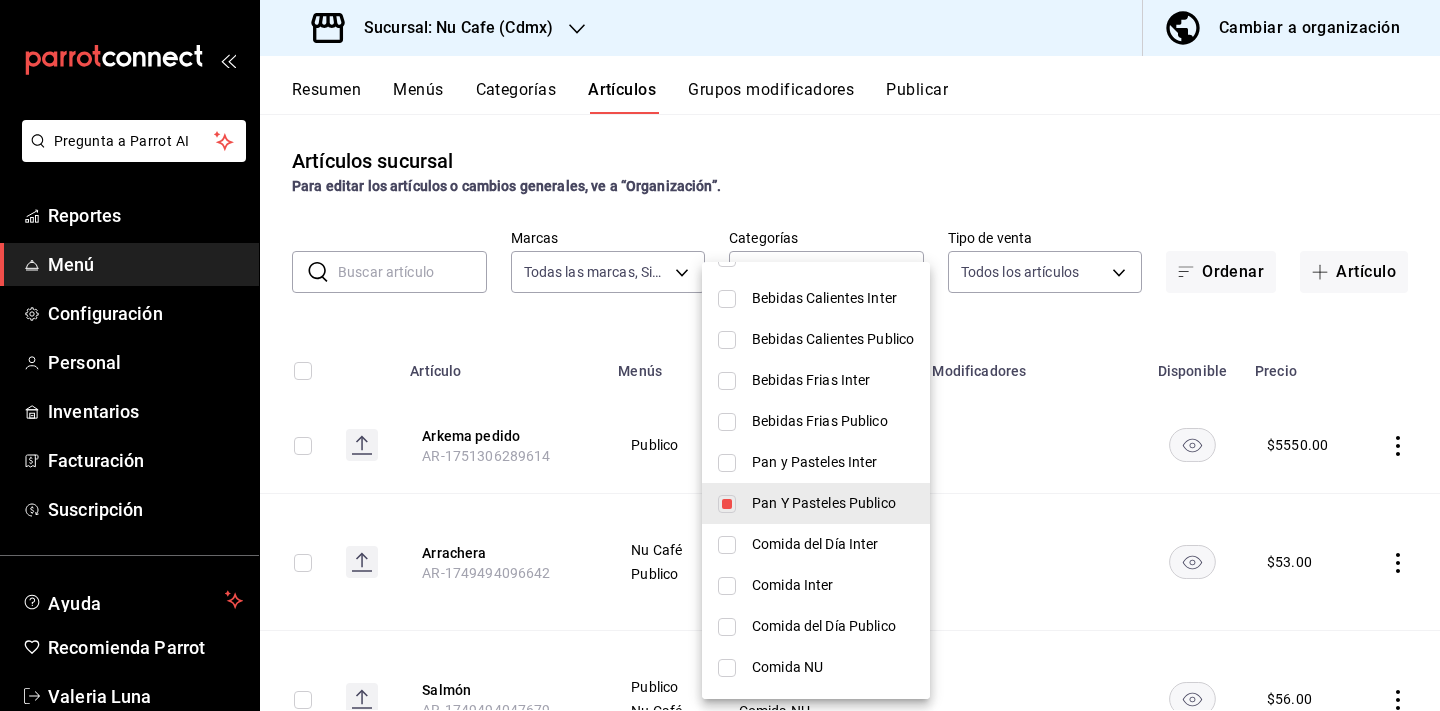 click on "Bebidas Frias Publico" at bounding box center (833, 421) 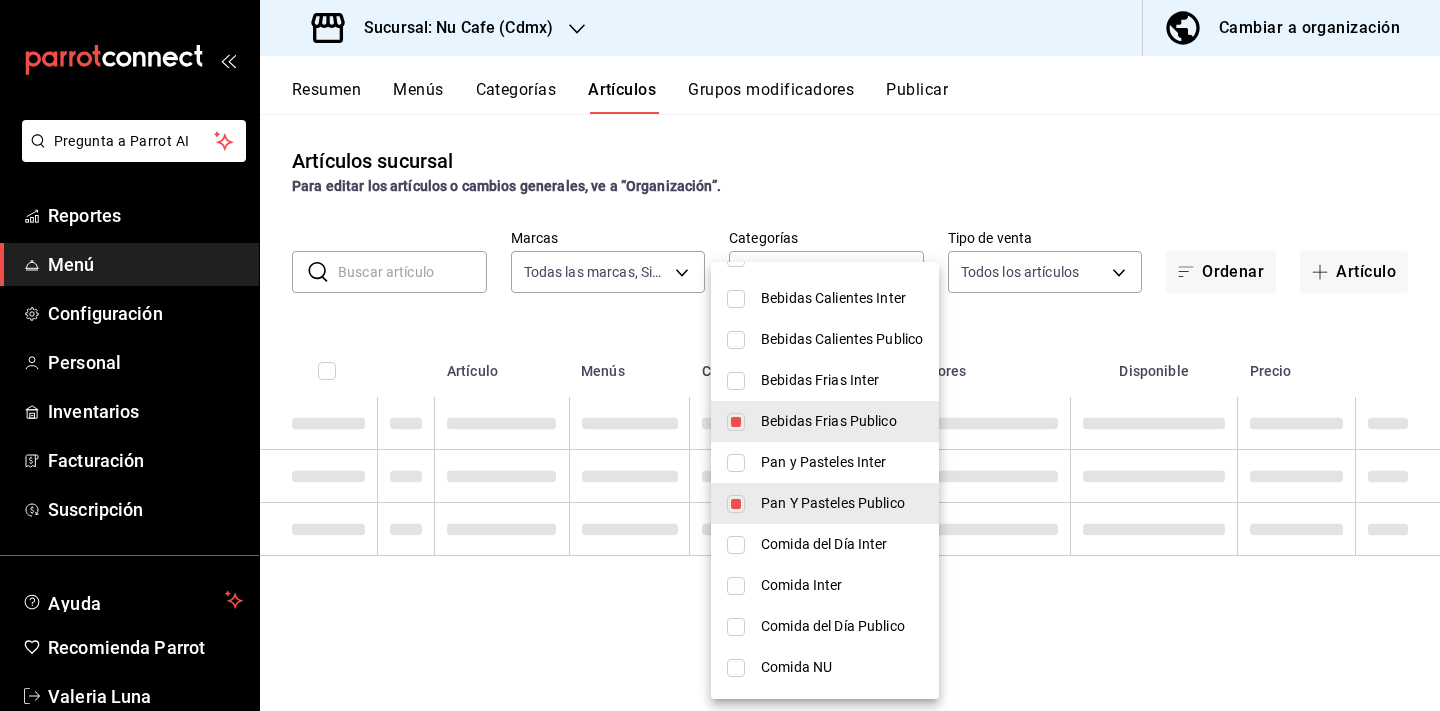 type on "e82dfcd8-b84c-41bc-a6aa-a4eab0244695,ca2b48d7-bf70-471a-b3b7-57735de11fed,a264ccf9-5bad-4676-9c4f-e82fd058d011,a7861f73-8a6c-42ae-bc62-5026a01dbff8" 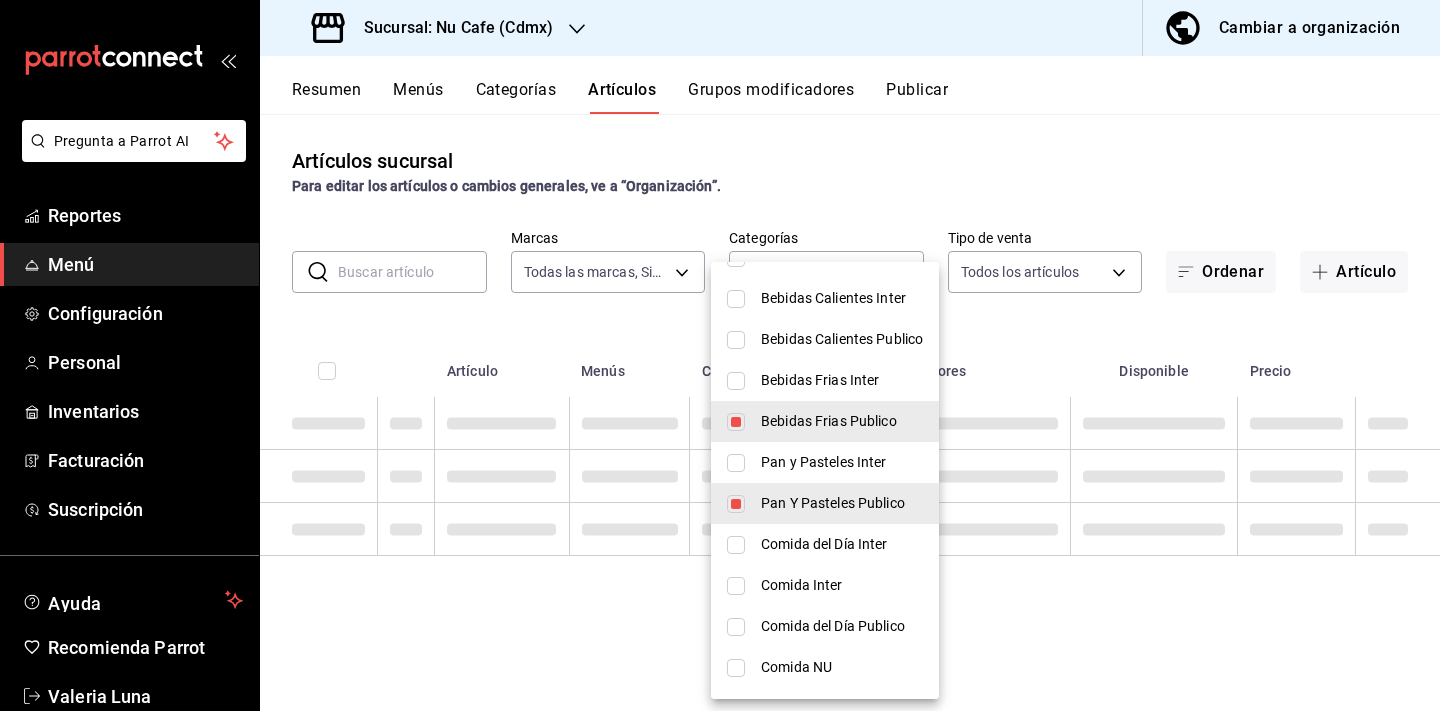checkbox on "true" 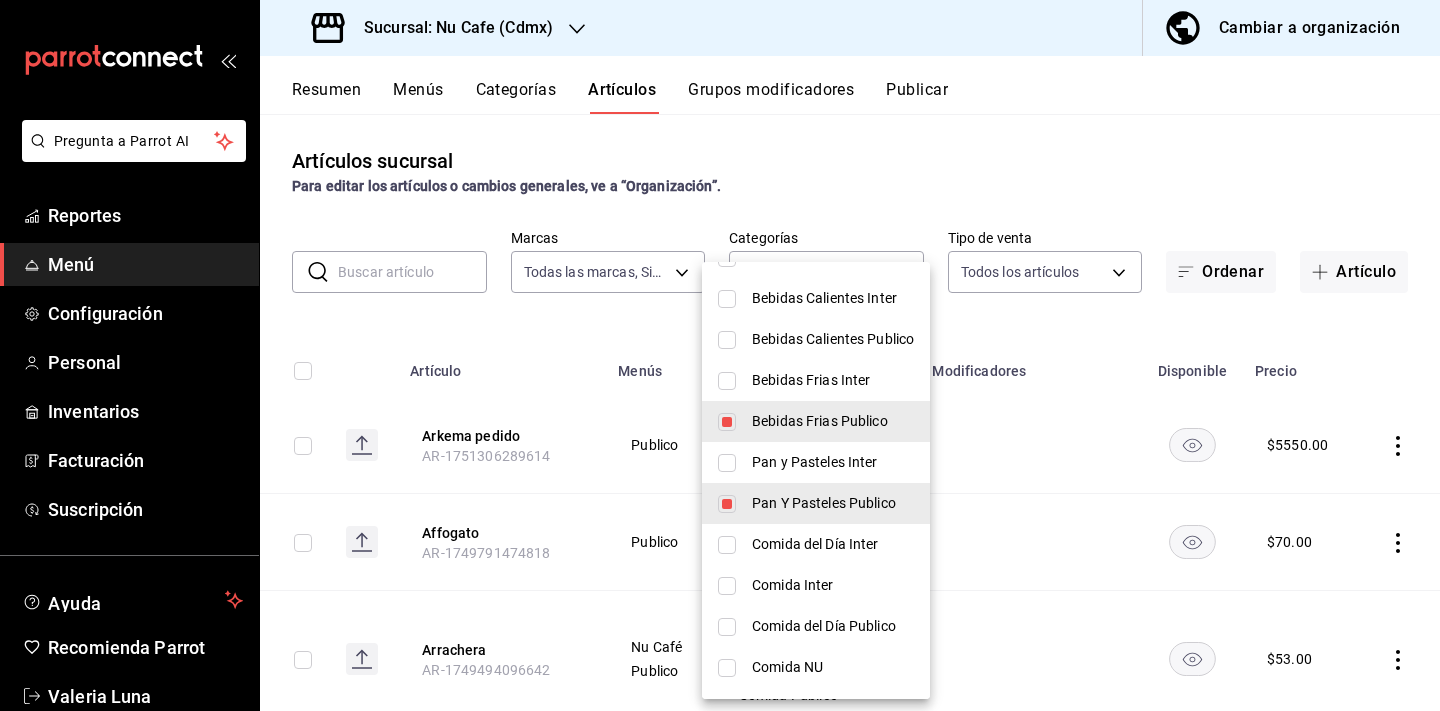 scroll, scrollTop: 216, scrollLeft: 0, axis: vertical 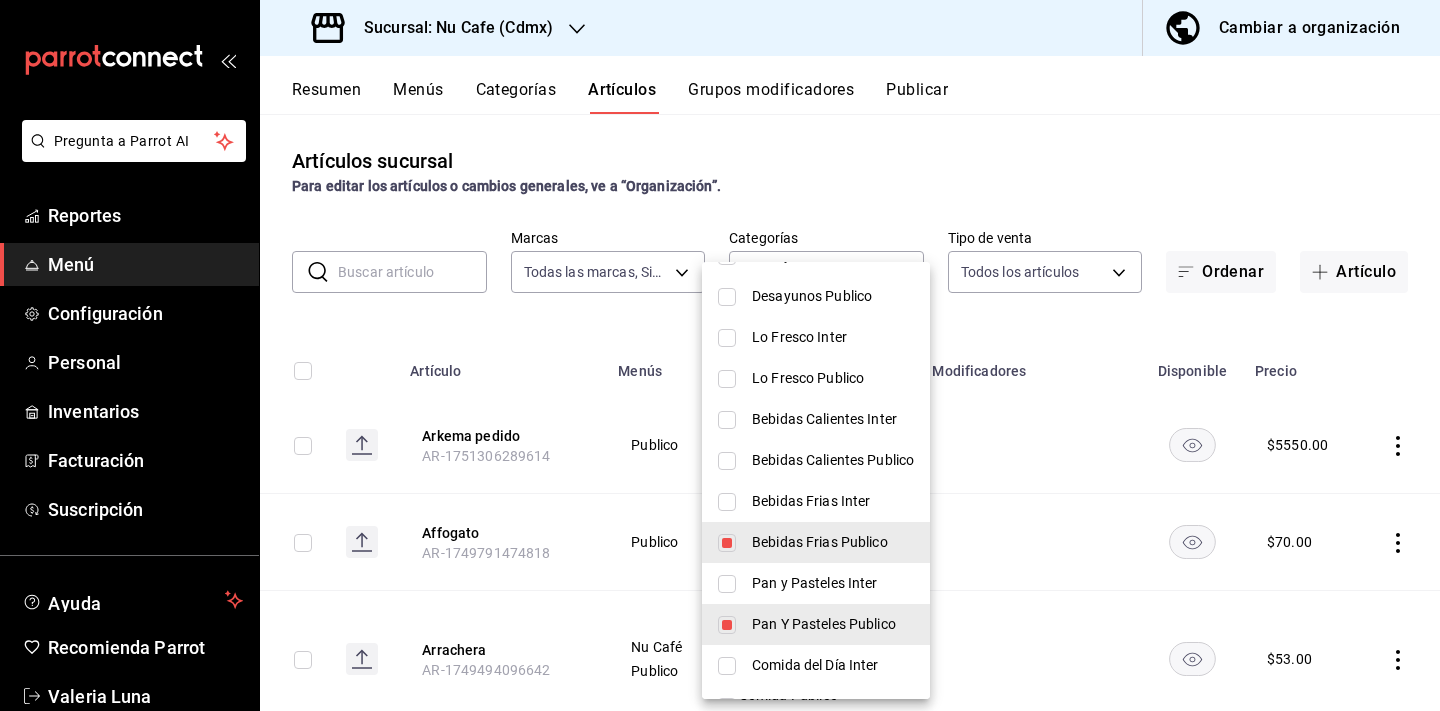 click on "Bebidas Calientes Publico" at bounding box center [833, 460] 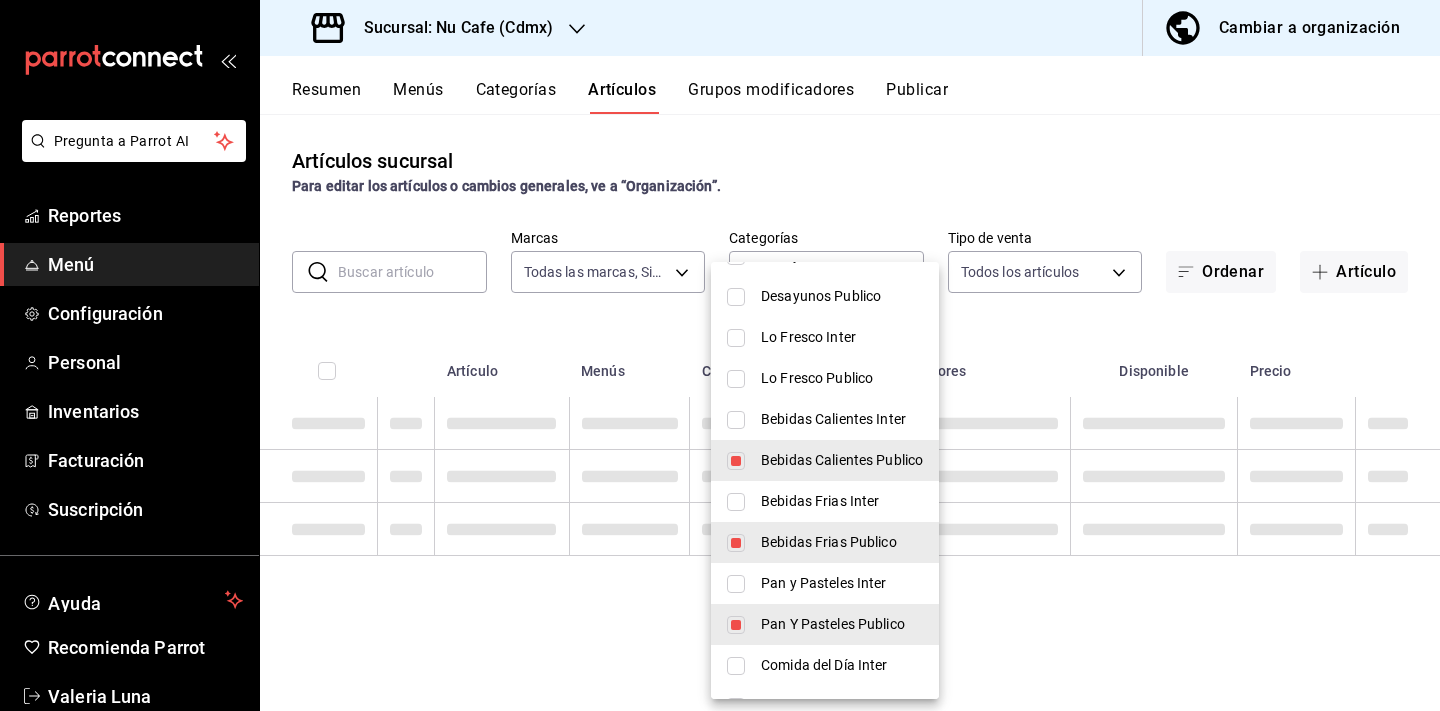 type on "e82dfcd8-b84c-41bc-a6aa-a4eab0244695,ca2b48d7-bf70-471a-b3b7-57735de11fed,a264ccf9-5bad-4676-9c4f-e82fd058d011,a7861f73-8a6c-42ae-bc62-5026a01dbff8,d1a9a93f-fb5b-4908-8089-11db38add252" 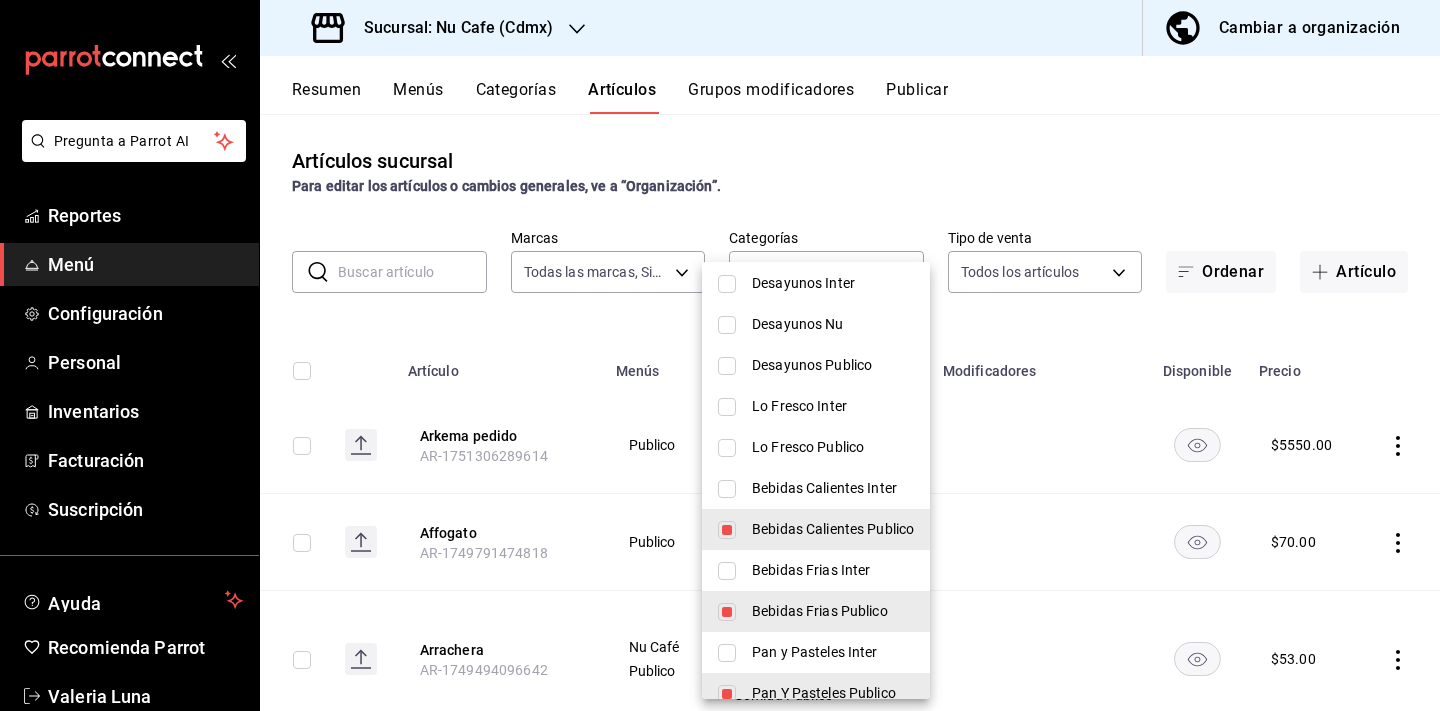 scroll, scrollTop: 138, scrollLeft: 0, axis: vertical 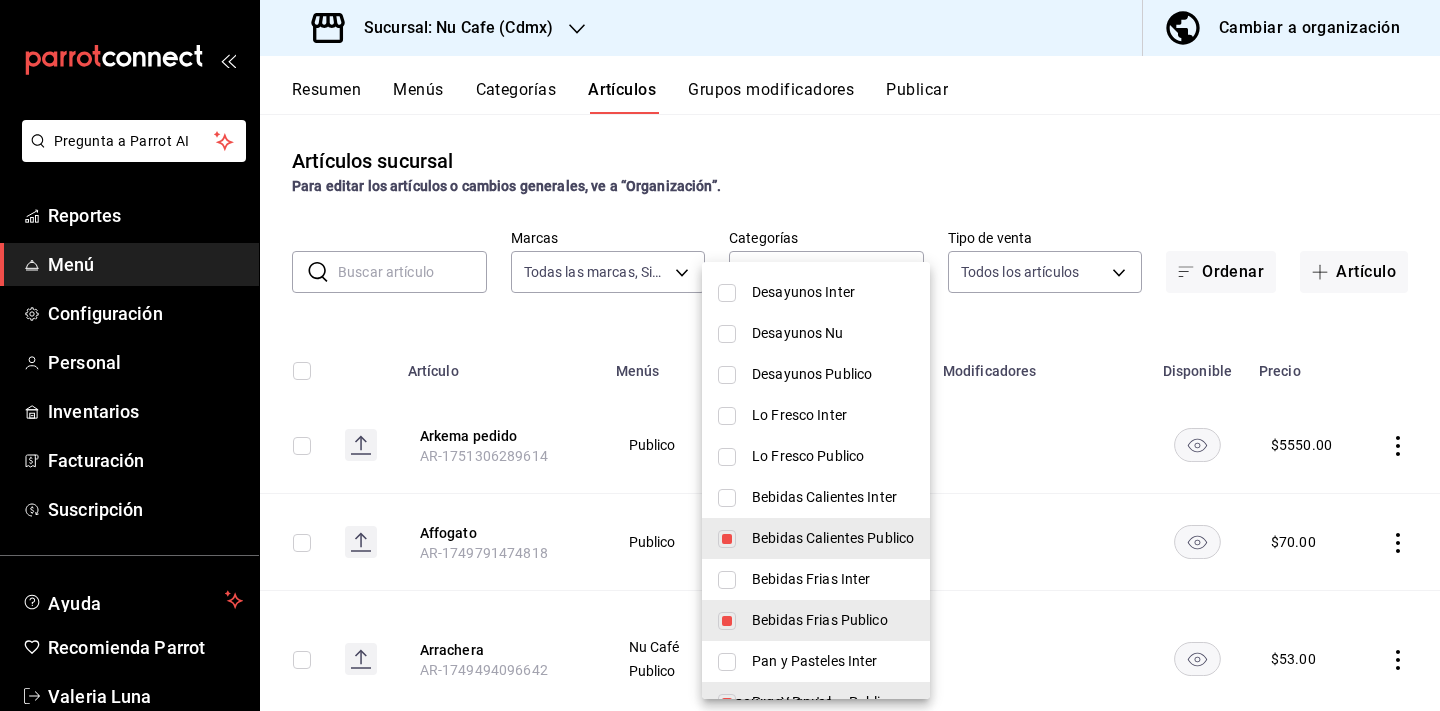 click on "Lo Fresco Publico" at bounding box center [833, 456] 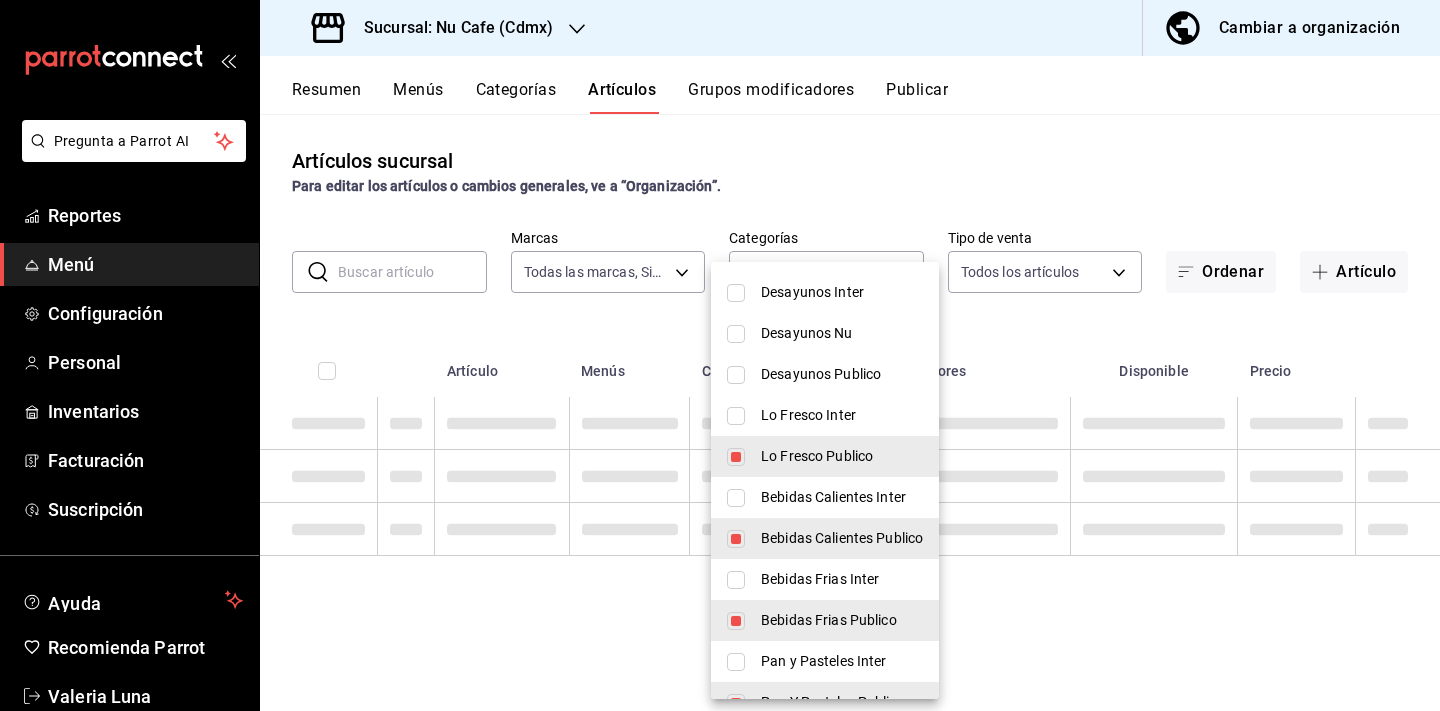 type on "[UUID],[UUID],[UUID],[UUID],[UUID],[UUID]" 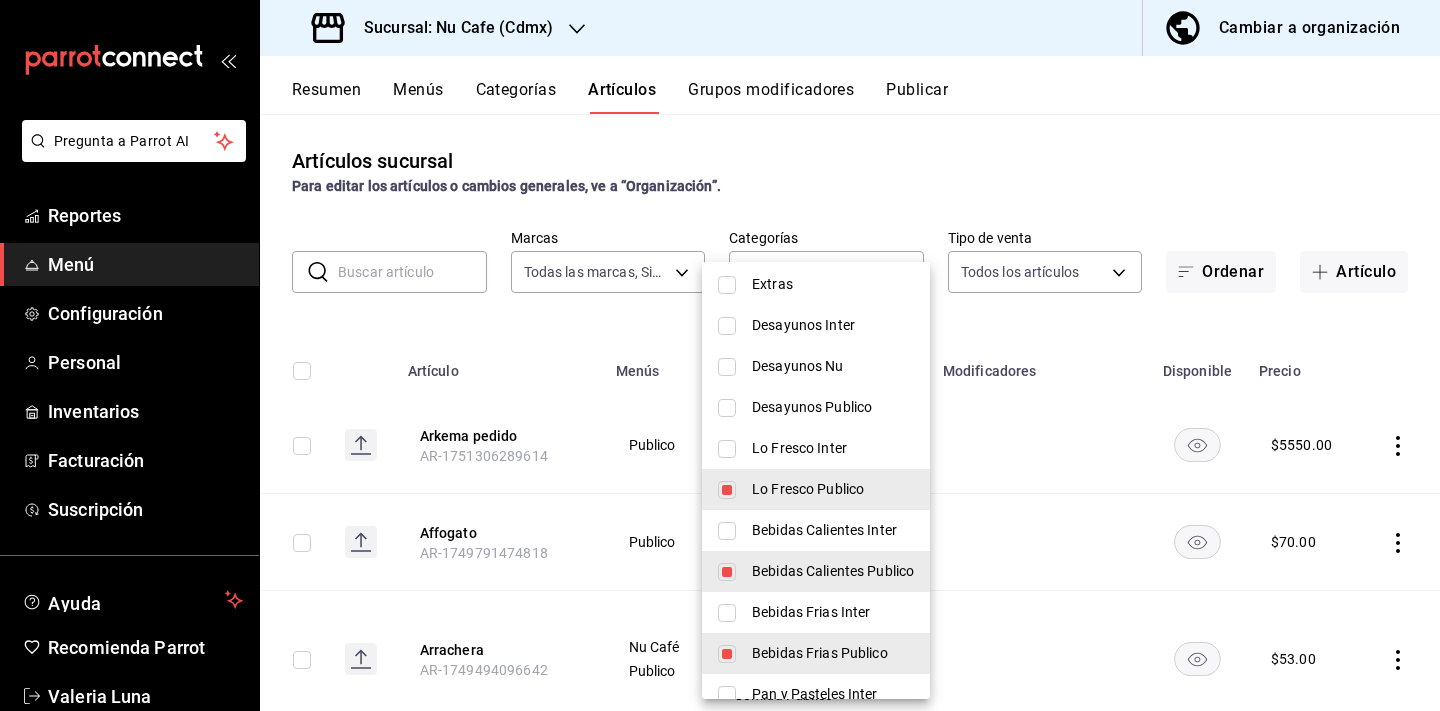 scroll, scrollTop: 99, scrollLeft: 0, axis: vertical 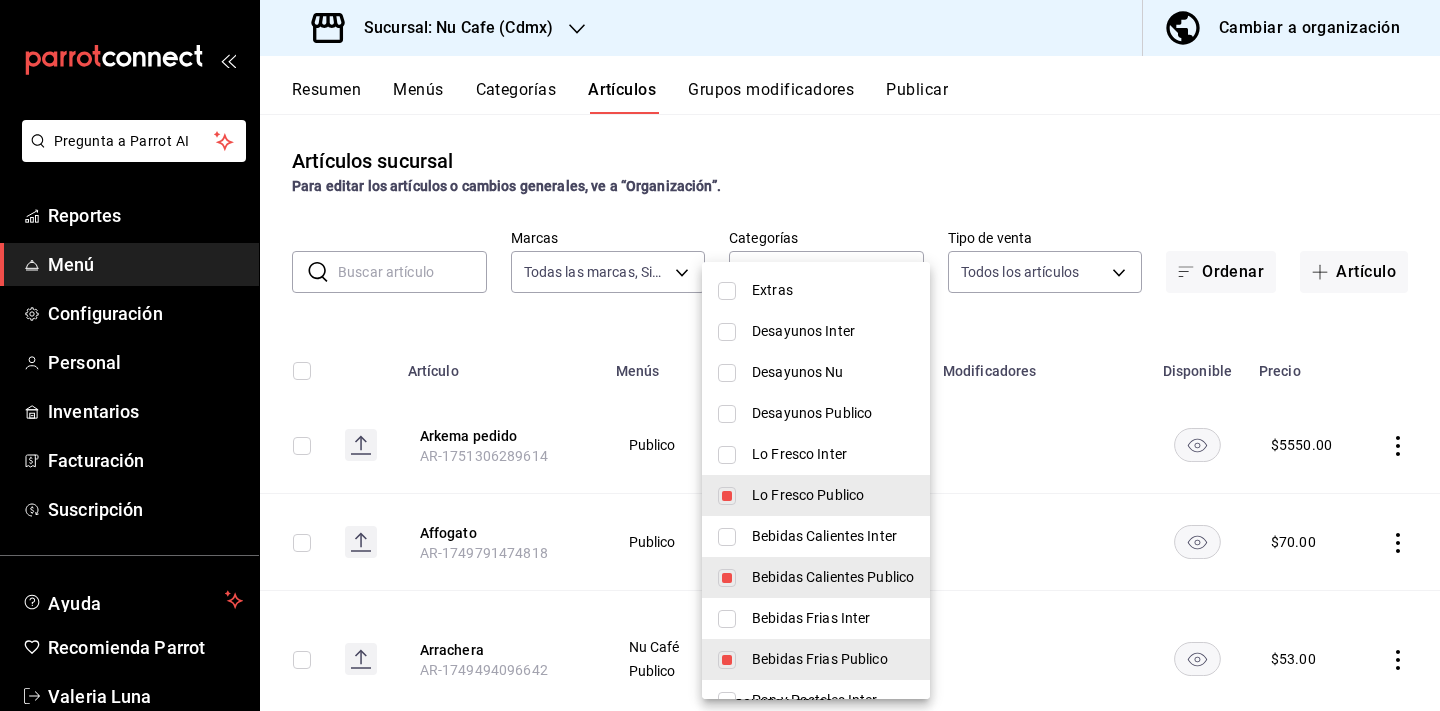 click on "Lo Fresco Publico" at bounding box center (816, 495) 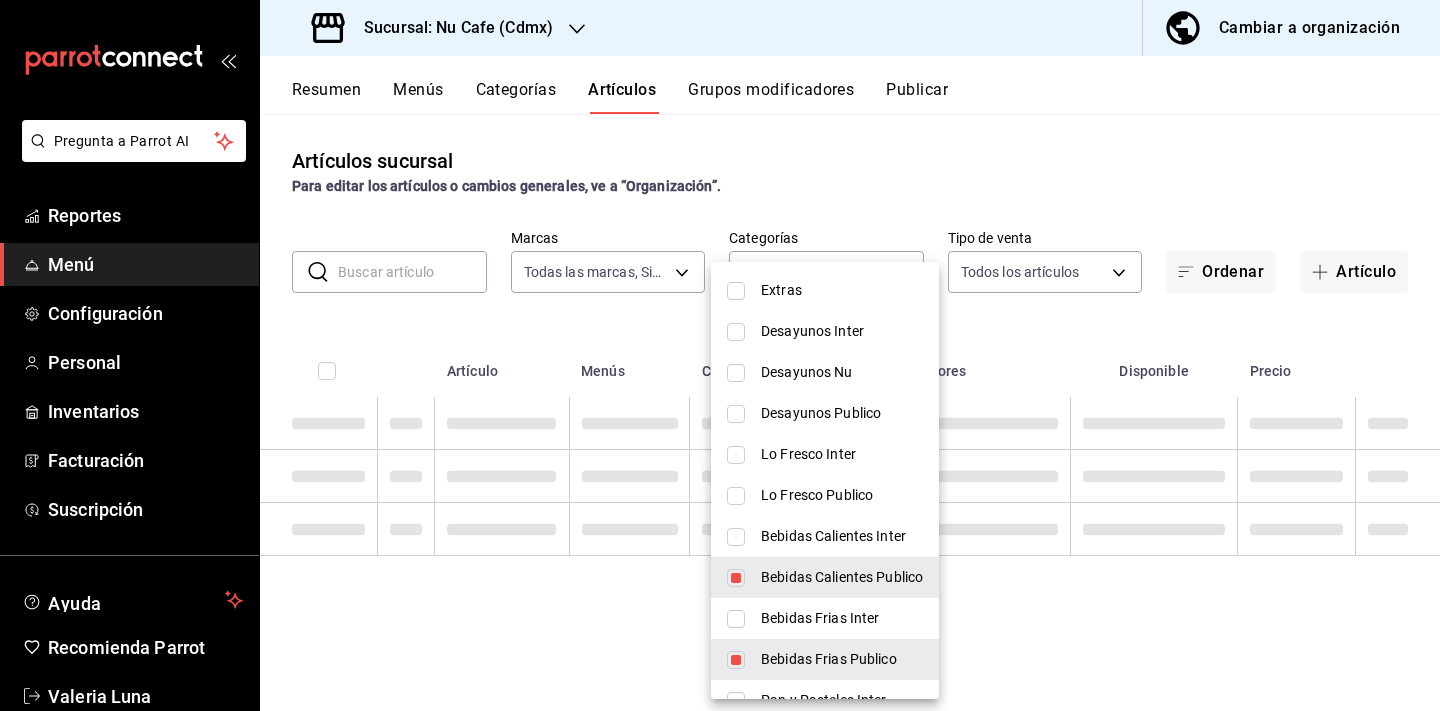 type on "e82dfcd8-b84c-41bc-a6aa-a4eab0244695,ca2b48d7-bf70-471a-b3b7-57735de11fed,a264ccf9-5bad-4676-9c4f-e82fd058d011,a7861f73-8a6c-42ae-bc62-5026a01dbff8,d1a9a93f-fb5b-4908-8089-11db38add252" 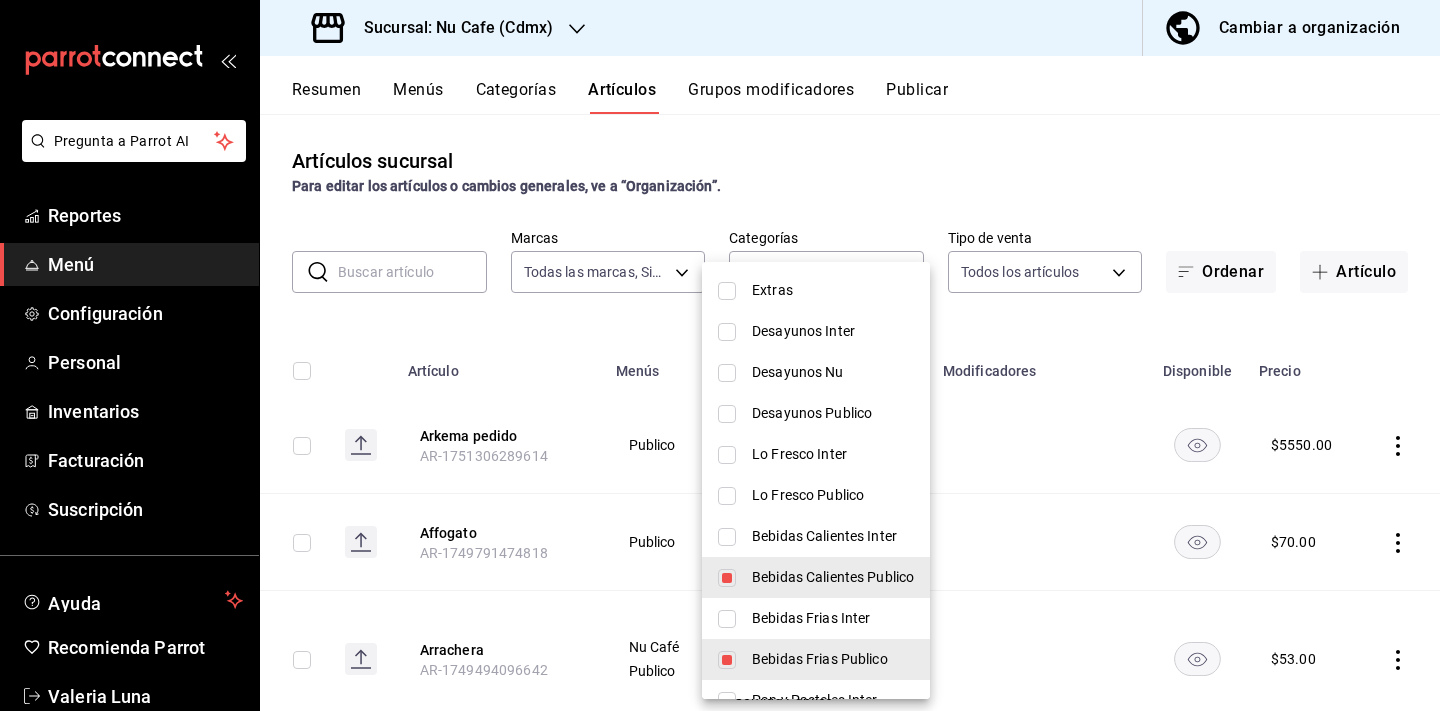 click on "Lo Fresco Publico" at bounding box center [816, 495] 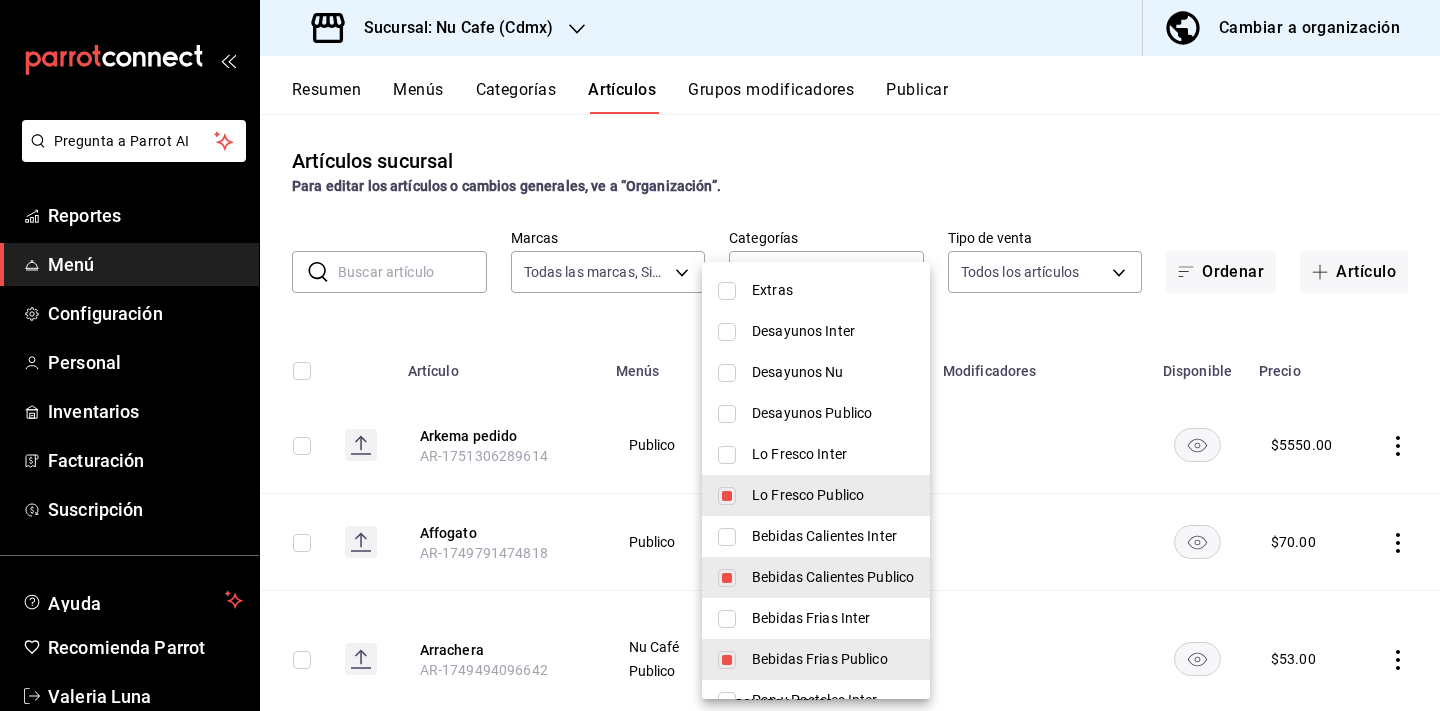 click on "Desayunos Publico" at bounding box center (816, 413) 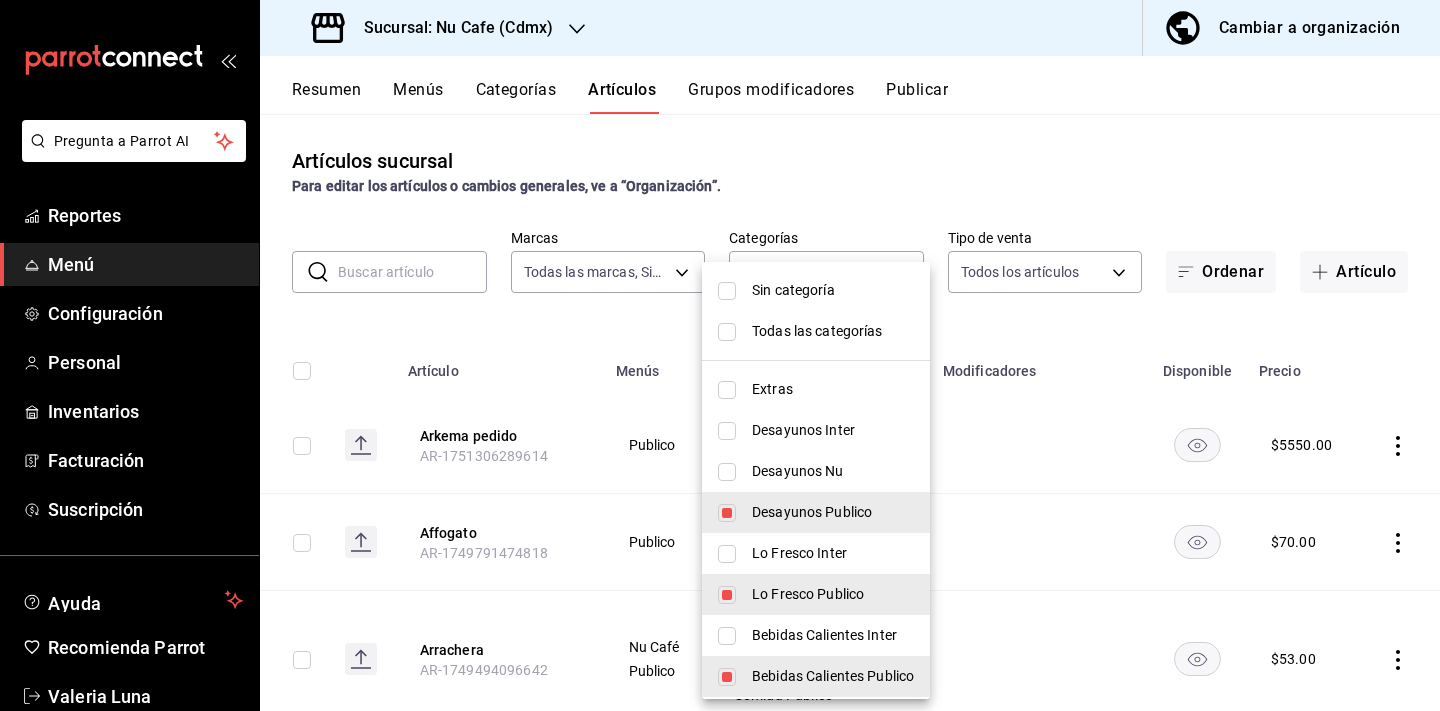 scroll, scrollTop: 0, scrollLeft: 0, axis: both 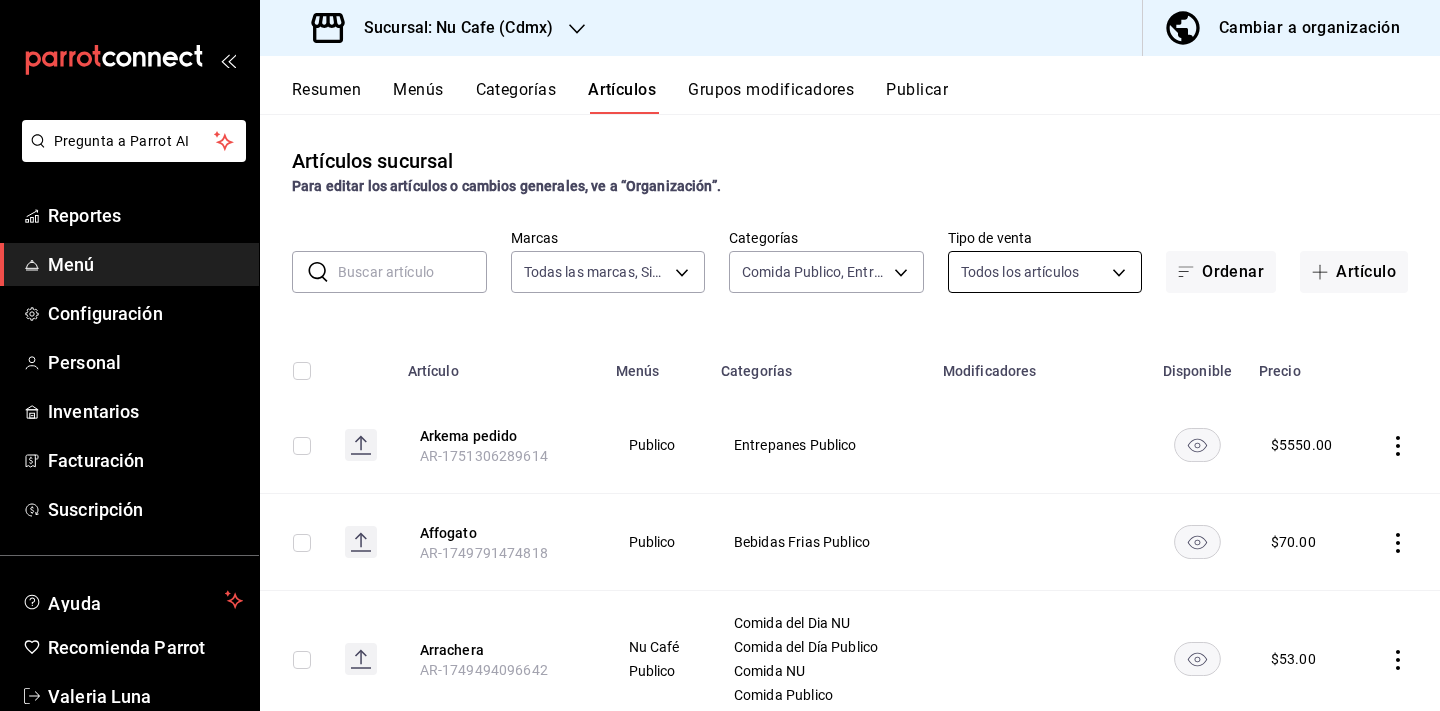 click on "Arkema pedido $ $ $" at bounding box center [720, 355] 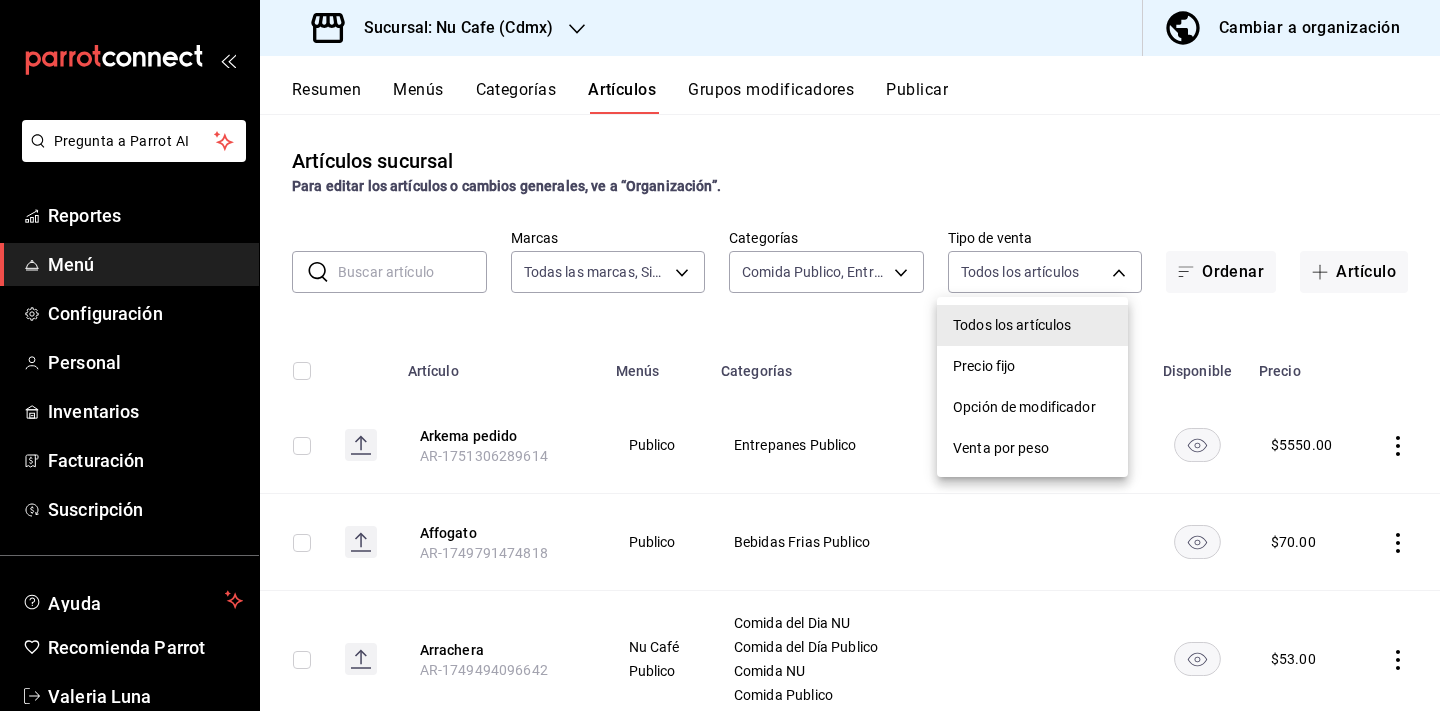 click at bounding box center [720, 355] 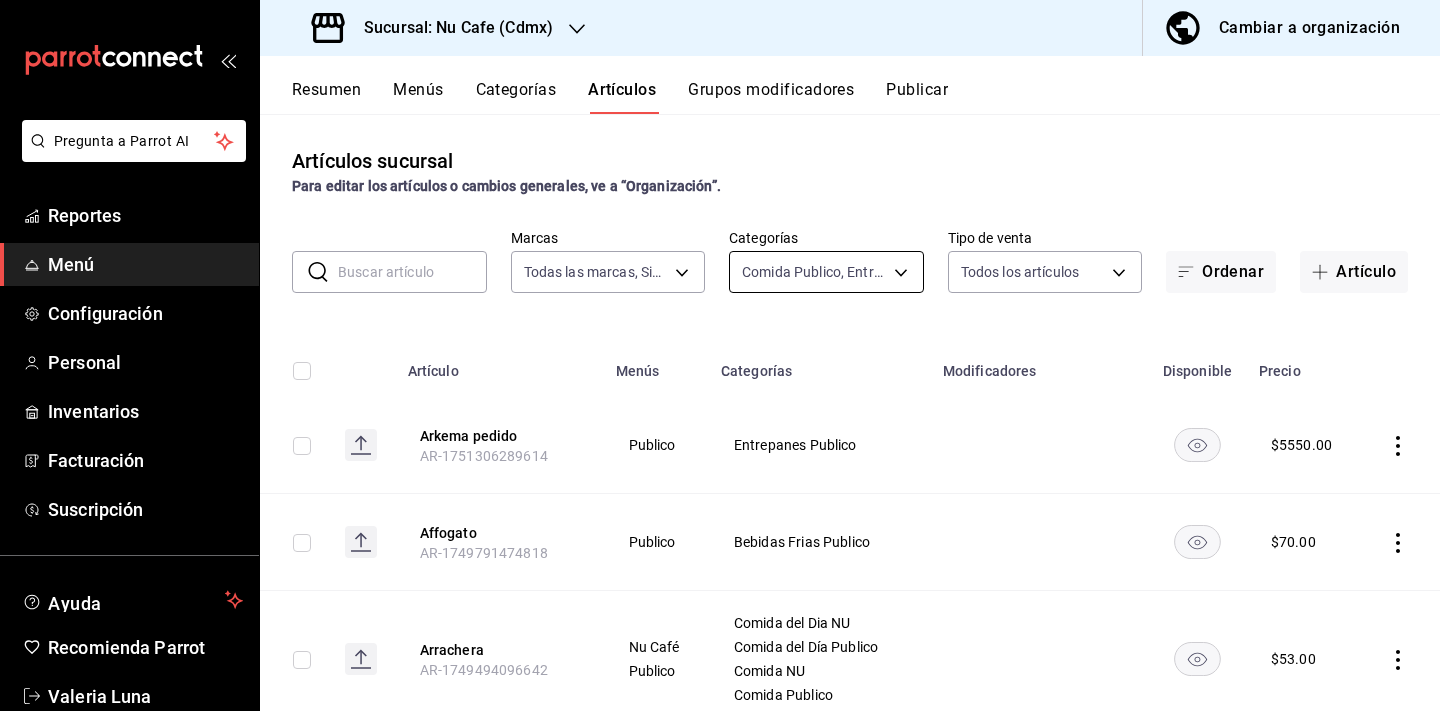 click on "Arkema pedido $ $ $" at bounding box center (720, 355) 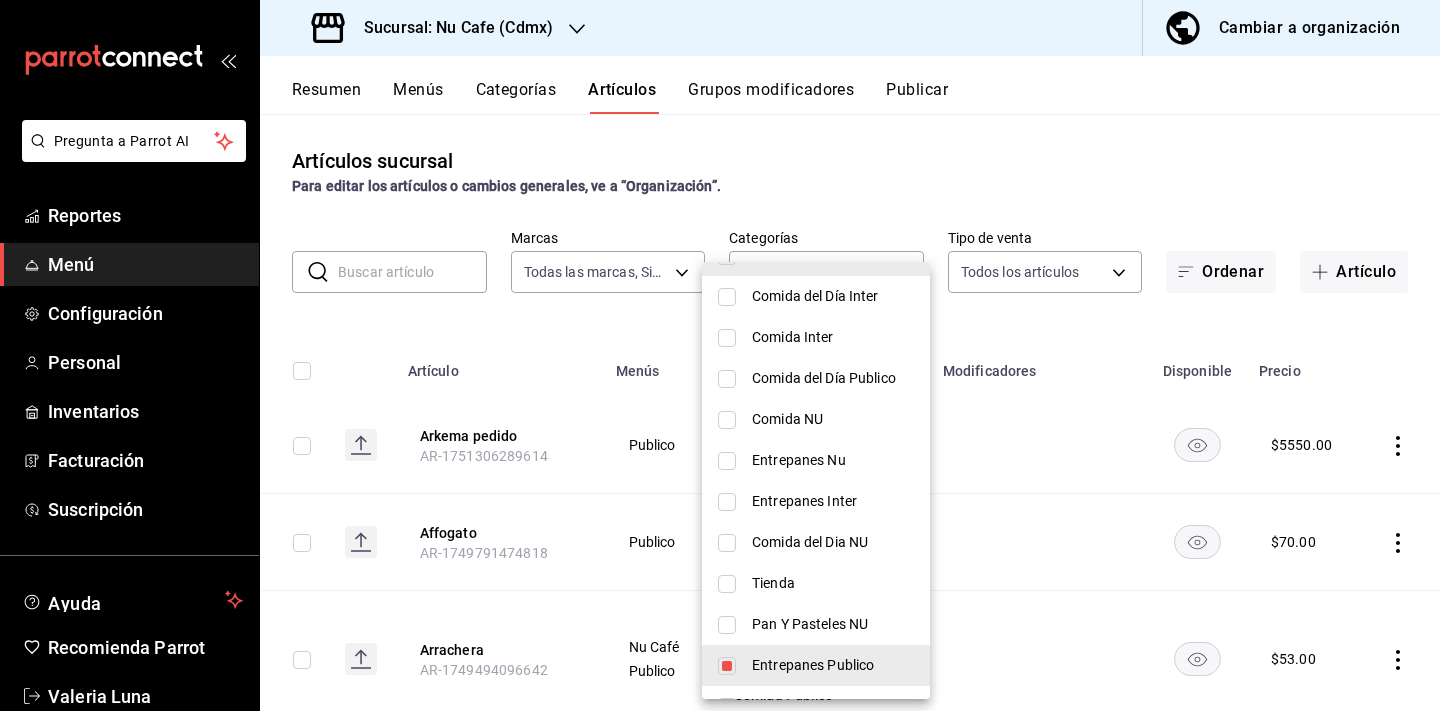 scroll, scrollTop: 593, scrollLeft: 0, axis: vertical 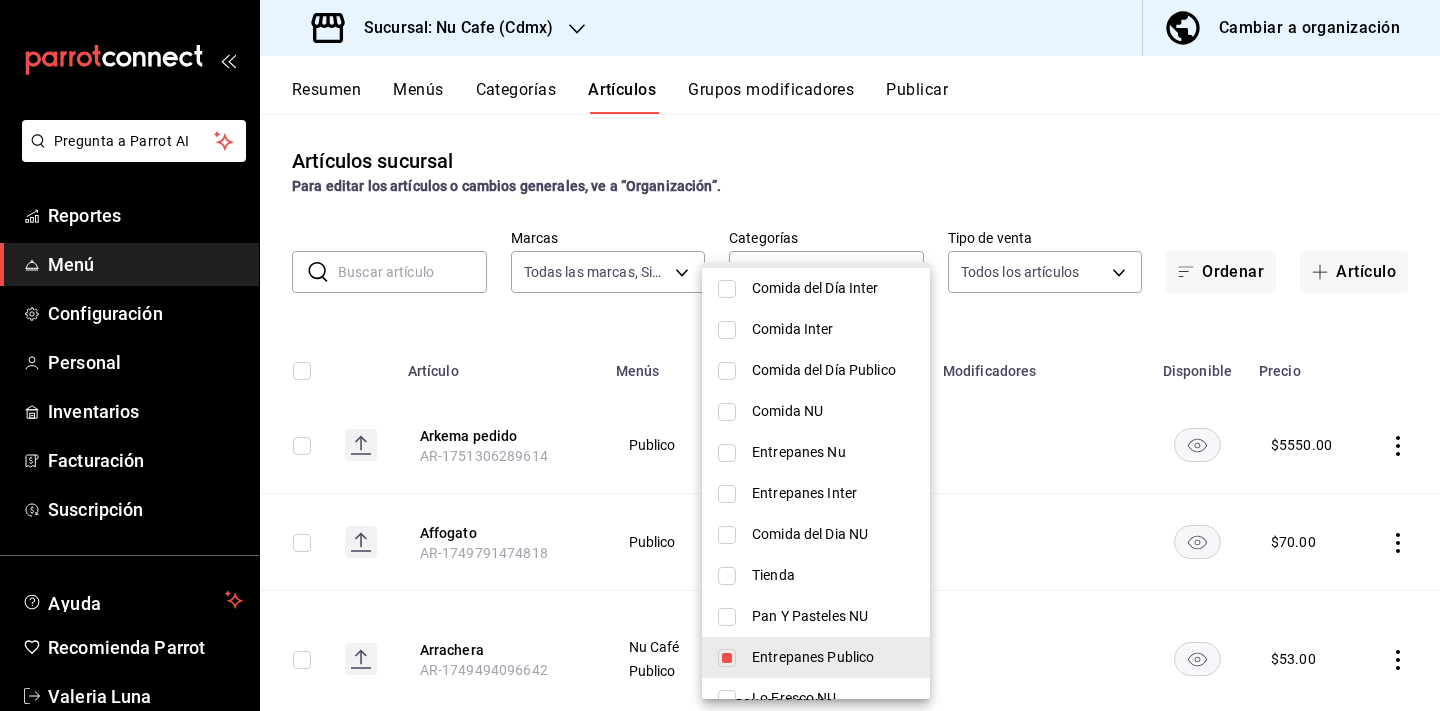 click on "Tienda" at bounding box center [833, 575] 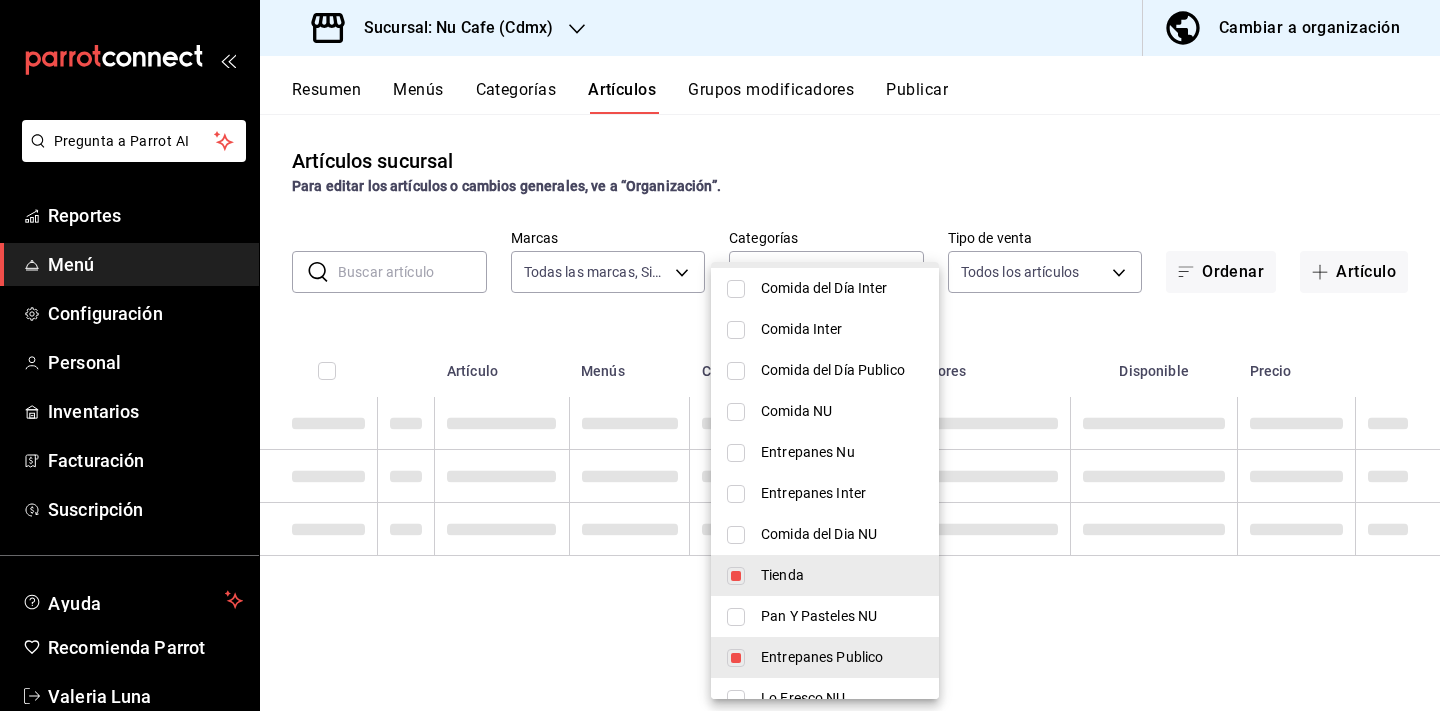 type on "e82dfcd8-b84c-41bc-a6aa-a4eab0244695,ca2b48d7-bf70-471a-b3b7-57735de11fed,a264ccf9-5bad-4676-9c4f-e82fd058d011,a7861f73-8a6c-42ae-bc62-5026a01dbff8,d1a9a93f-fb5b-4908-8089-11db38add252,e73b6660-037c-4bcb-9ce8-86bea2479f17,c8ea31b6-1108-4eef-89c4-16ee542cb727,60253407-c5d6-4700-b19c-0f80ea1540e1" 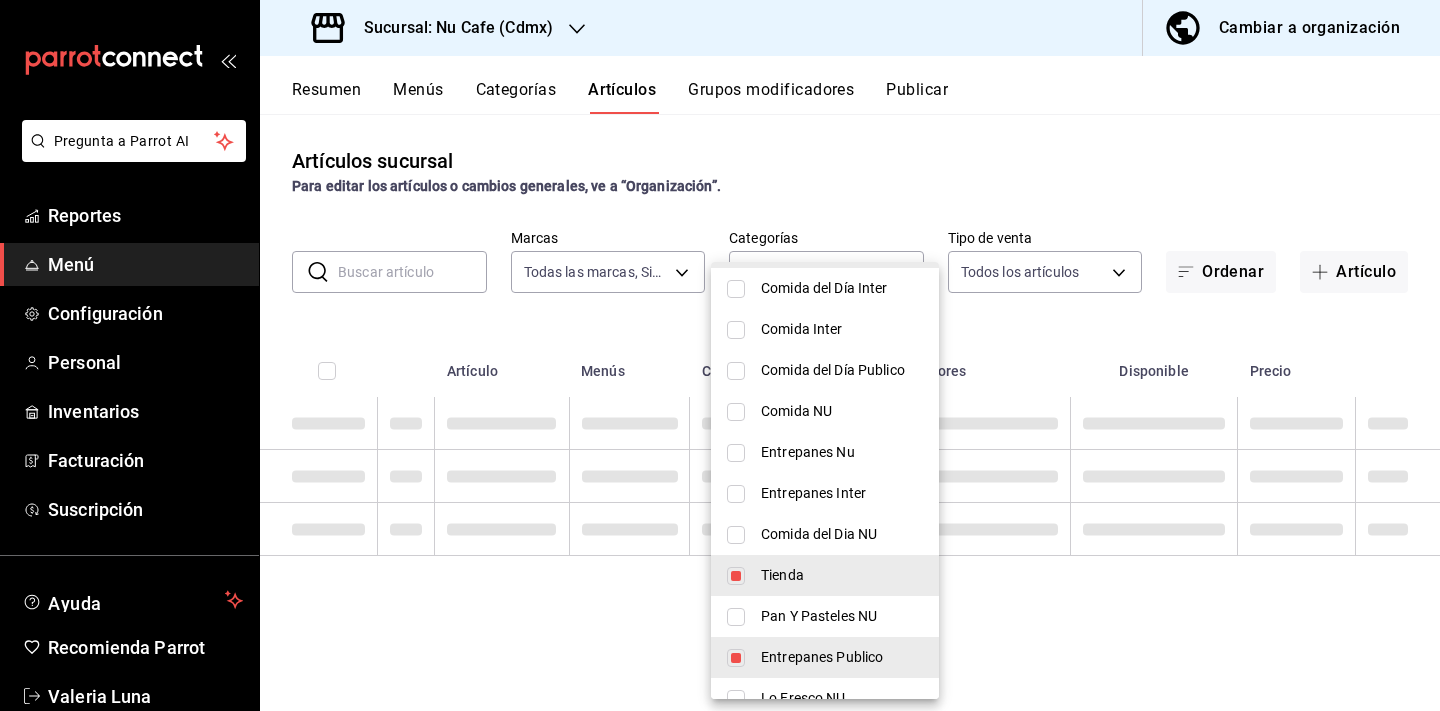 checkbox on "true" 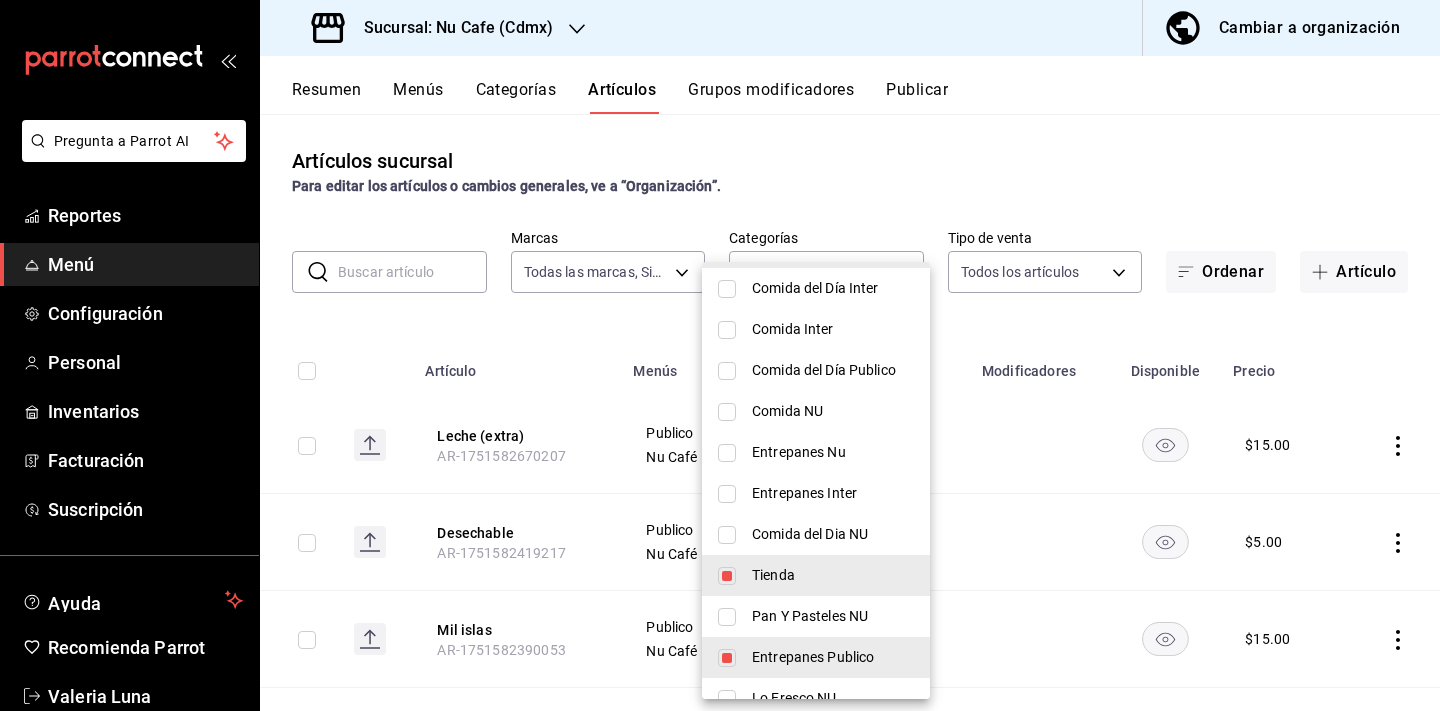 click at bounding box center [720, 355] 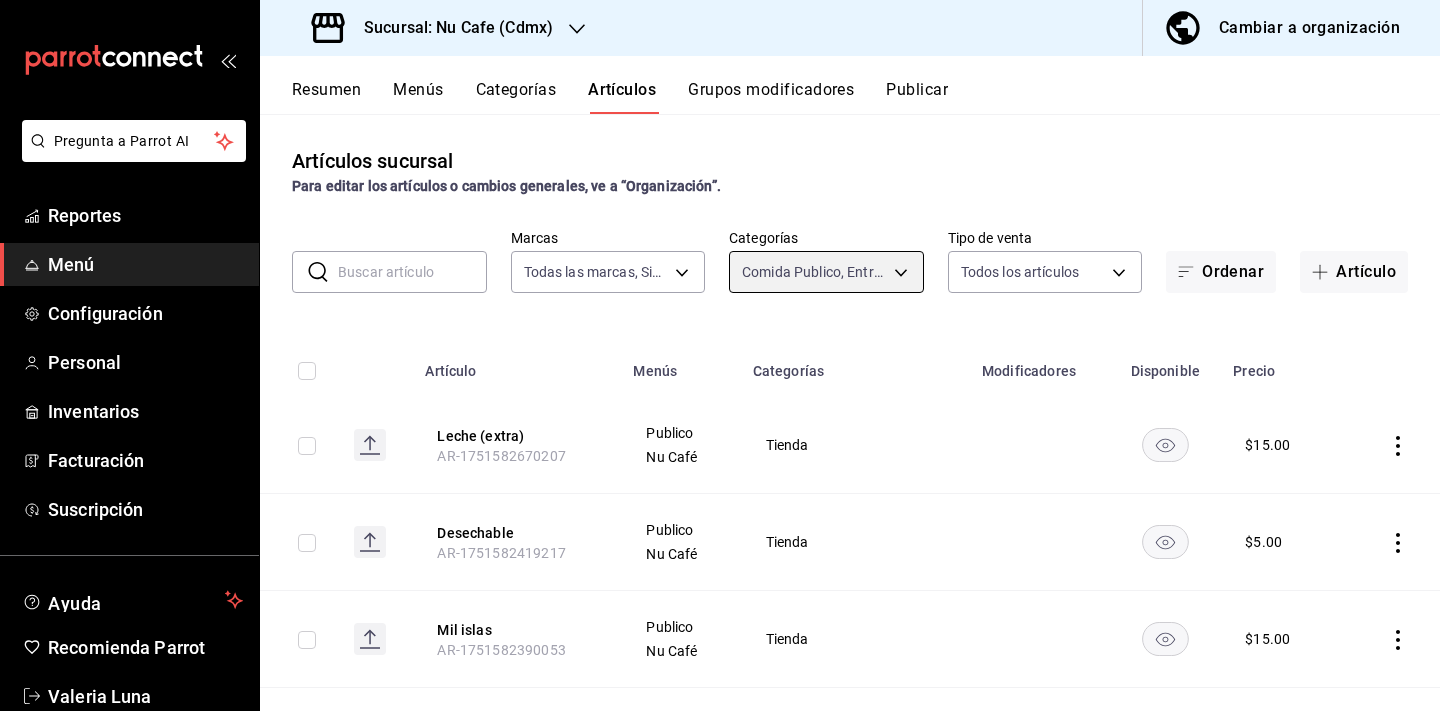 scroll, scrollTop: 0, scrollLeft: 0, axis: both 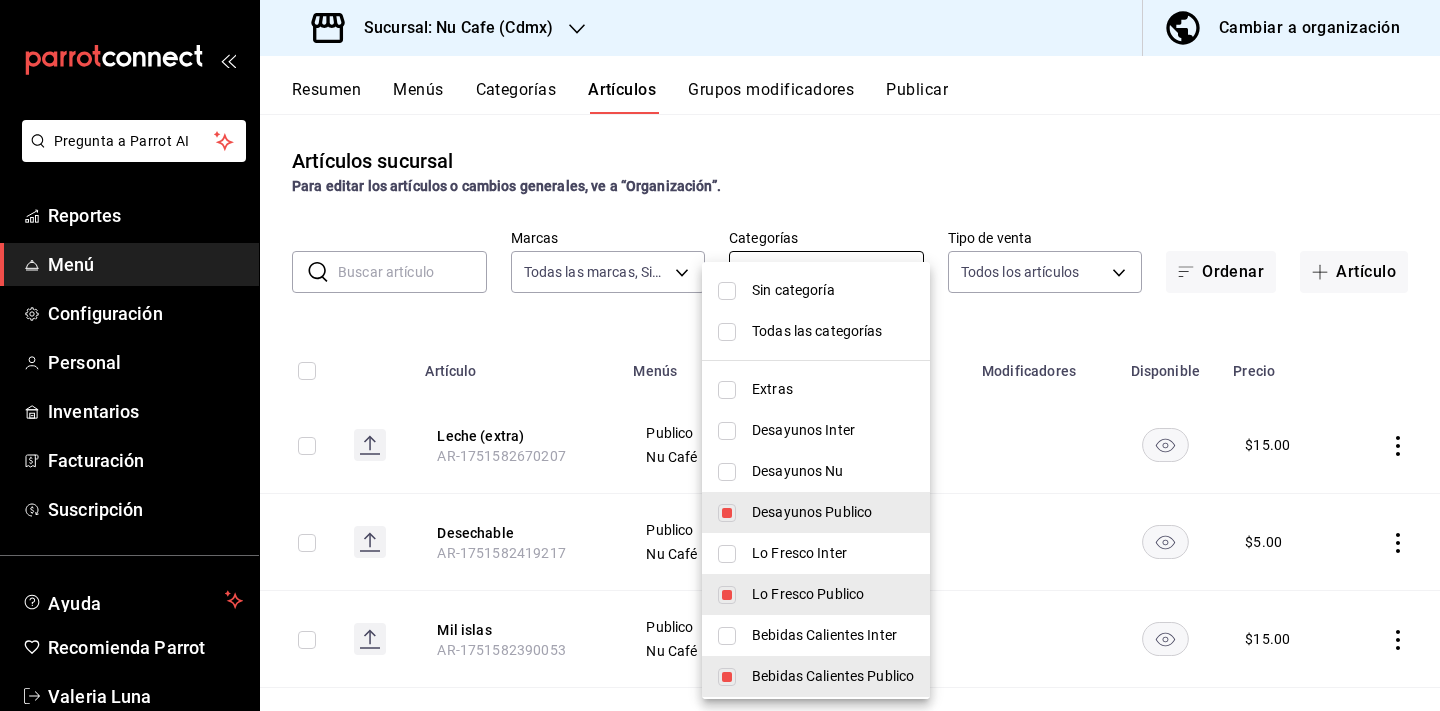 click on "Pregunta a Parrot AI Reportes   Menú   Configuración   Personal   Inventarios   Facturación   Suscripción   Ayuda Recomienda Parrot   Valeria Luna   Sugerir nueva función   Sucursal: Nu Cafe (Cdmx) Cambiar a organización Resumen Menús Categorías Artículos Grupos modificadores Publicar Artículos sucursal Para editar los artículos o cambios generales, ve a “Organización”. ​ ​ Marcas Todas las marcas, Sin marca [UUID] Categorías Comida Publico, Entrepanes Publico, Pan Y Pasteles Publico, Bebidas Frias Publico, Bebidas Calientes Publico, Lo Fresco Publico, Desayunos Publico, Tienda [UUID],[UUID],[UUID],[UUID],[UUID],[UUID],[UUID],[UUID] Tipo de venta Todos los artículos ALL Ordenar Artículo Artículo Menús Categorías Precio" at bounding box center (720, 355) 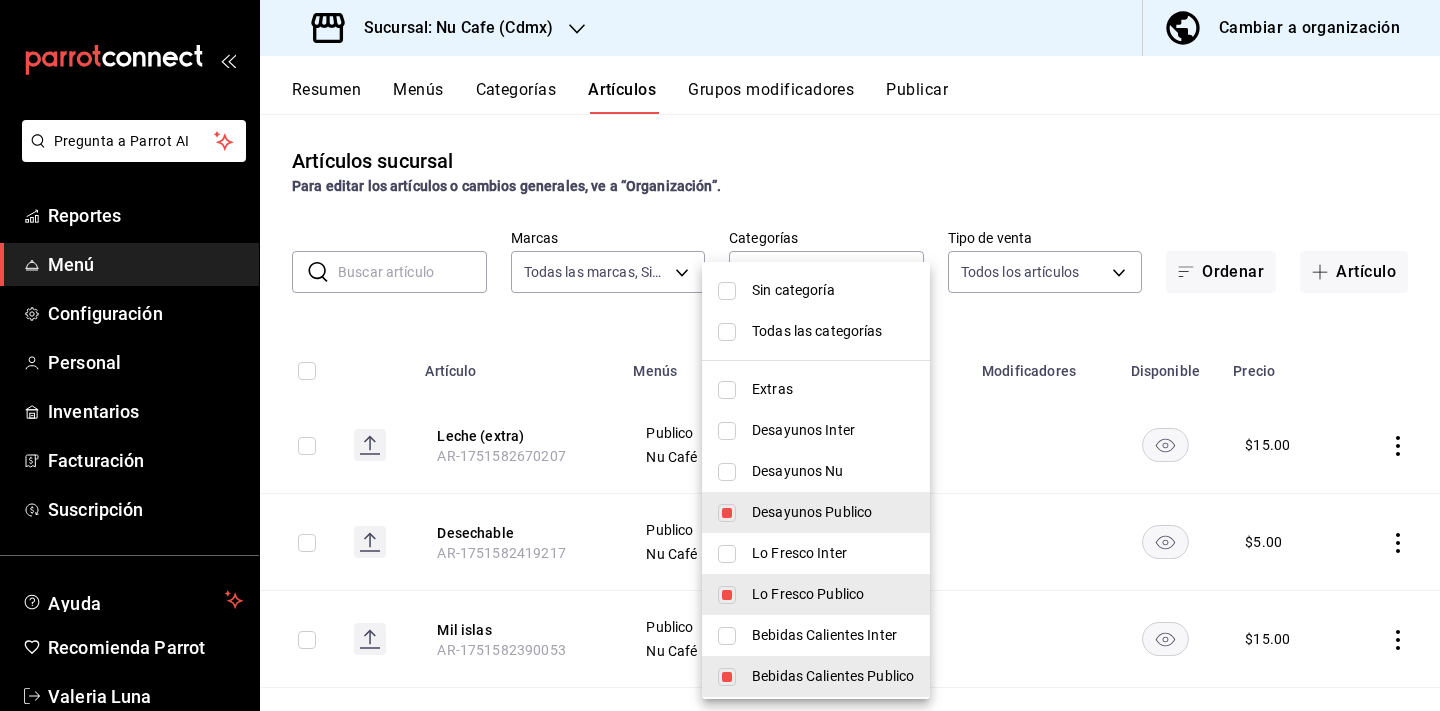 scroll, scrollTop: 0, scrollLeft: 0, axis: both 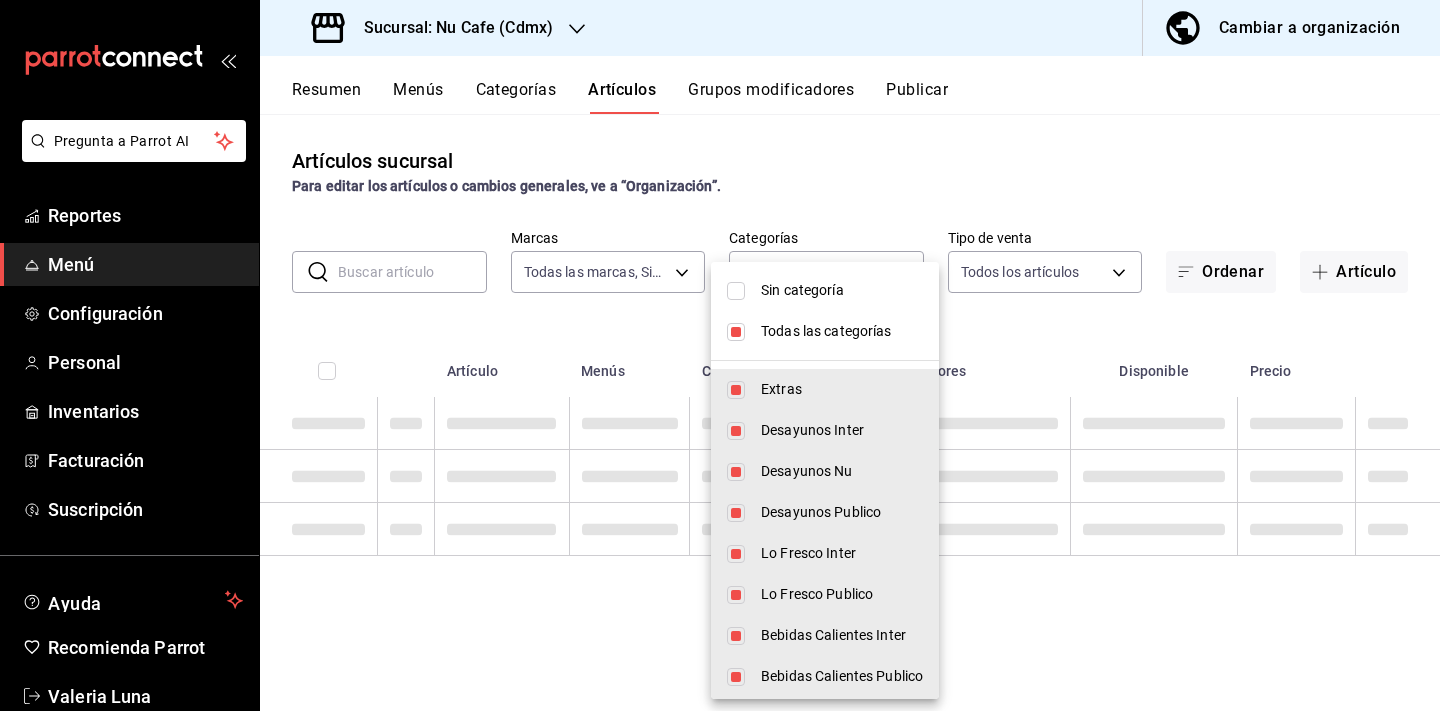 type on "[UUID],[UUID],[UUID],[UUID],[UUID],[UUID],[UUID],[UUID],[UUID],[UUID],[UUID],[UUID],[UUID],[UUID],[UUID],[UUID],[UUID],[UUID],[UUID],[UUID],[UUID],[UUID],[UUID],[UUID],[UUID],[UUID],[UUID]" 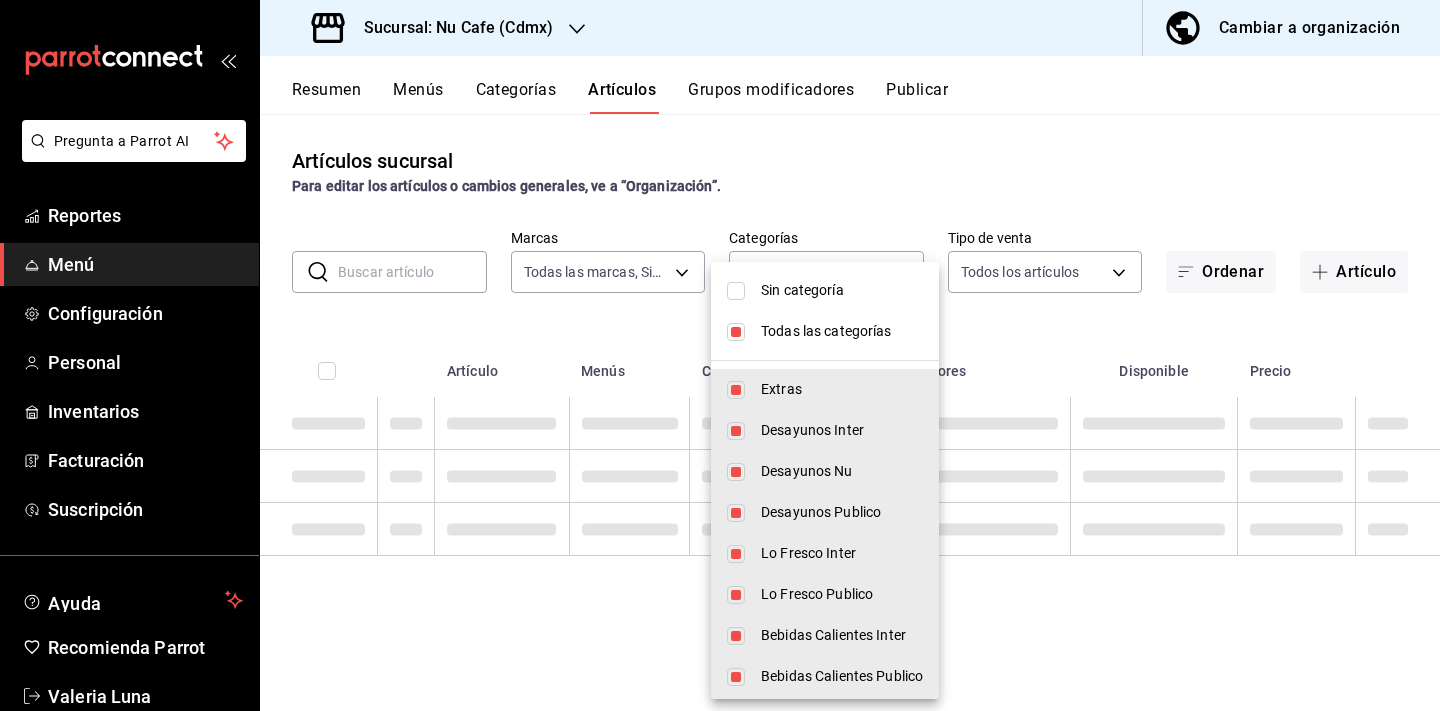checkbox on "true" 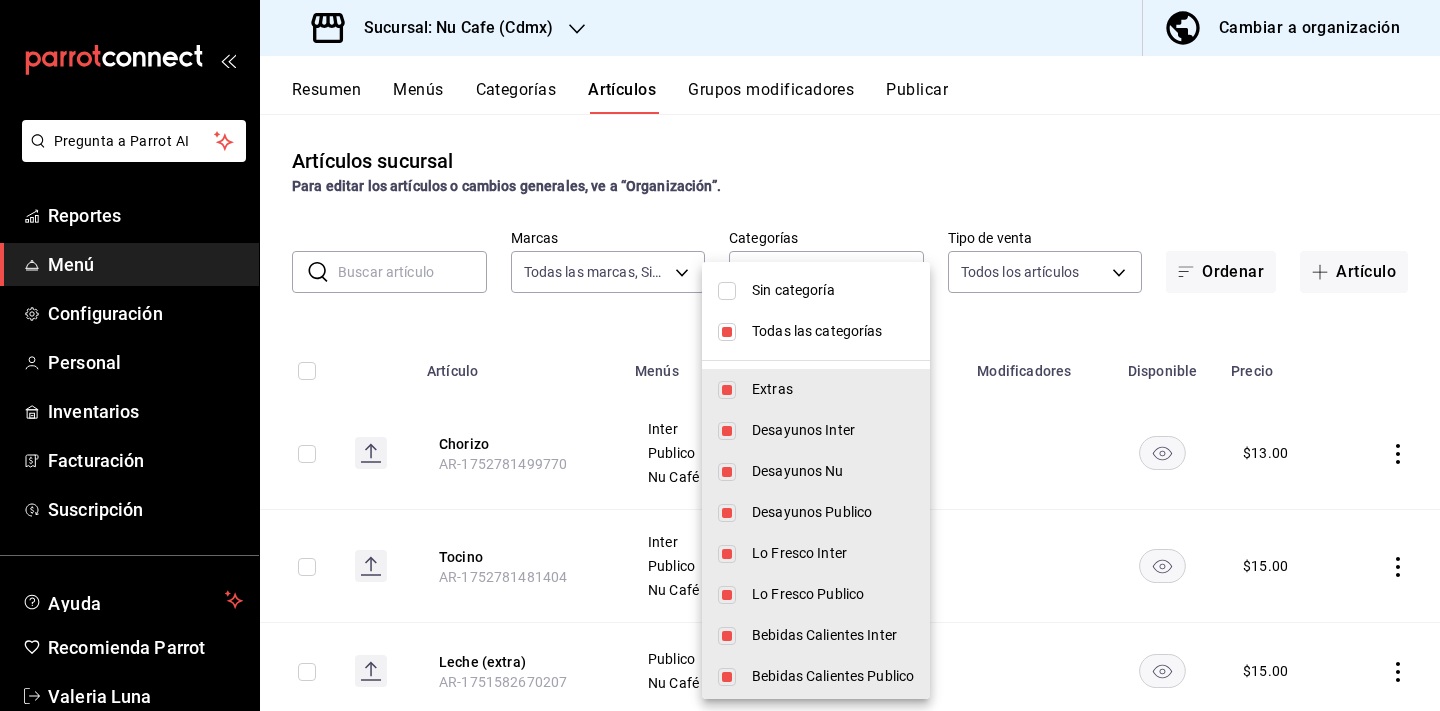 click at bounding box center [720, 355] 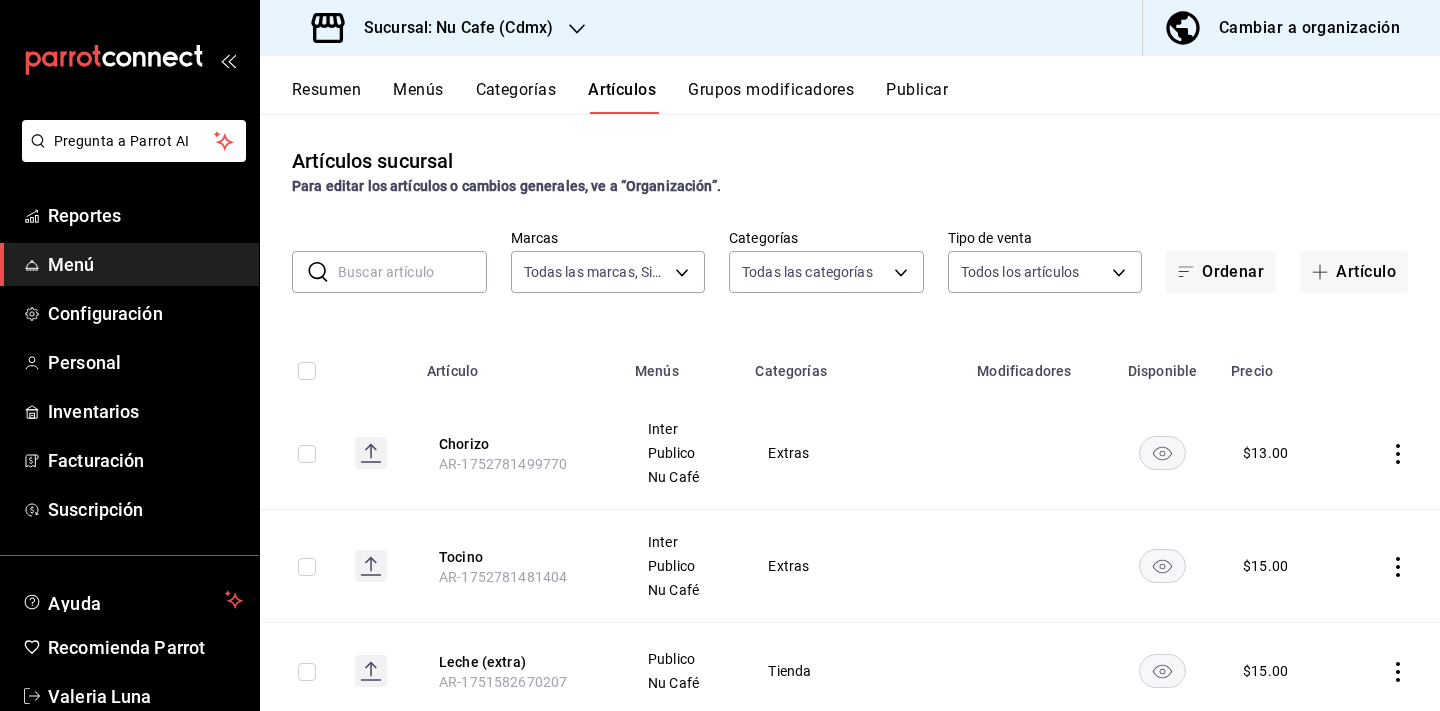 click at bounding box center (412, 272) 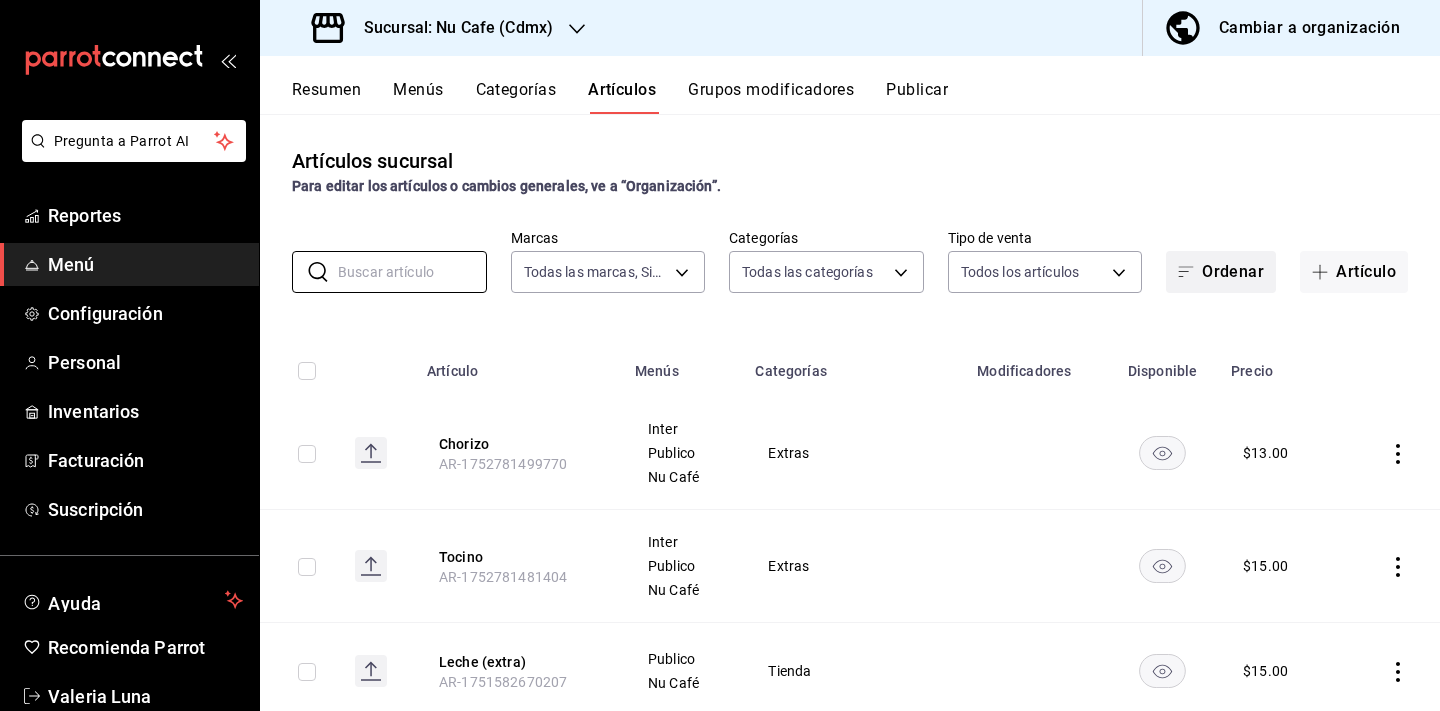 click on "Ordenar" at bounding box center [1221, 272] 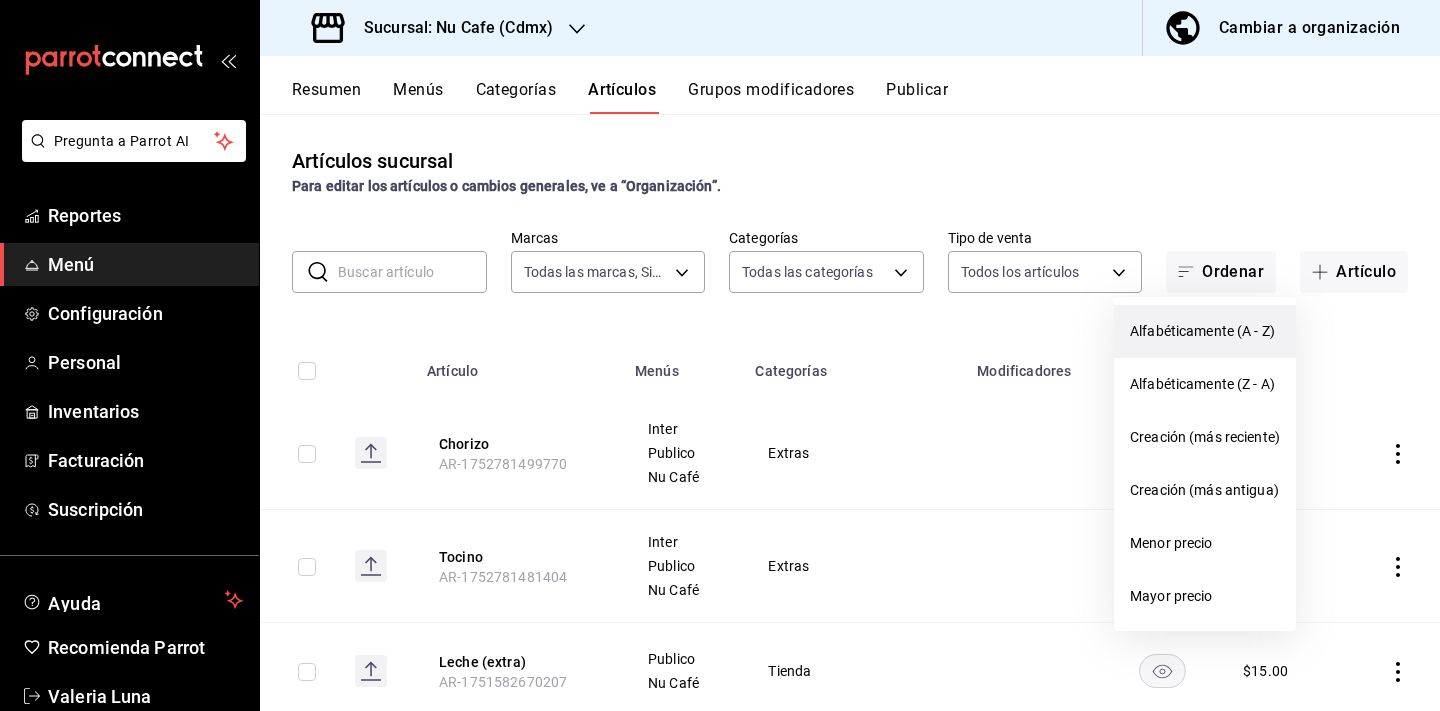 click on "Alfabéticamente (A - Z)" at bounding box center [1205, 331] 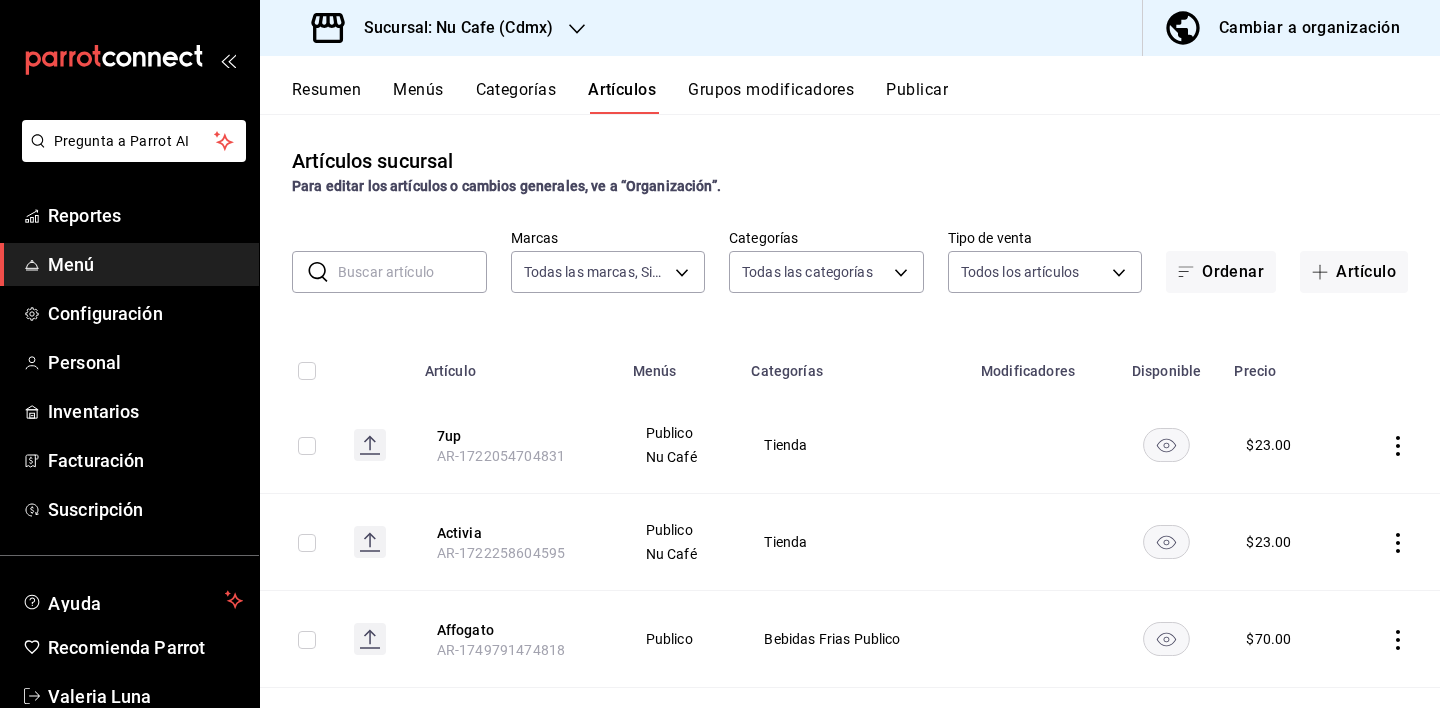 scroll, scrollTop: 0, scrollLeft: 0, axis: both 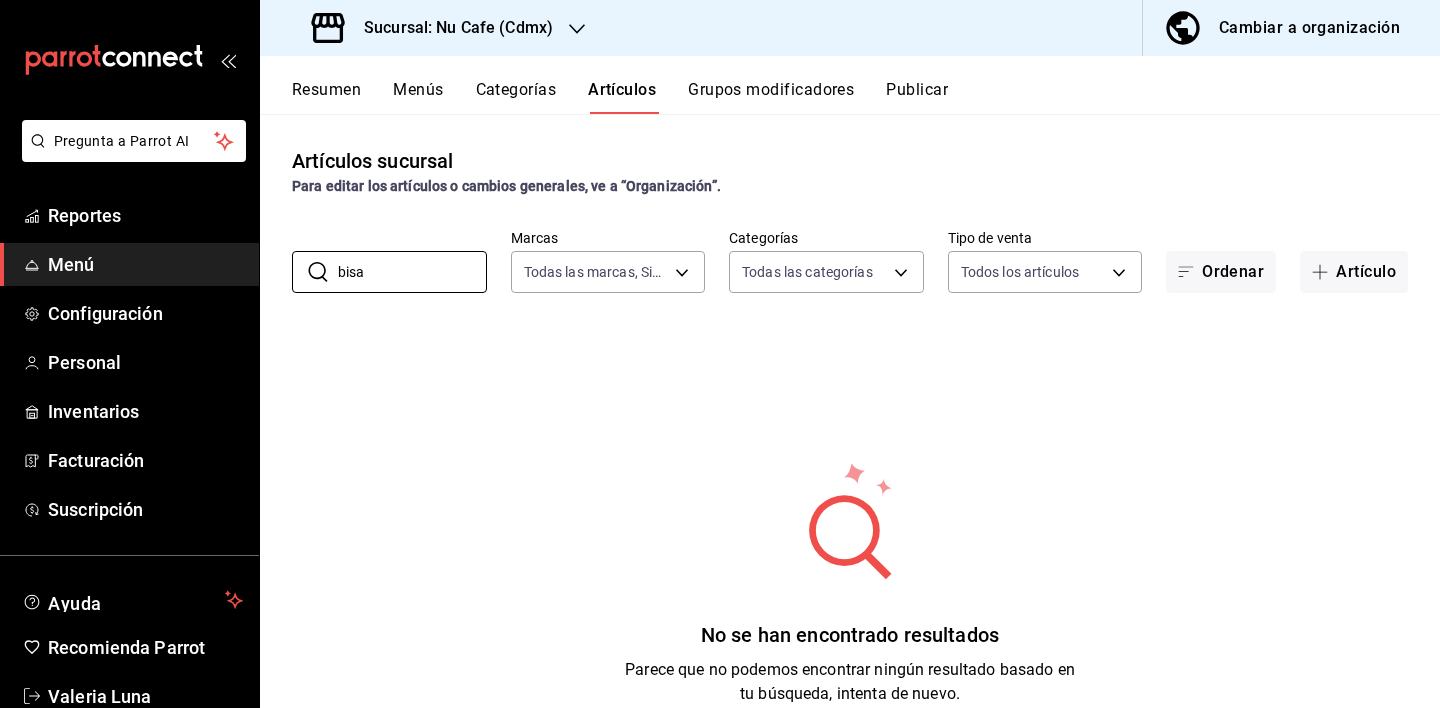 type on "bis" 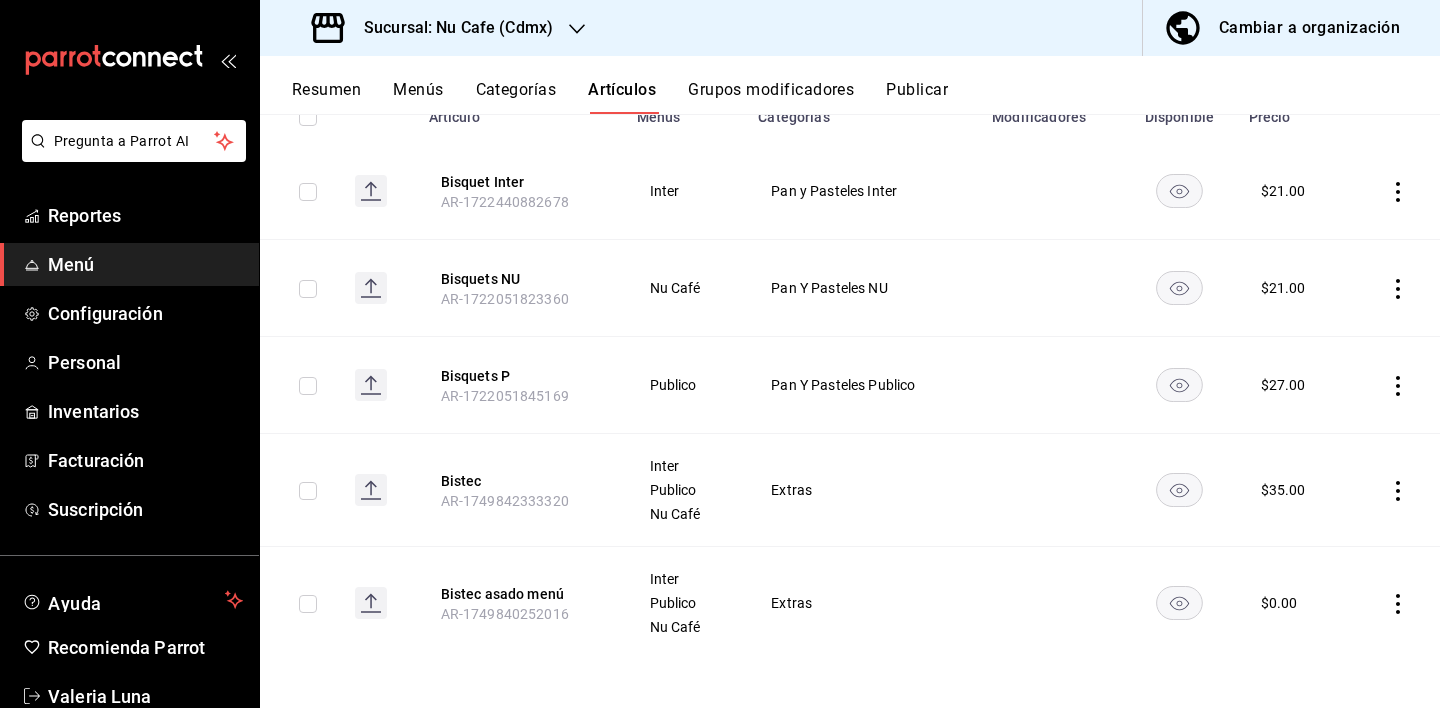 scroll, scrollTop: 254, scrollLeft: 0, axis: vertical 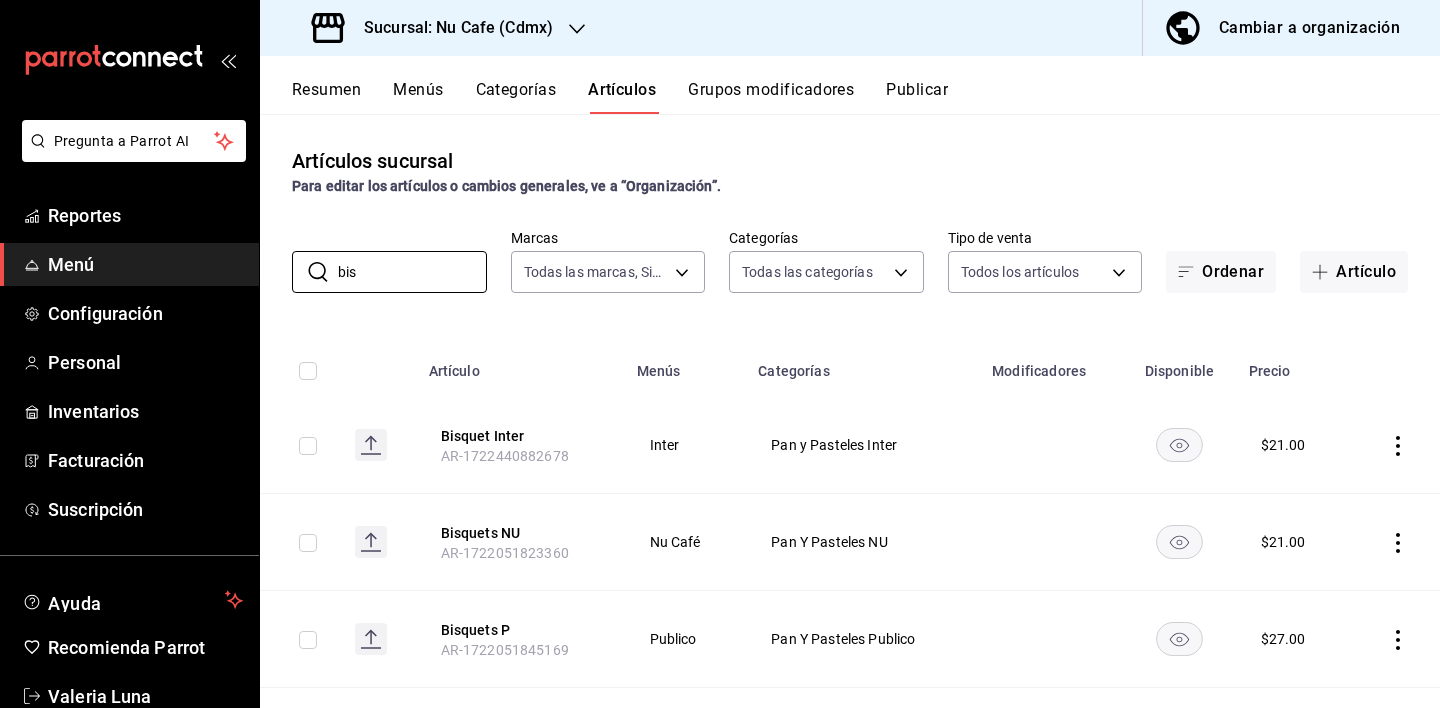 drag, startPoint x: 403, startPoint y: 267, endPoint x: 235, endPoint y: 264, distance: 168.02678 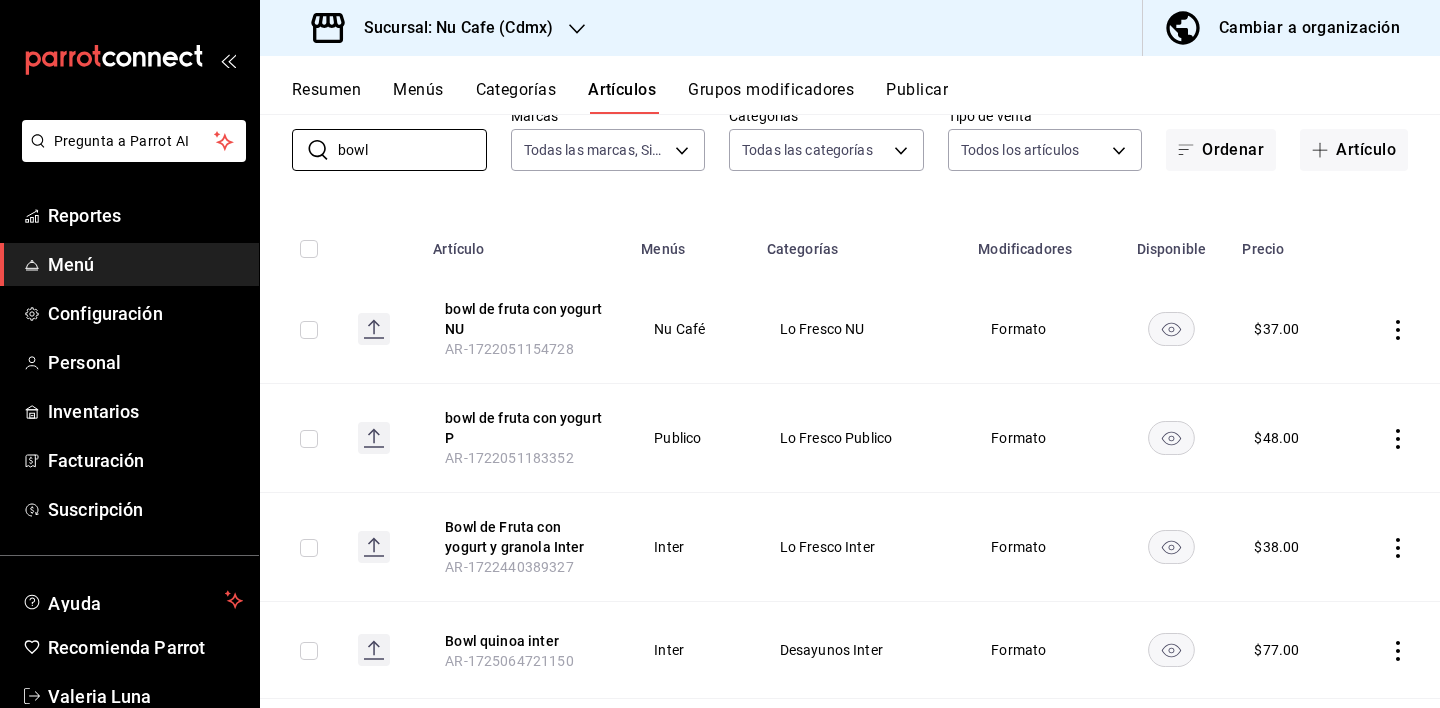 scroll, scrollTop: 121, scrollLeft: 0, axis: vertical 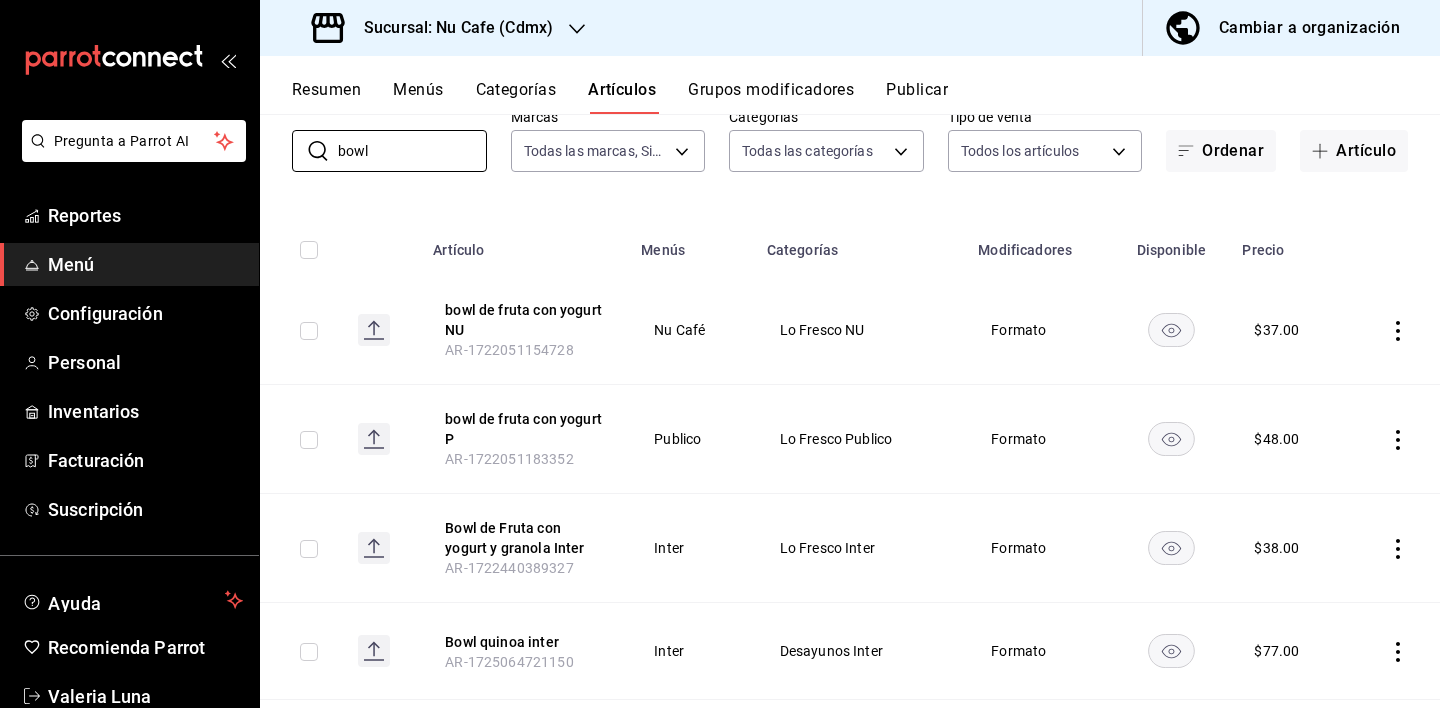 drag, startPoint x: 410, startPoint y: 144, endPoint x: 270, endPoint y: 140, distance: 140.05713 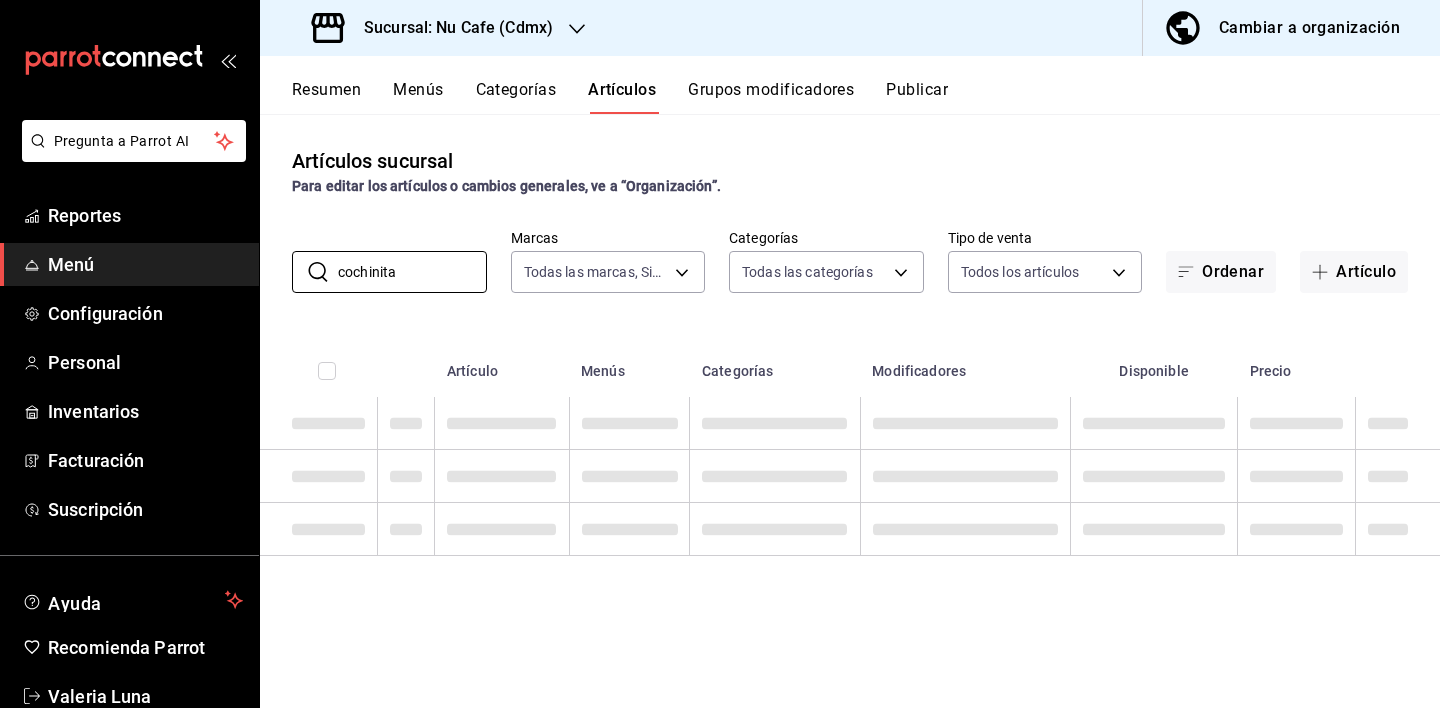 scroll, scrollTop: 0, scrollLeft: 0, axis: both 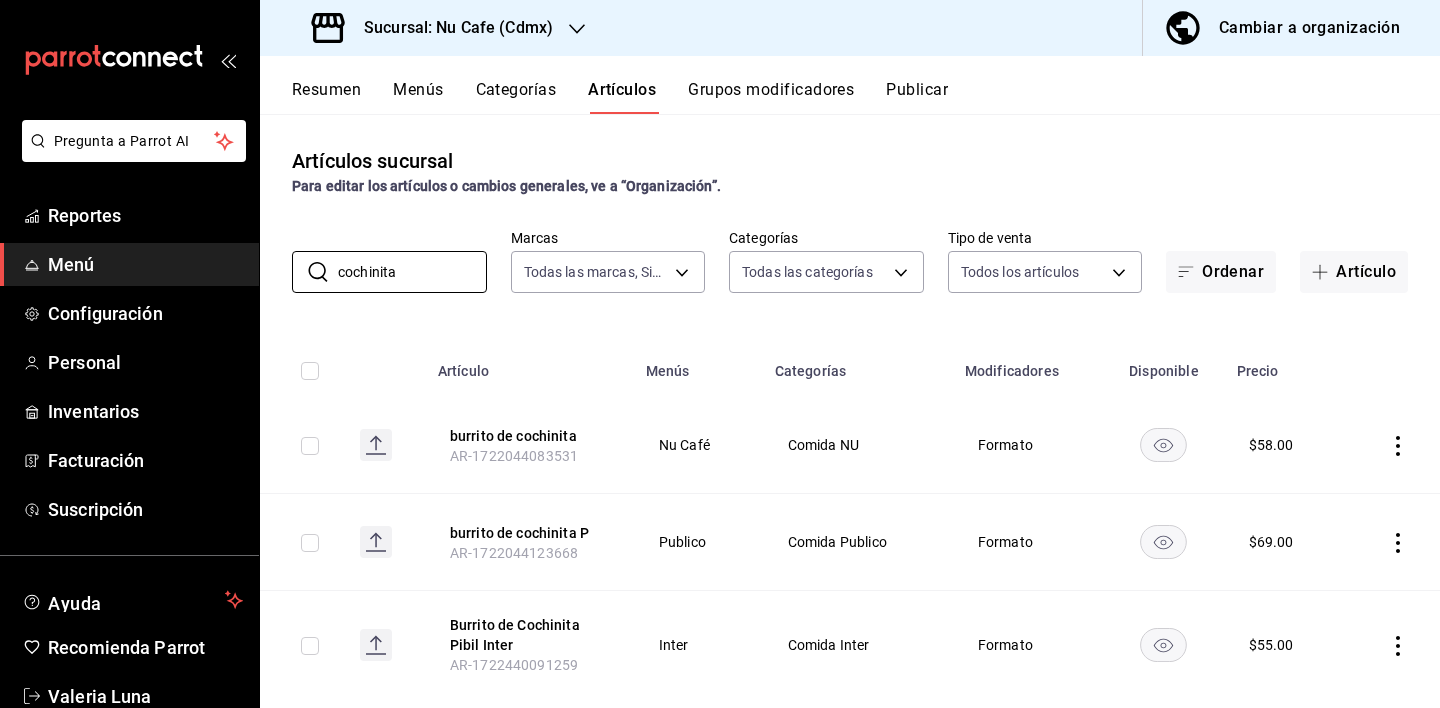 drag, startPoint x: 438, startPoint y: 263, endPoint x: 150, endPoint y: 281, distance: 288.56195 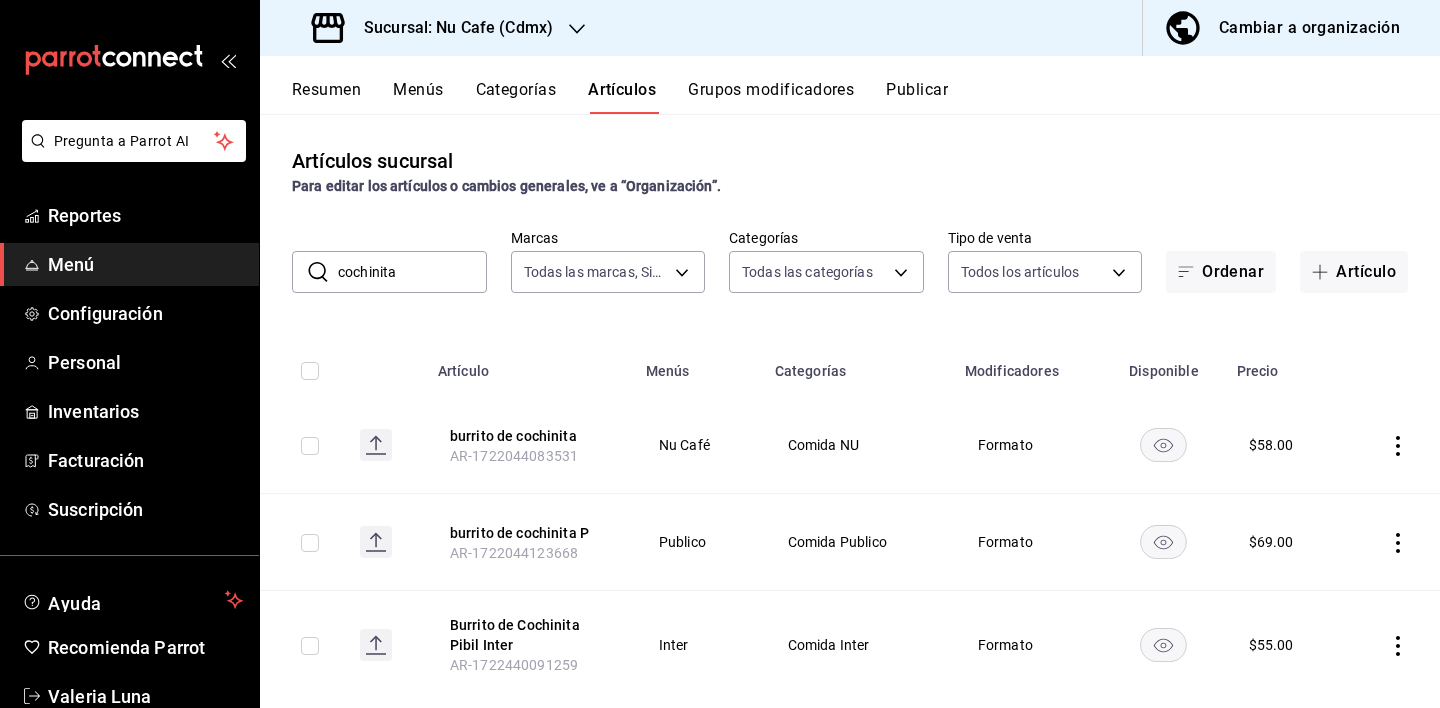 drag, startPoint x: 381, startPoint y: 281, endPoint x: 302, endPoint y: 266, distance: 80.411446 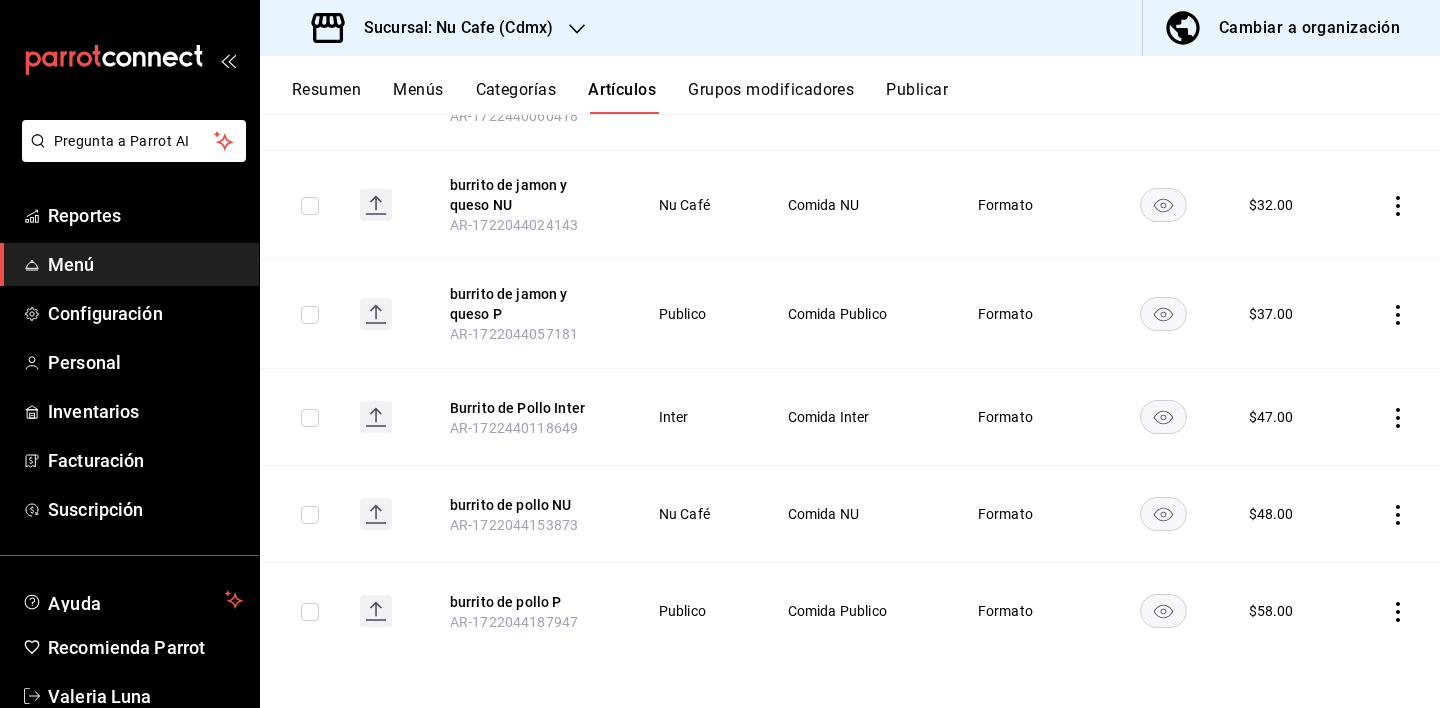 scroll, scrollTop: 949, scrollLeft: 0, axis: vertical 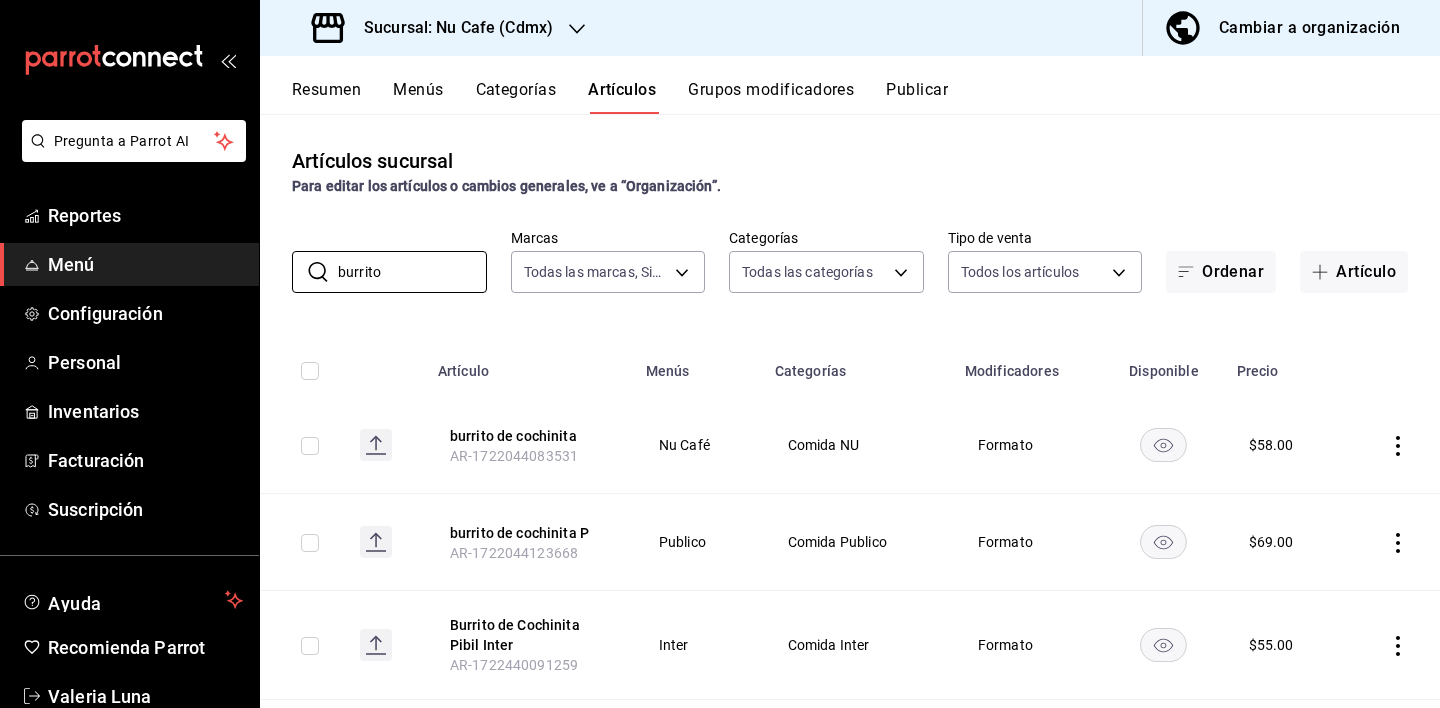 drag, startPoint x: 425, startPoint y: 267, endPoint x: 286, endPoint y: 262, distance: 139.0899 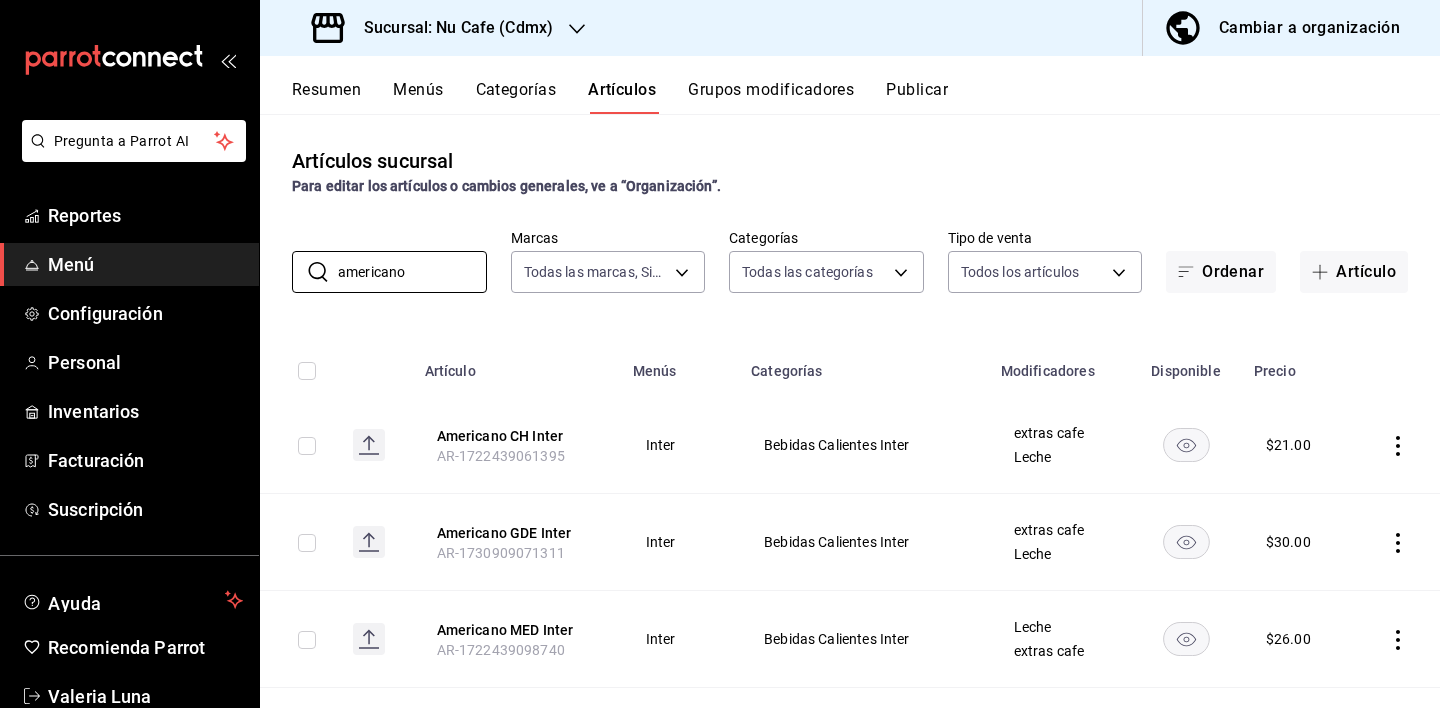 scroll, scrollTop: 36, scrollLeft: 0, axis: vertical 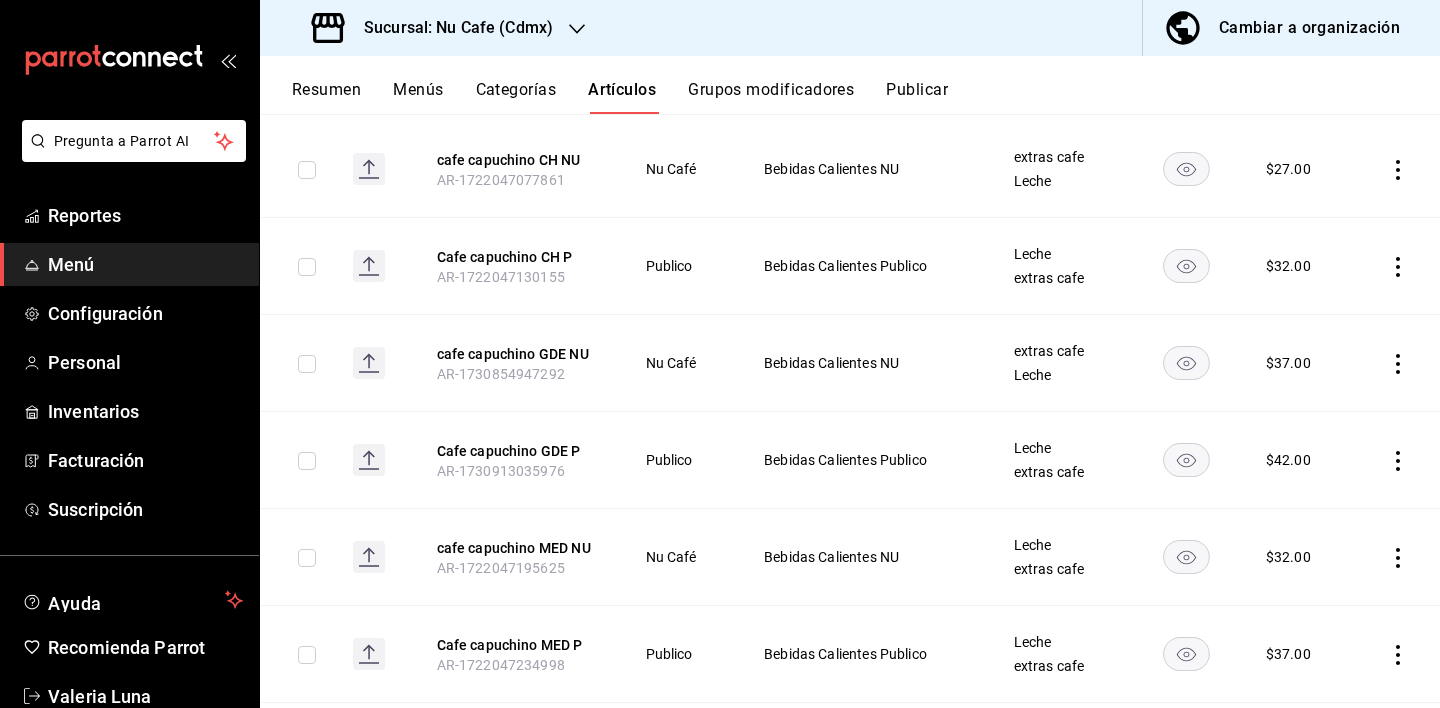 click on "Sucursal: Nu Cafe ([CITY]) Cambiar a organización" at bounding box center [850, 28] 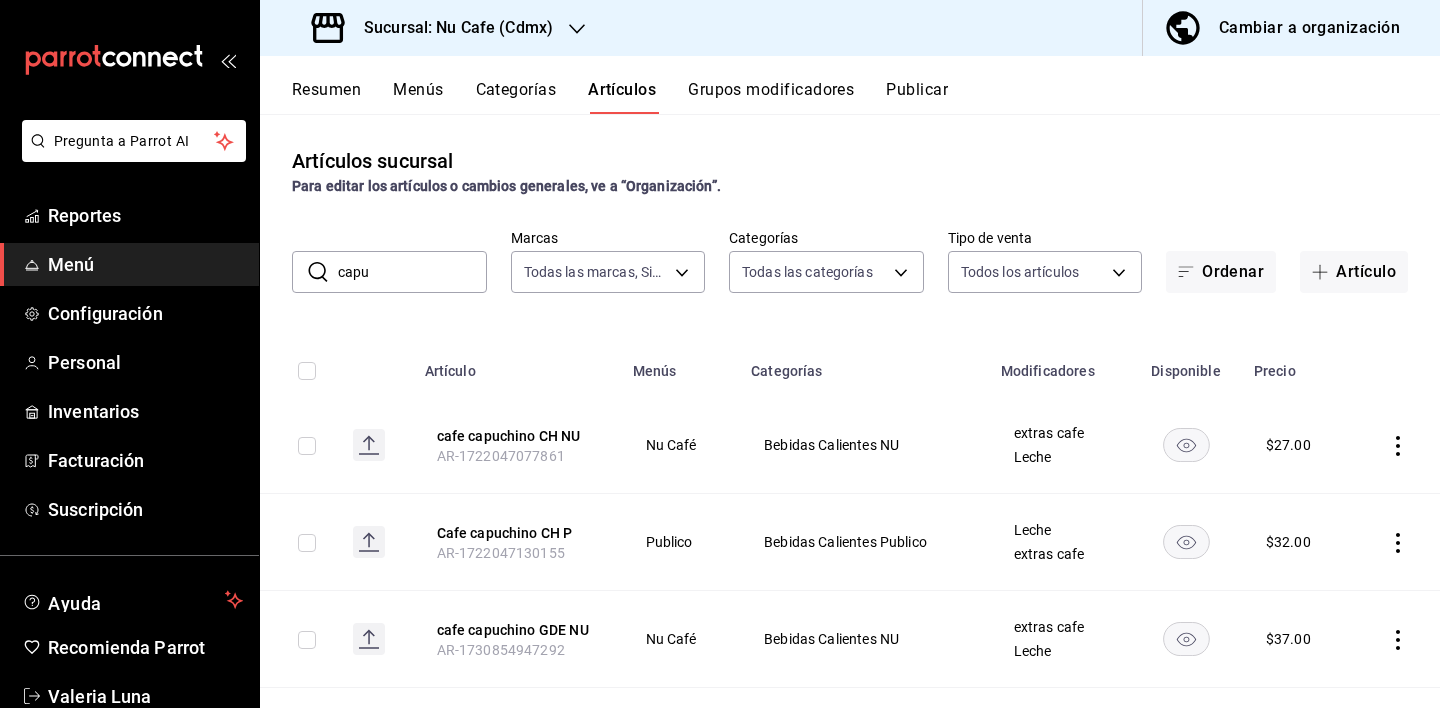 scroll, scrollTop: 0, scrollLeft: 0, axis: both 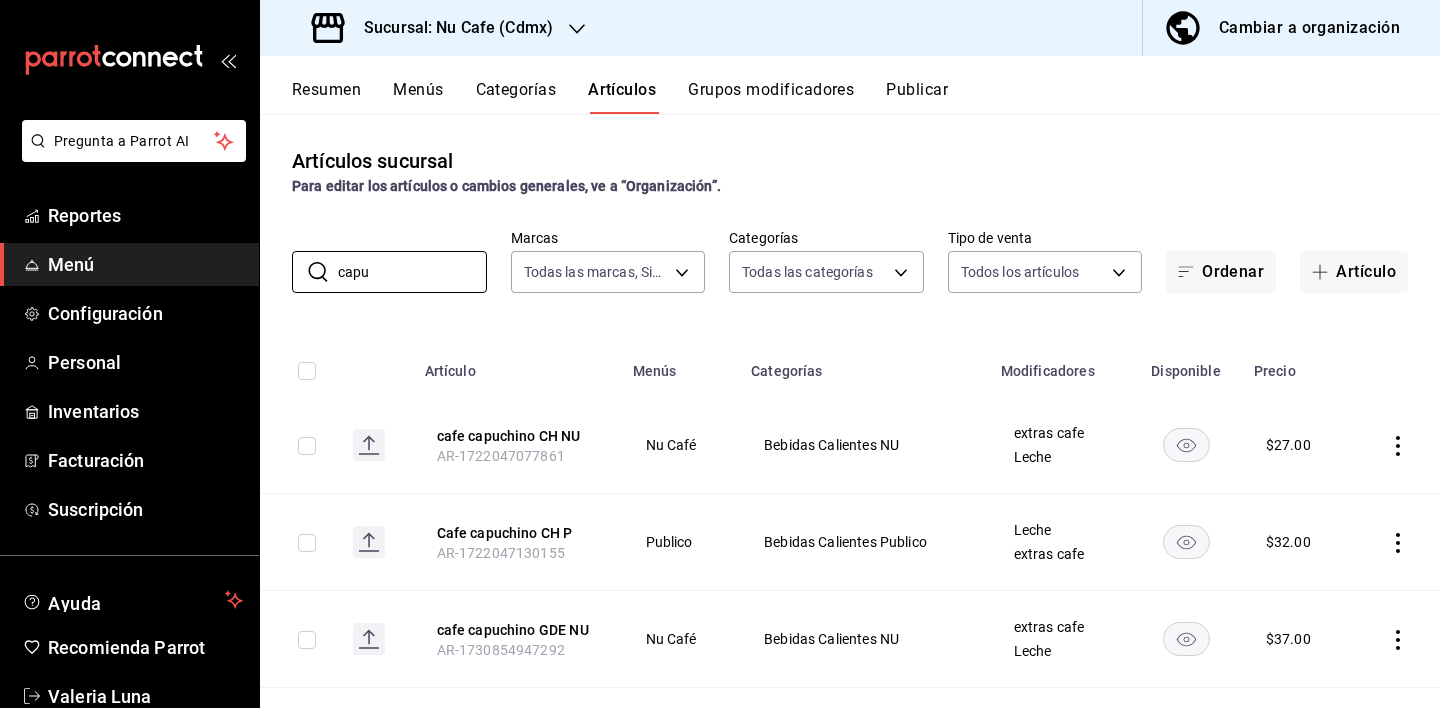 drag, startPoint x: 422, startPoint y: 274, endPoint x: 277, endPoint y: 269, distance: 145.08618 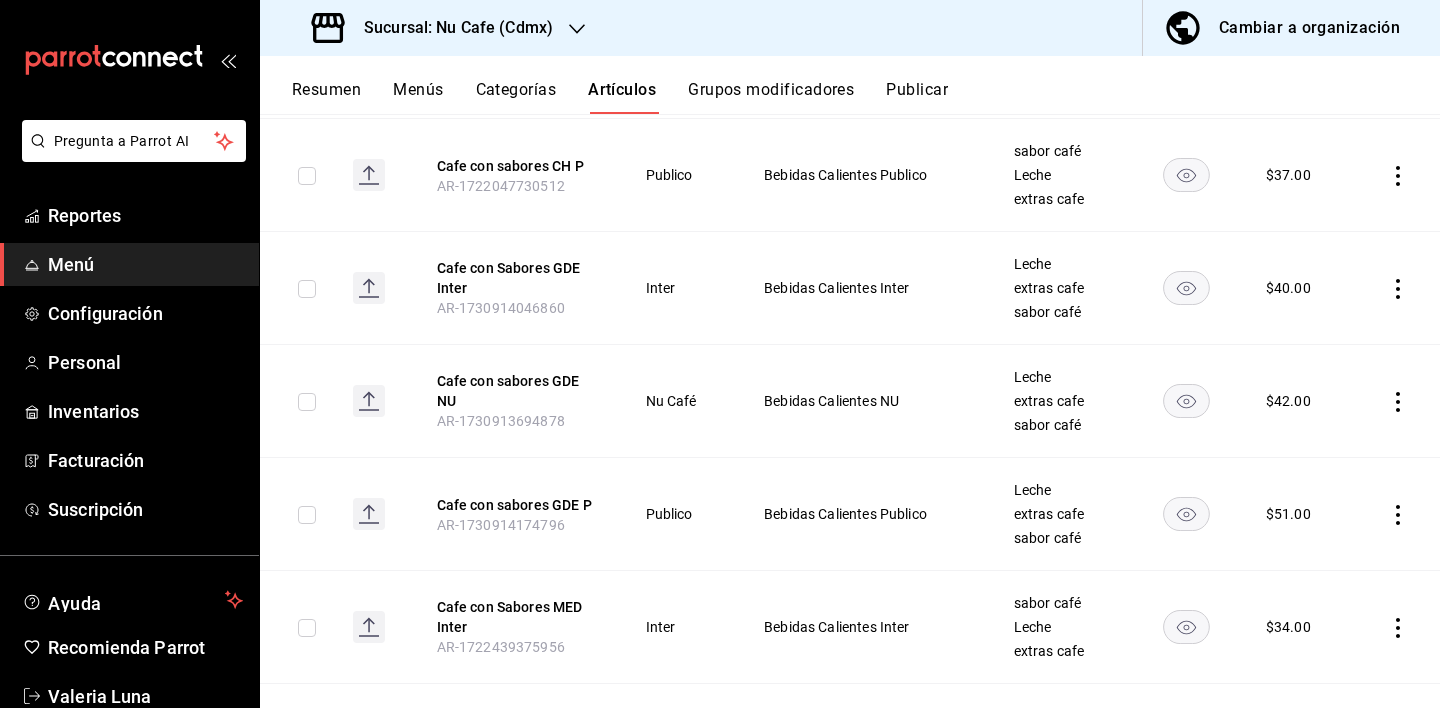 scroll, scrollTop: 622, scrollLeft: 0, axis: vertical 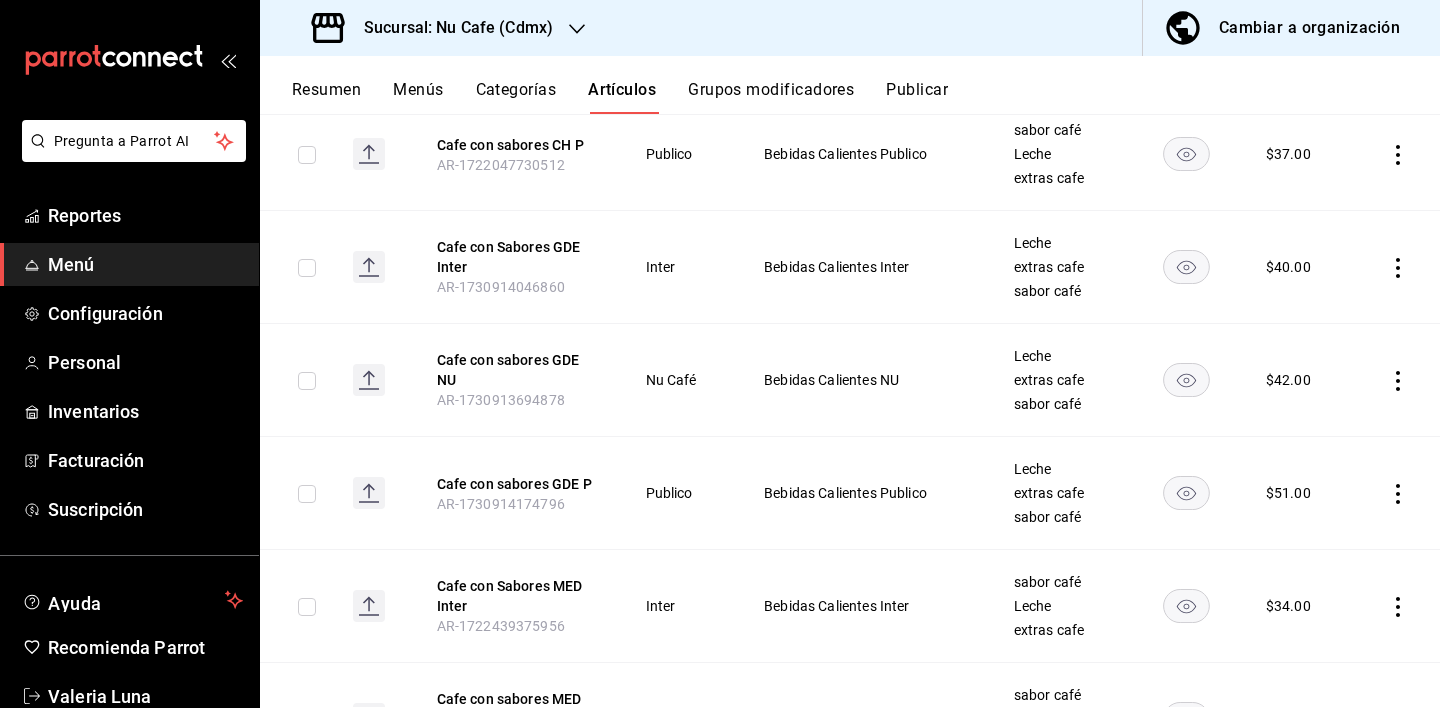 click on "Sucursal: Nu Cafe (Cdmx)" at bounding box center [434, 28] 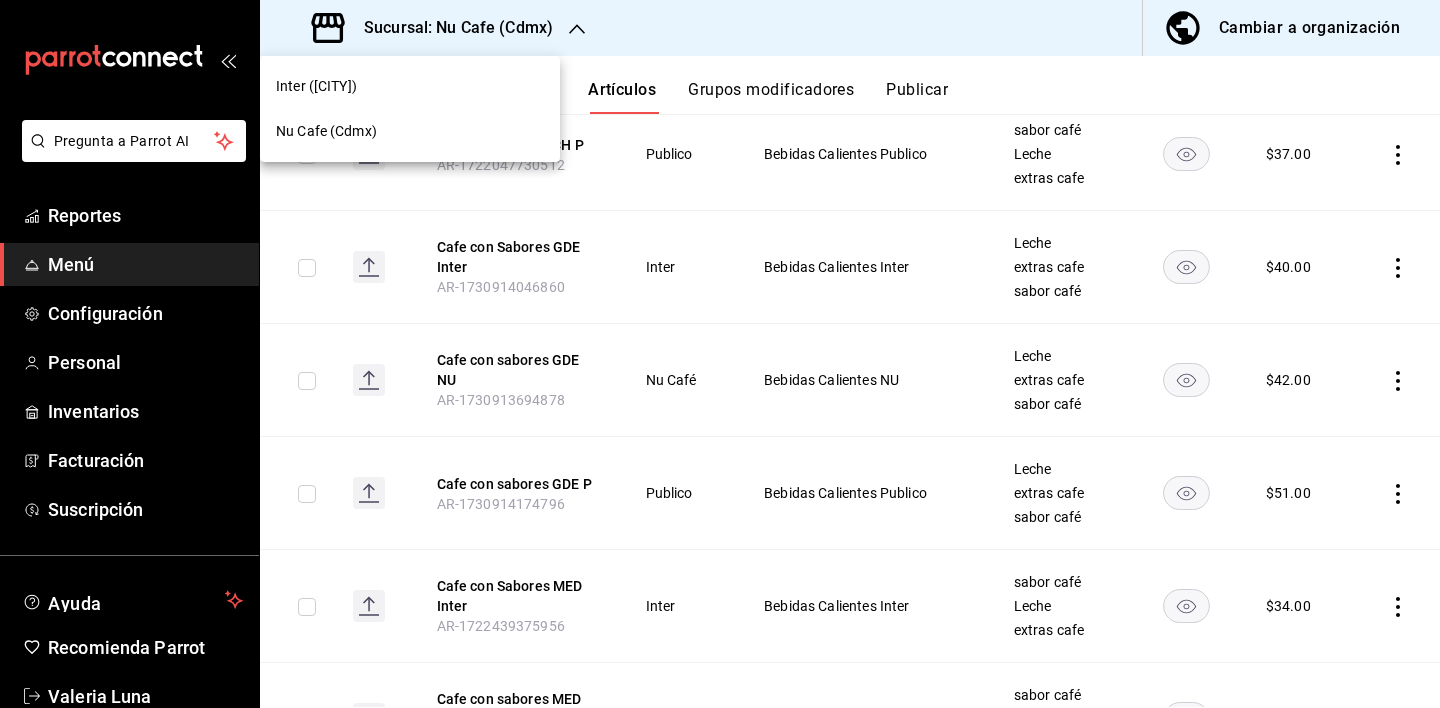 click at bounding box center [720, 354] 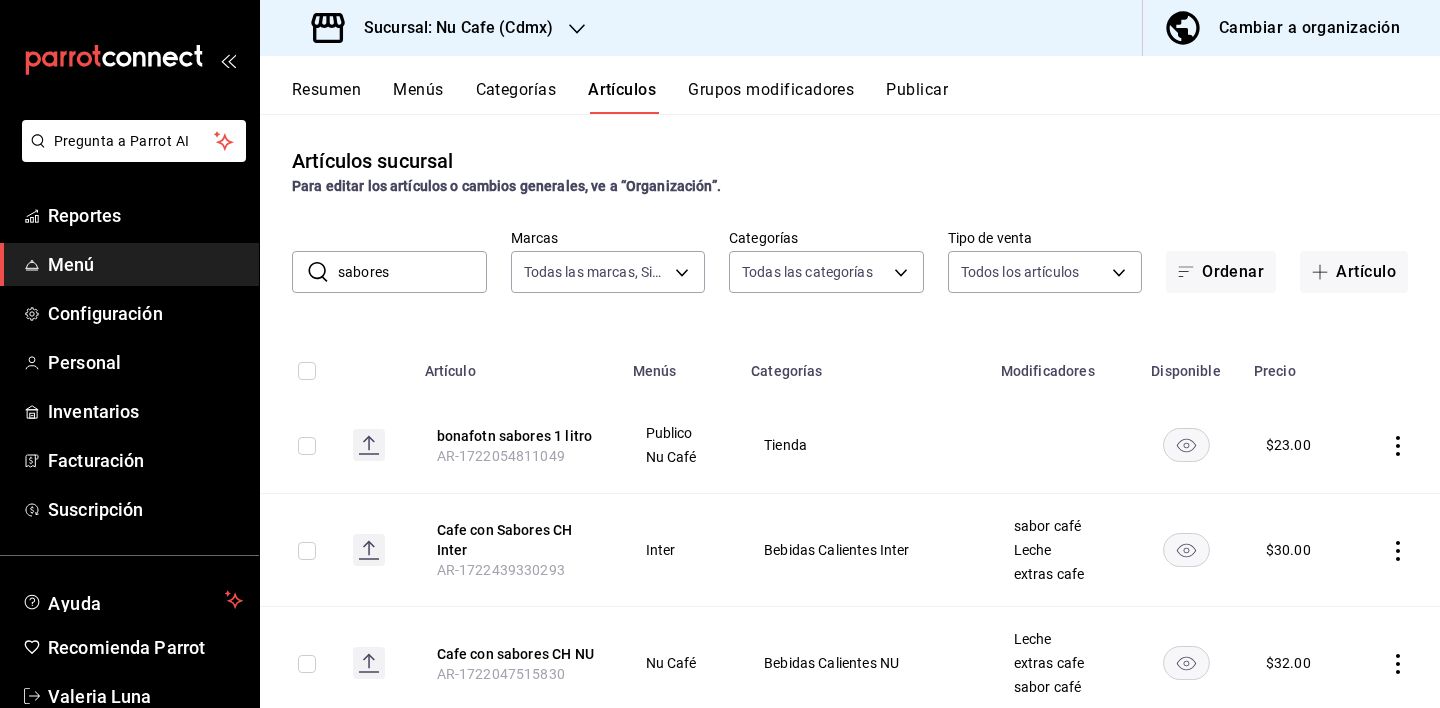 scroll, scrollTop: 0, scrollLeft: 0, axis: both 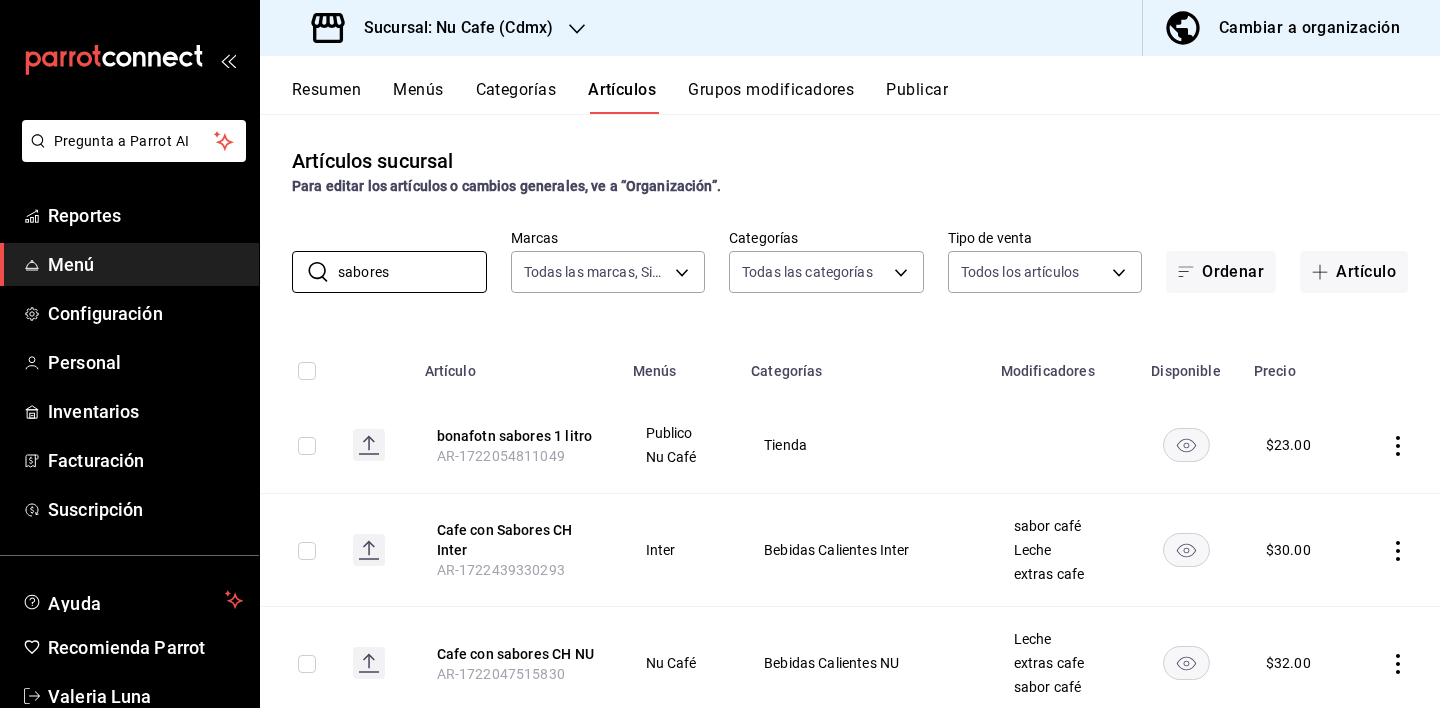 drag, startPoint x: 424, startPoint y: 279, endPoint x: 268, endPoint y: 276, distance: 156.02884 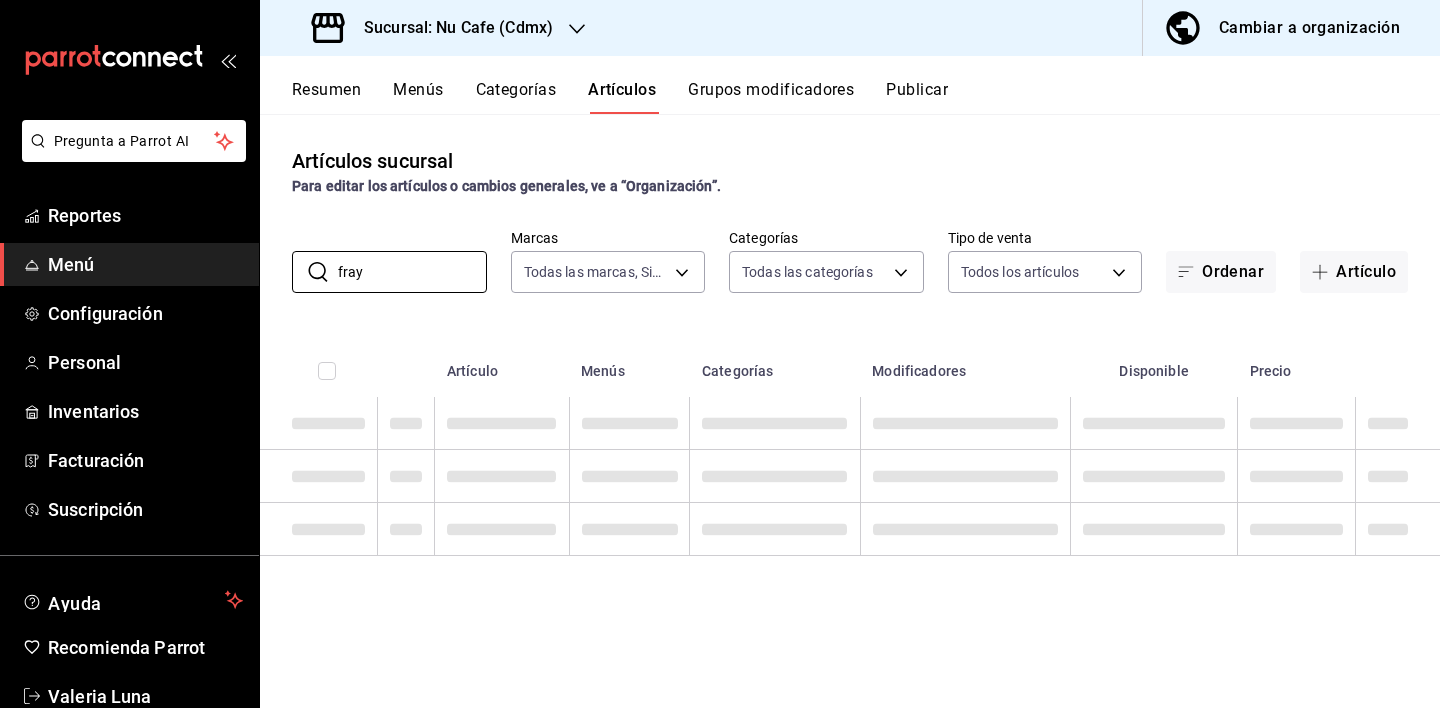 scroll, scrollTop: 0, scrollLeft: 0, axis: both 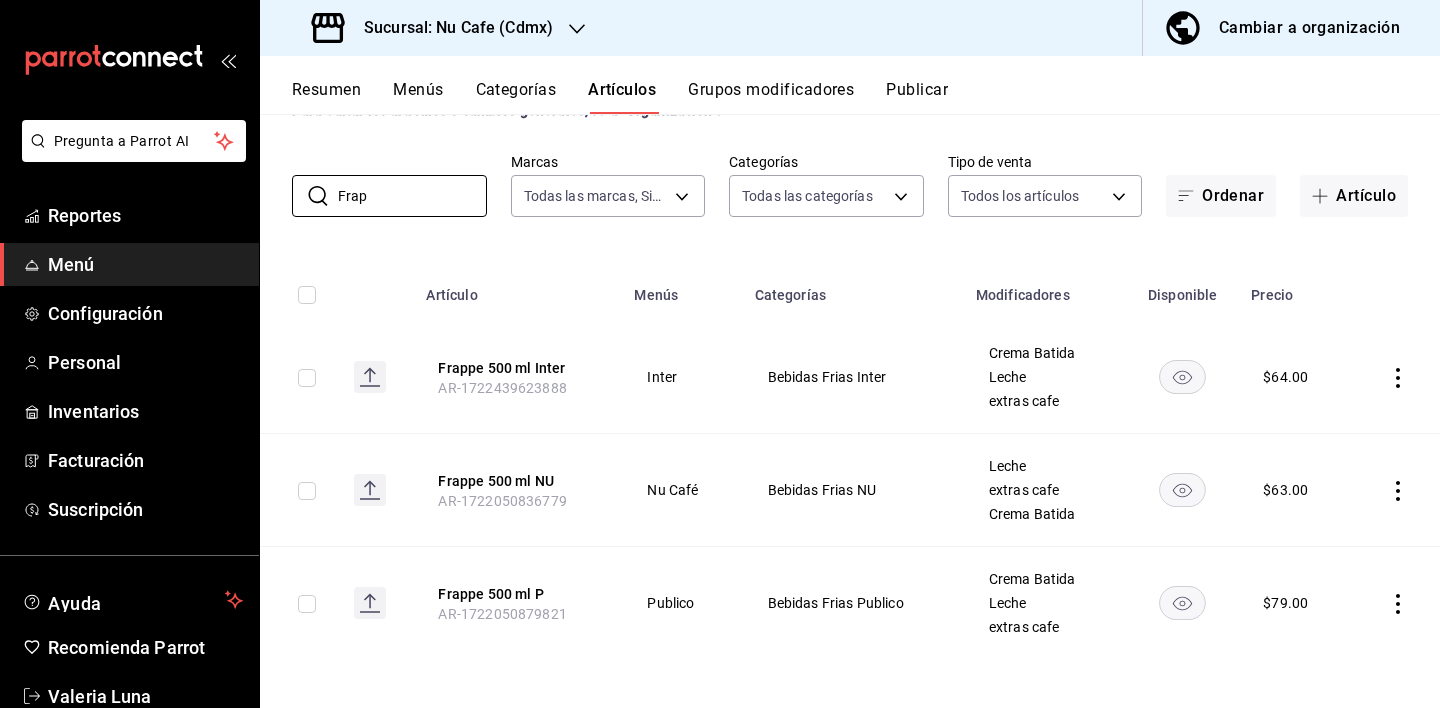drag, startPoint x: 410, startPoint y: 201, endPoint x: 267, endPoint y: 190, distance: 143.42245 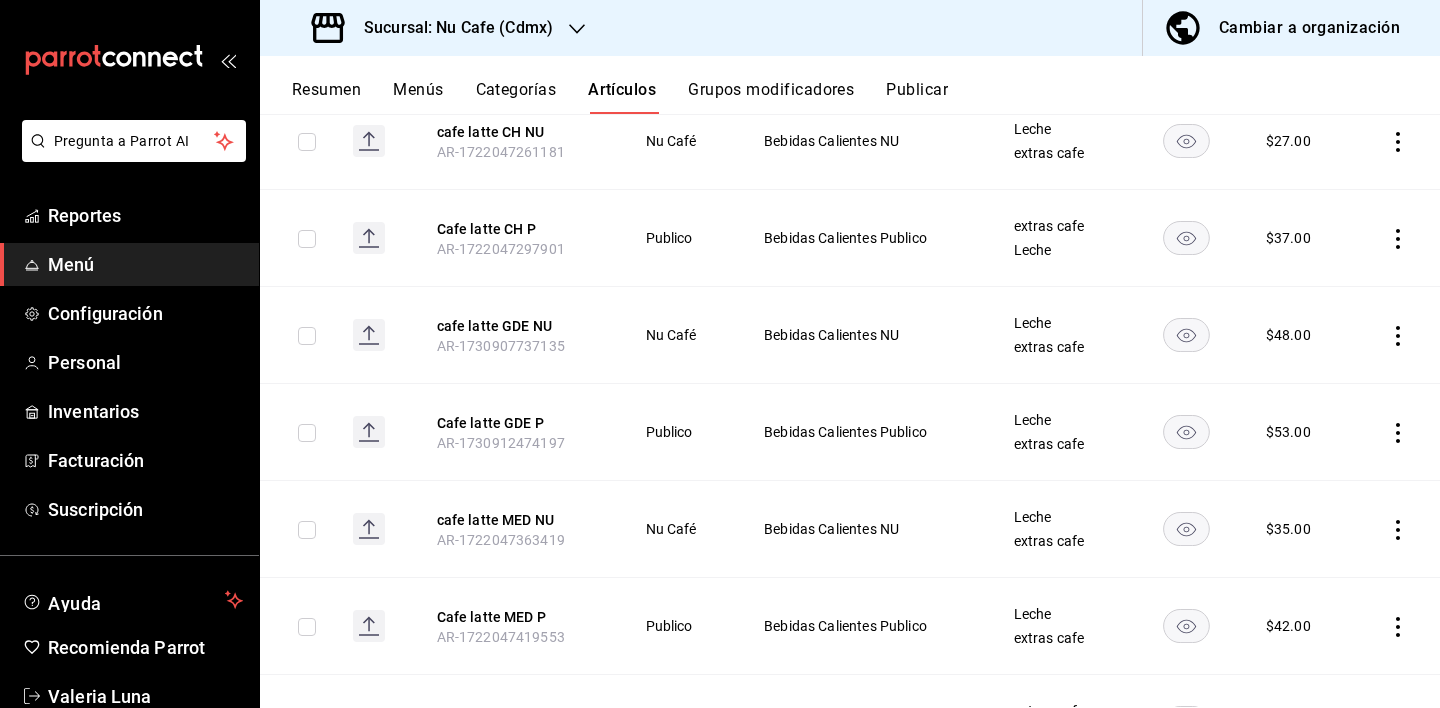 scroll, scrollTop: 305, scrollLeft: 0, axis: vertical 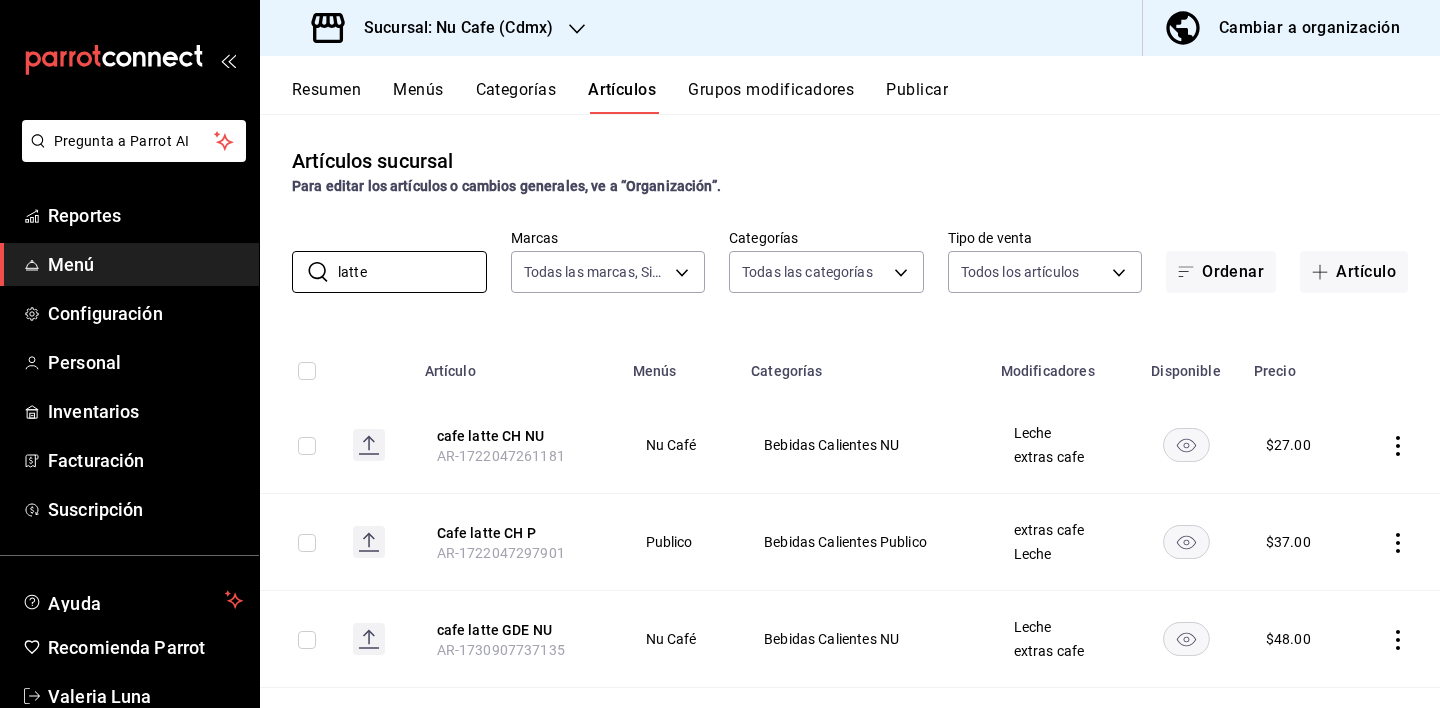 drag, startPoint x: 449, startPoint y: 276, endPoint x: 229, endPoint y: 274, distance: 220.0091 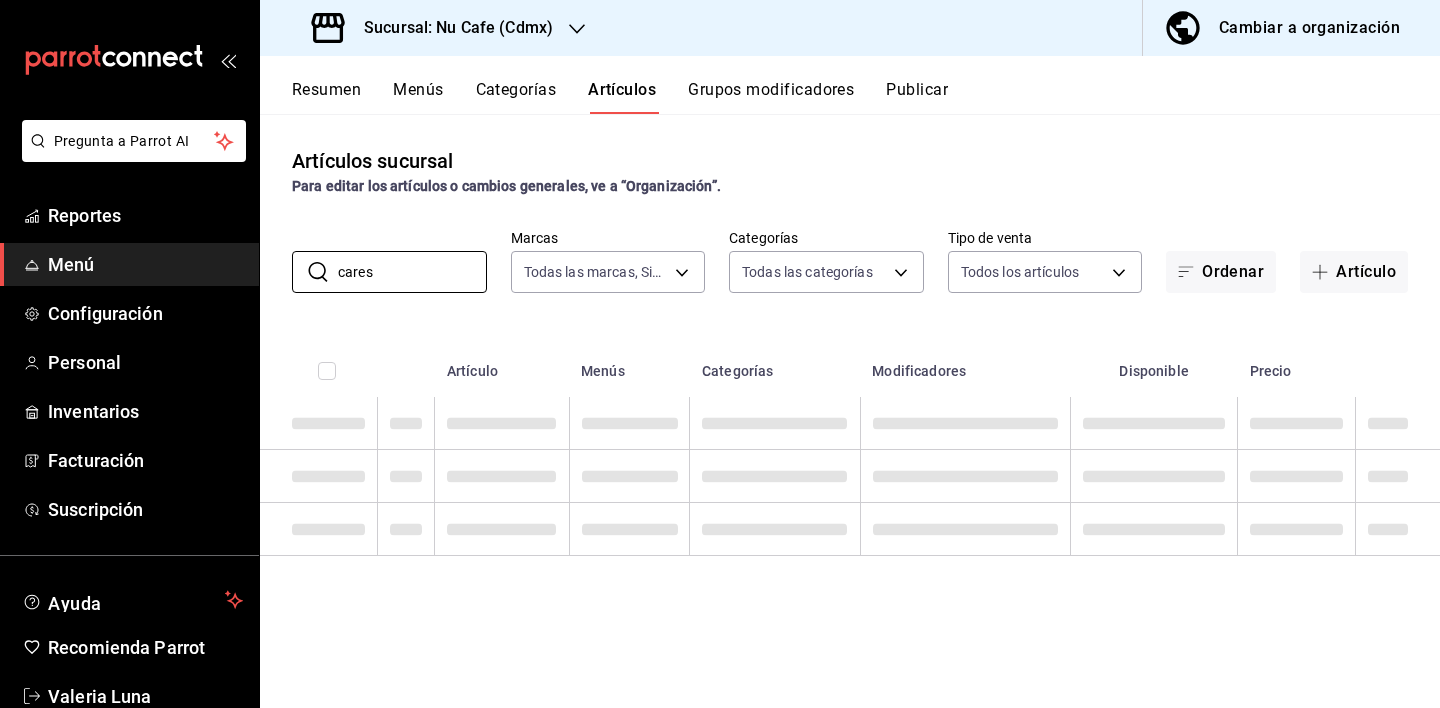 scroll, scrollTop: 0, scrollLeft: 0, axis: both 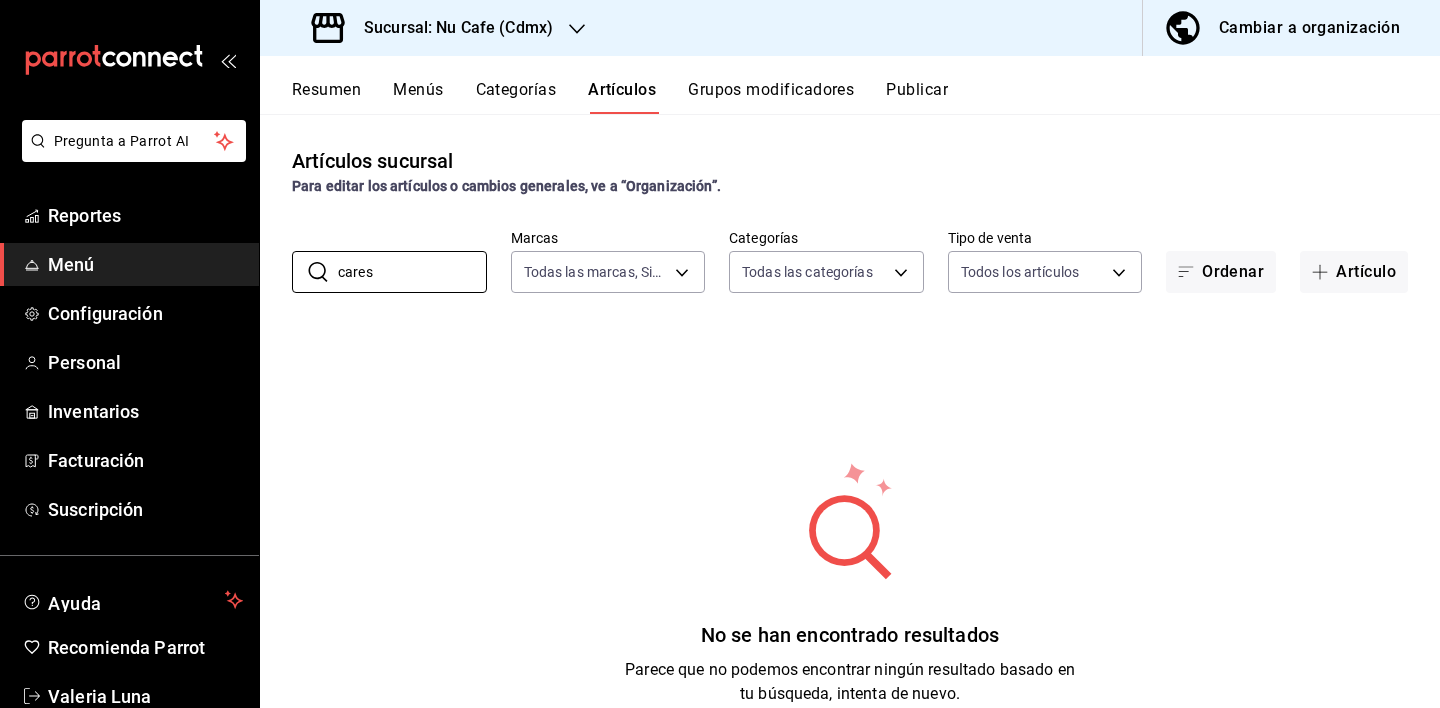 drag, startPoint x: 408, startPoint y: 260, endPoint x: 287, endPoint y: 255, distance: 121.103264 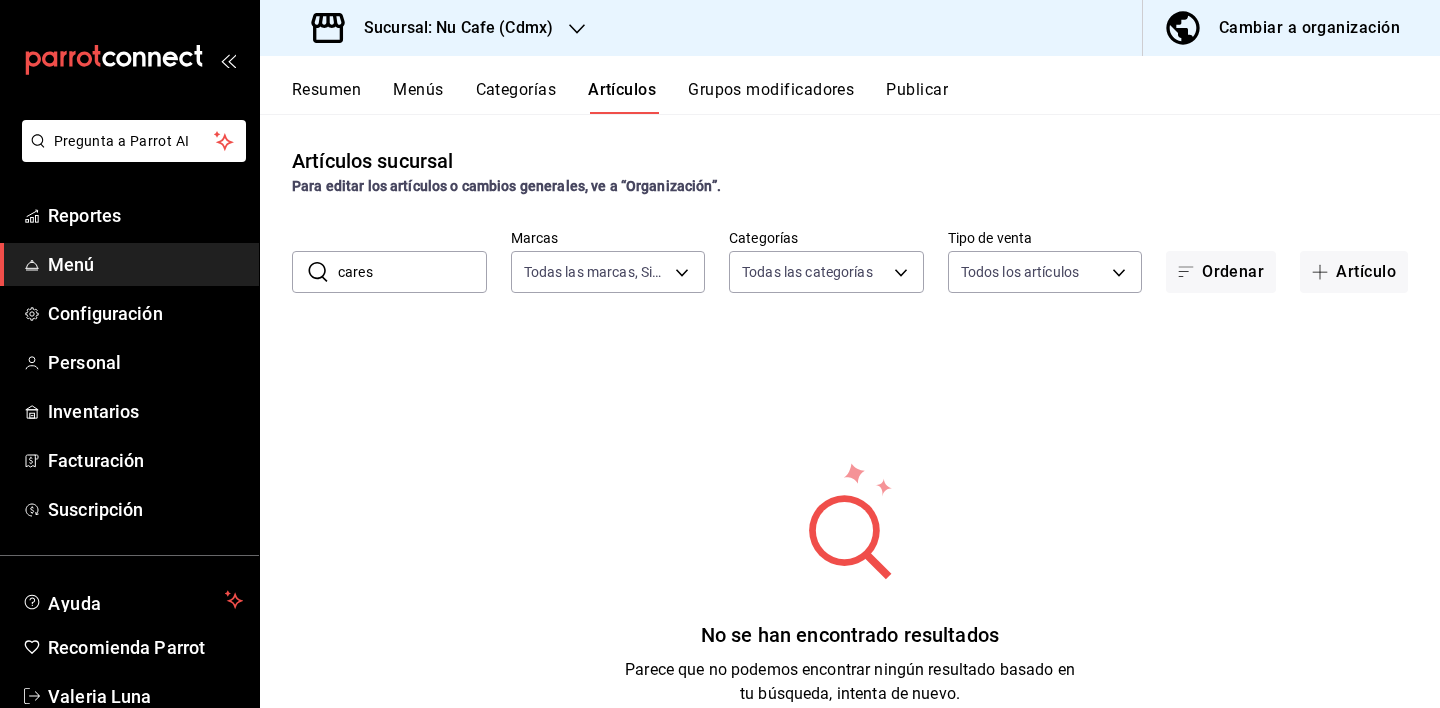 drag, startPoint x: 424, startPoint y: 277, endPoint x: 329, endPoint y: 268, distance: 95.42536 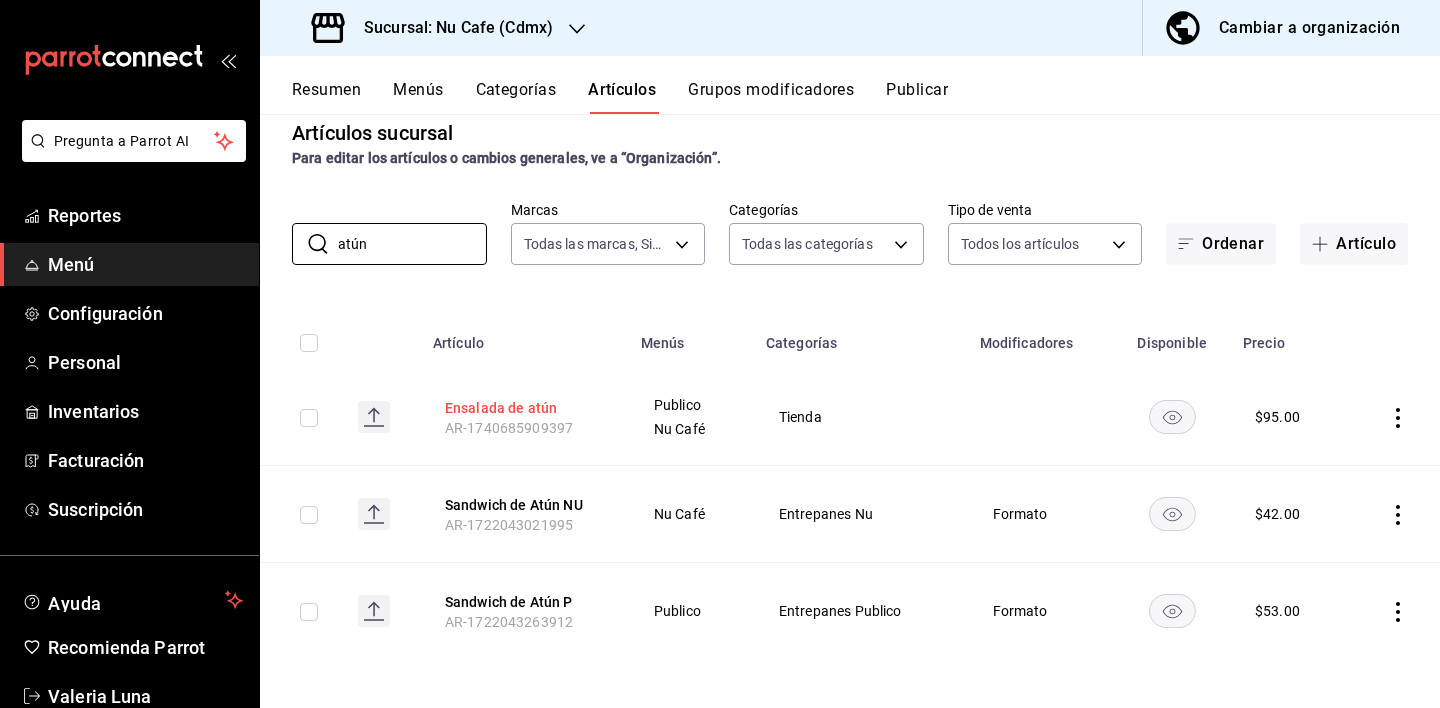 scroll, scrollTop: 28, scrollLeft: 0, axis: vertical 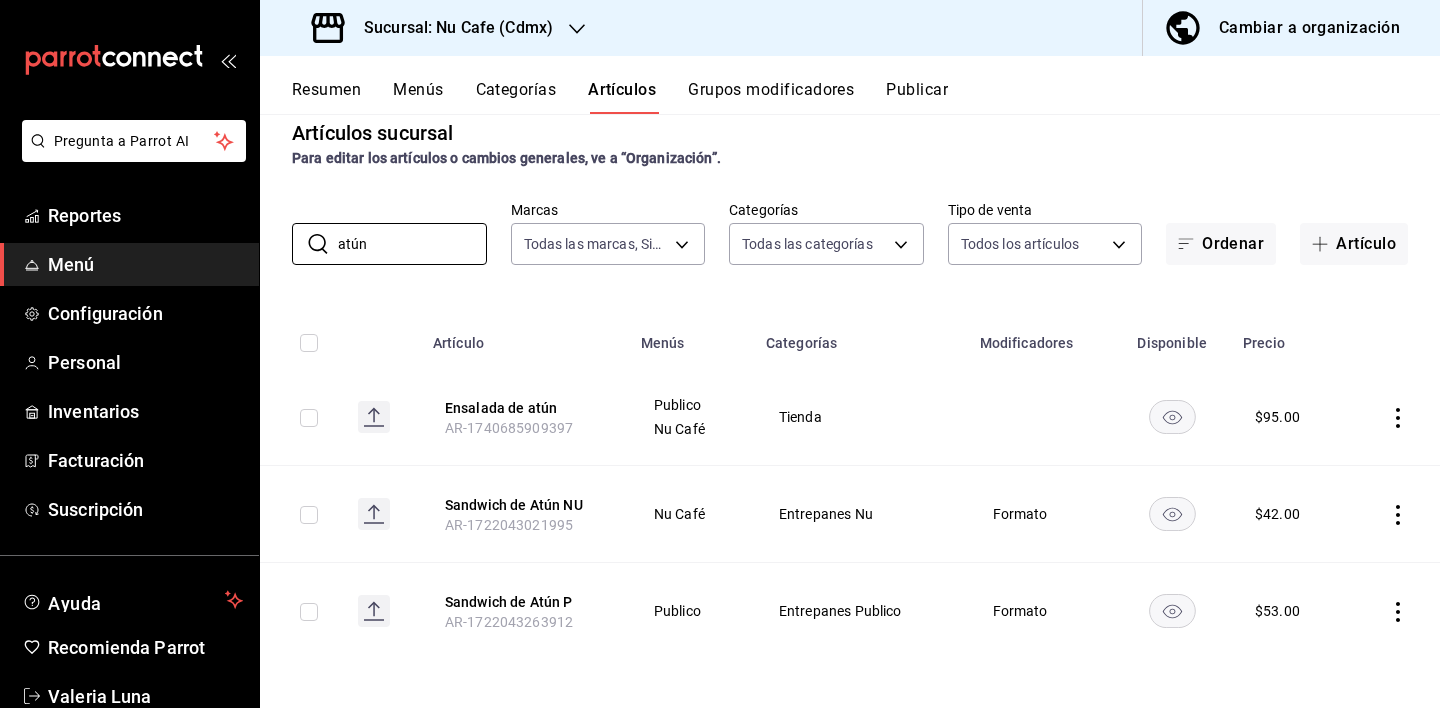 drag, startPoint x: 422, startPoint y: 250, endPoint x: 275, endPoint y: 244, distance: 147.12239 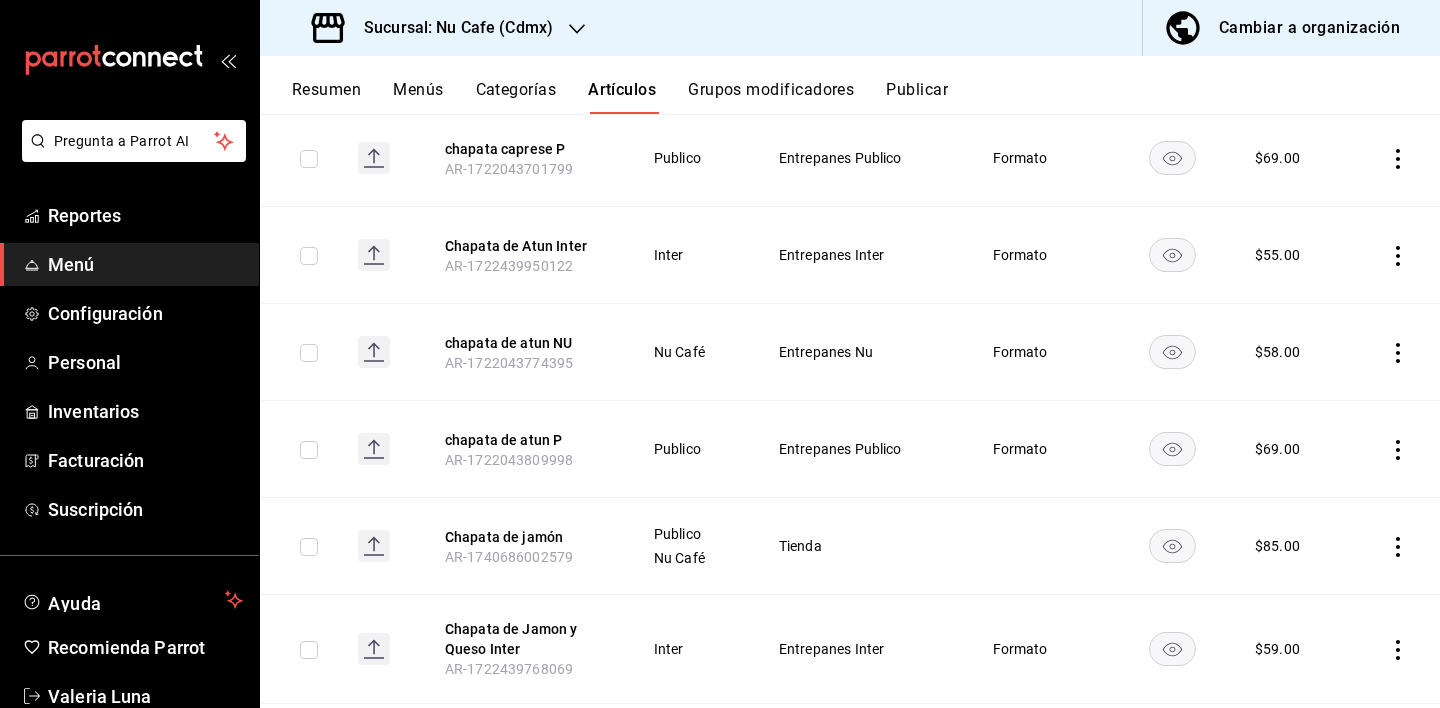 scroll, scrollTop: 486, scrollLeft: 0, axis: vertical 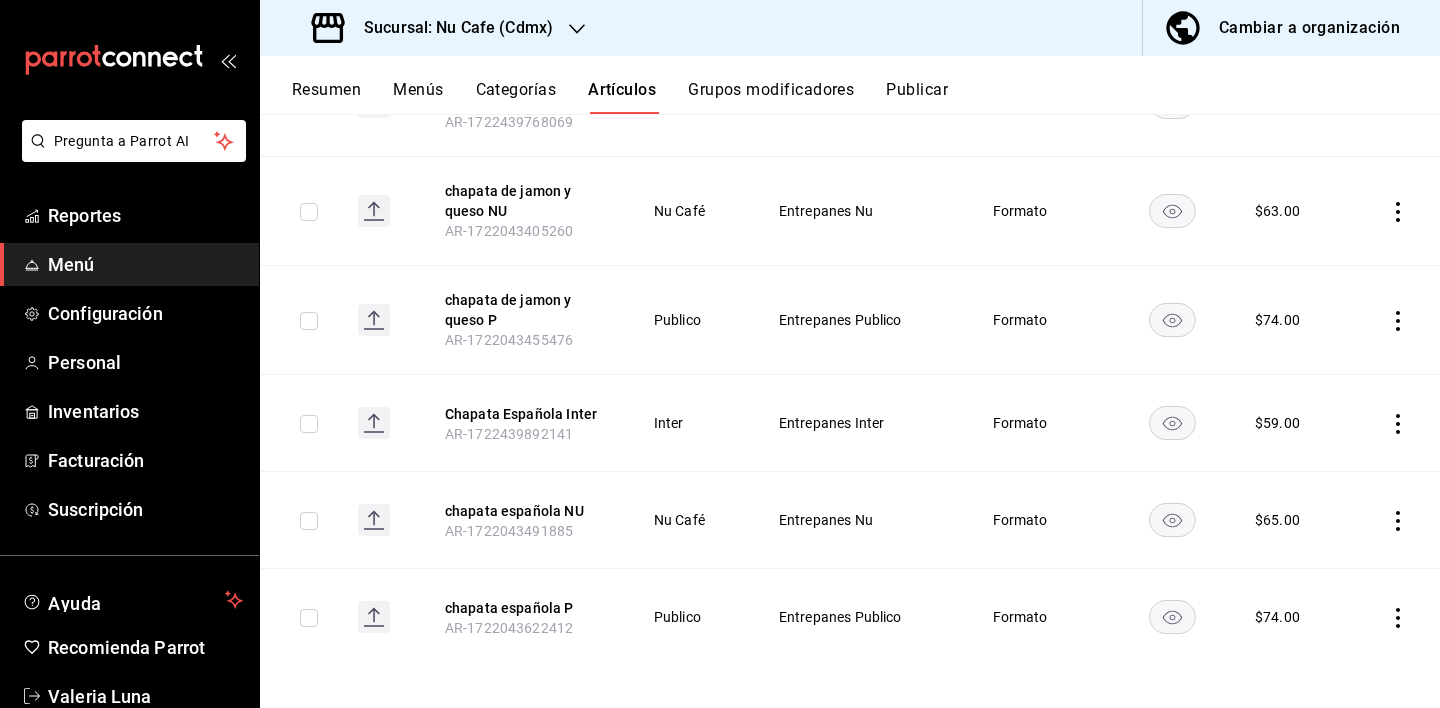 click on "Sucursal: Nu Cafe ([CITY]) Cambiar a organización" at bounding box center (850, 28) 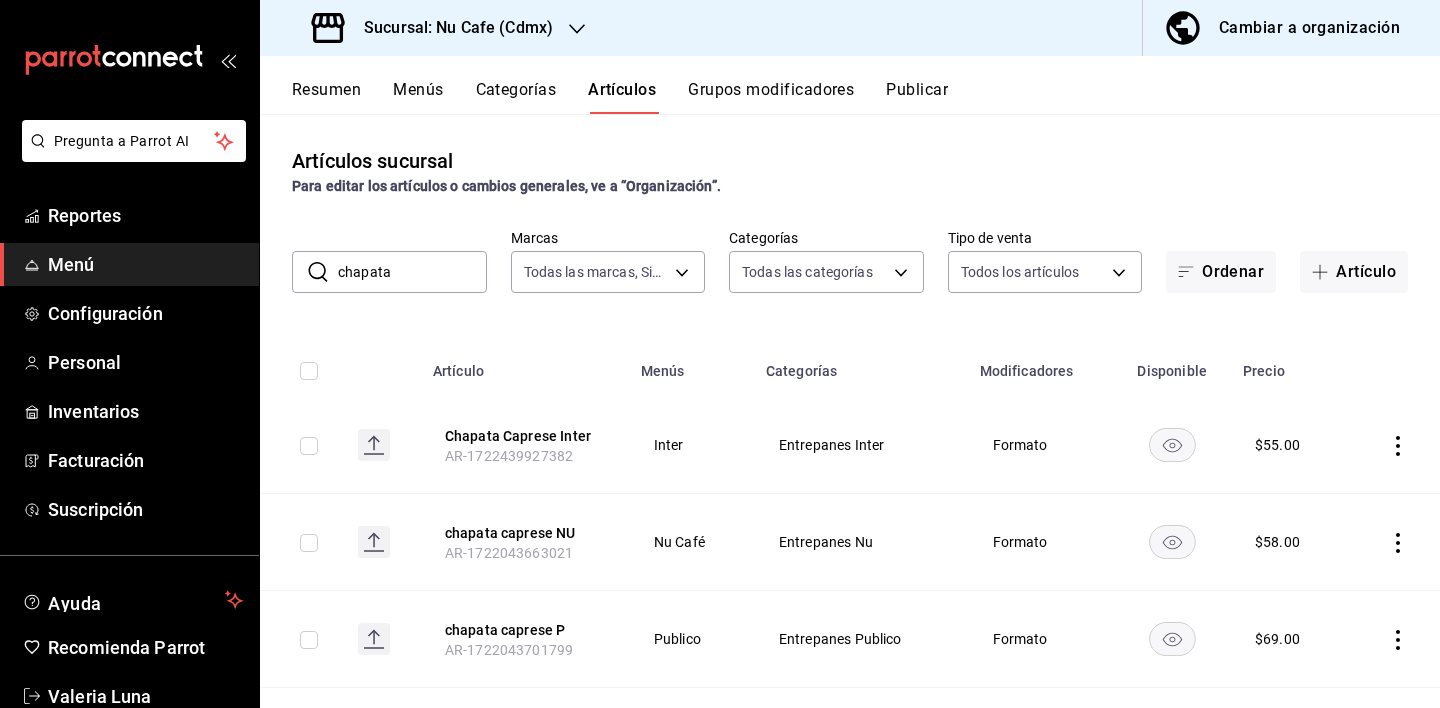 scroll, scrollTop: 0, scrollLeft: 0, axis: both 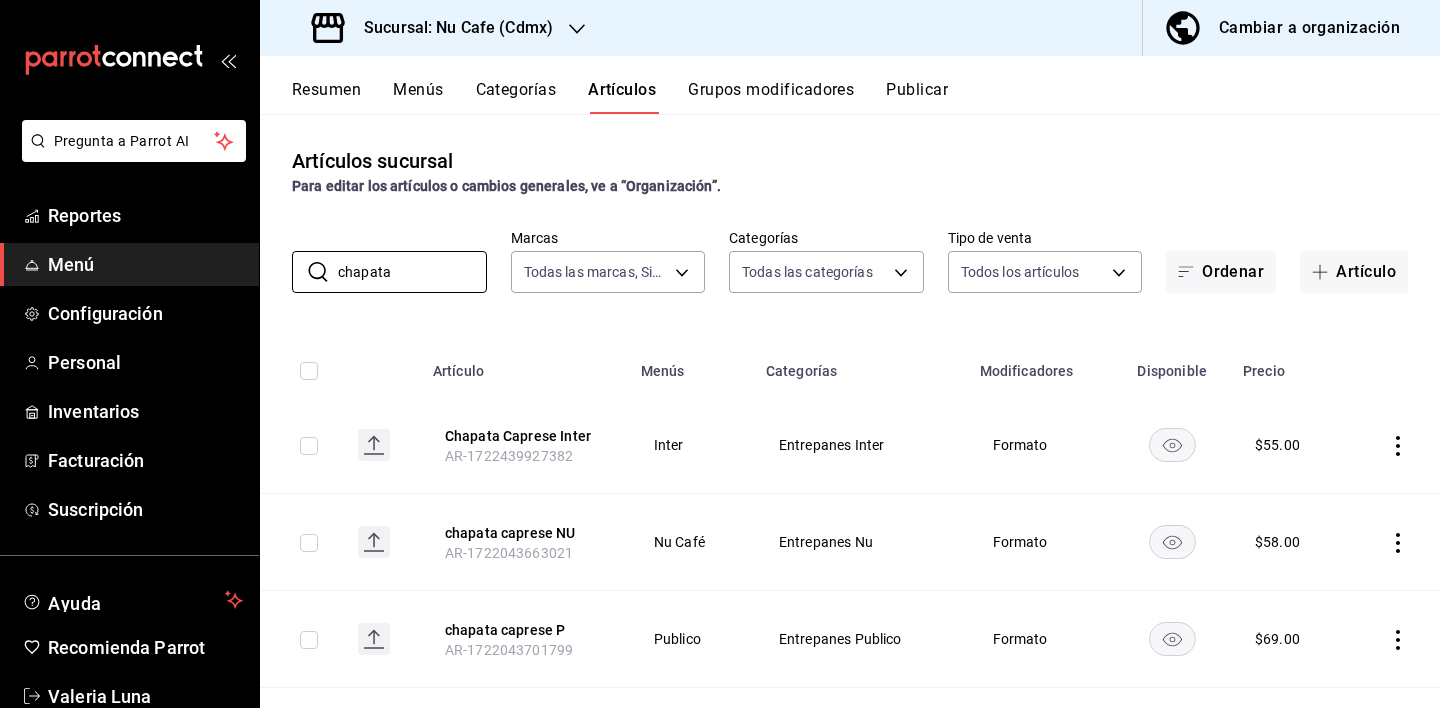 drag, startPoint x: 427, startPoint y: 282, endPoint x: 280, endPoint y: 255, distance: 149.45903 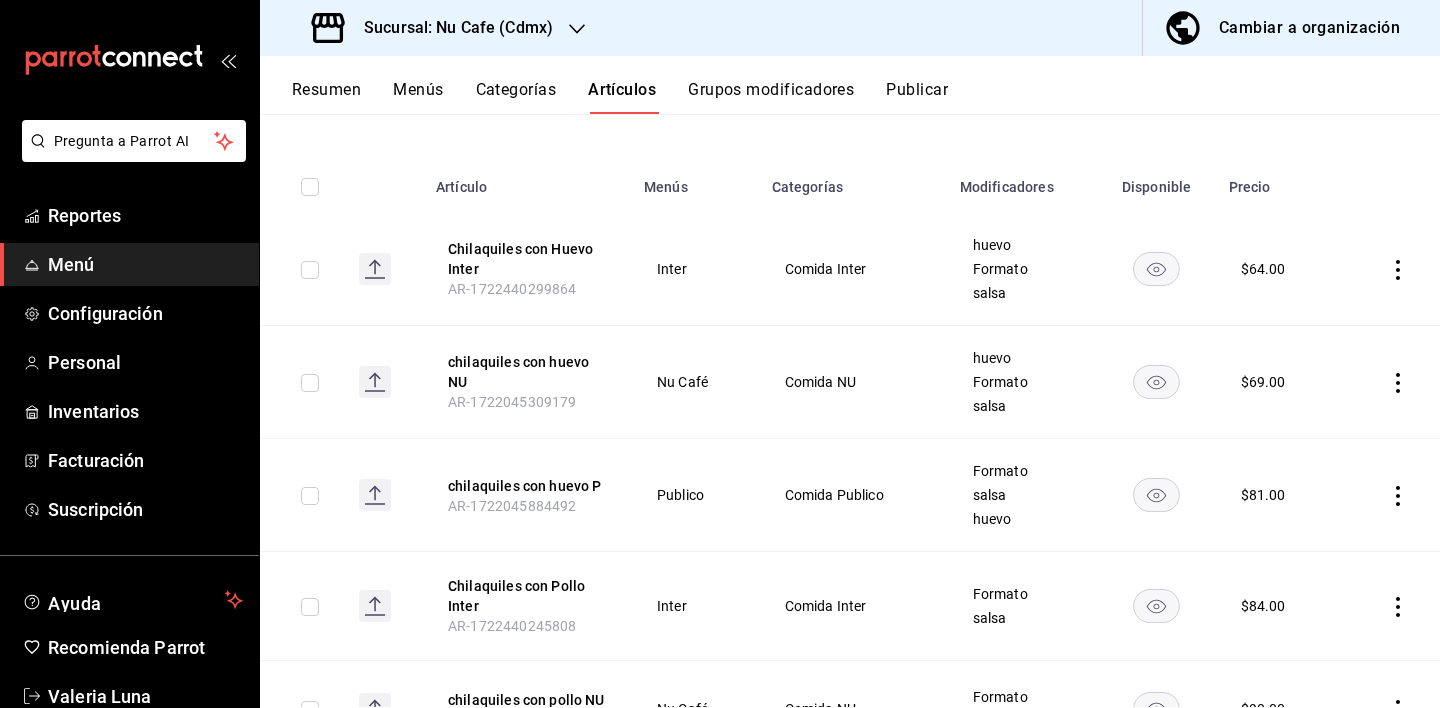 scroll, scrollTop: 185, scrollLeft: 0, axis: vertical 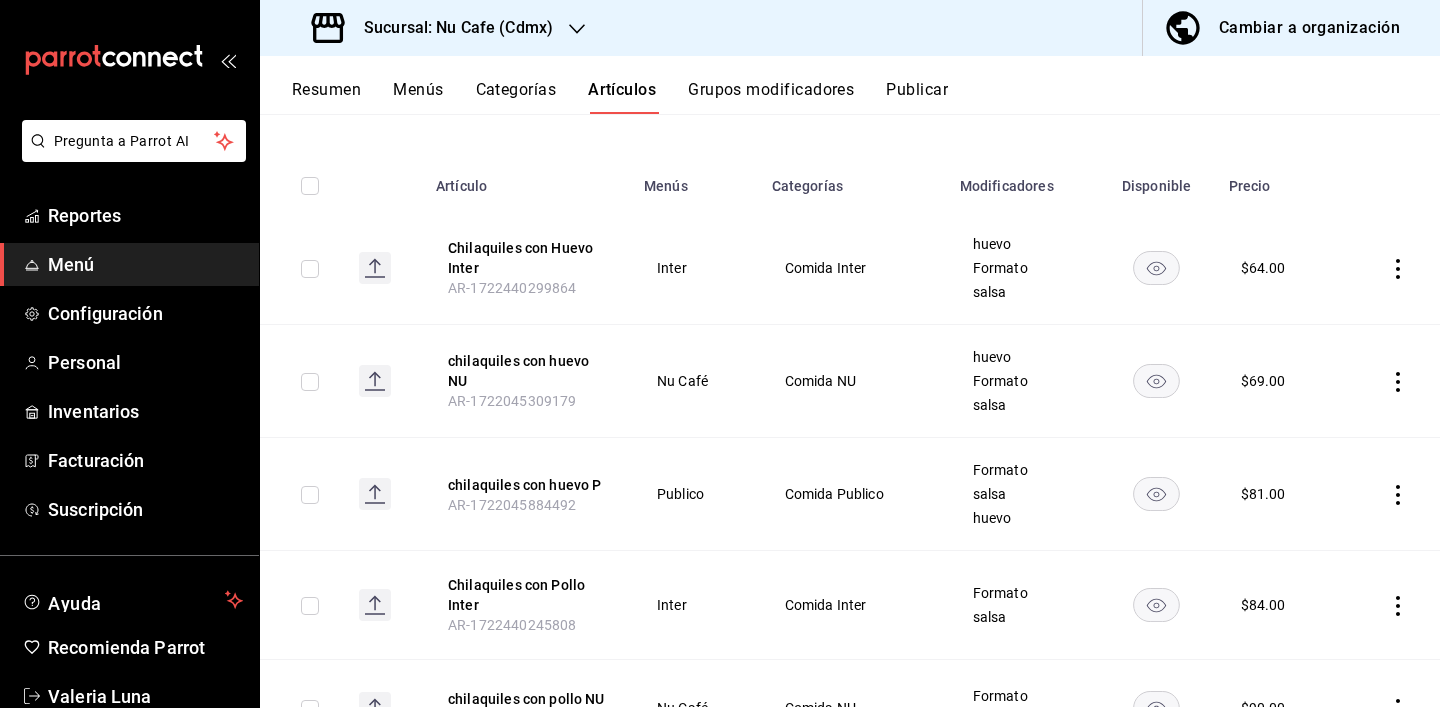 click on "Sucursal: Nu Cafe ([CITY]) Cambiar a organización" at bounding box center [850, 28] 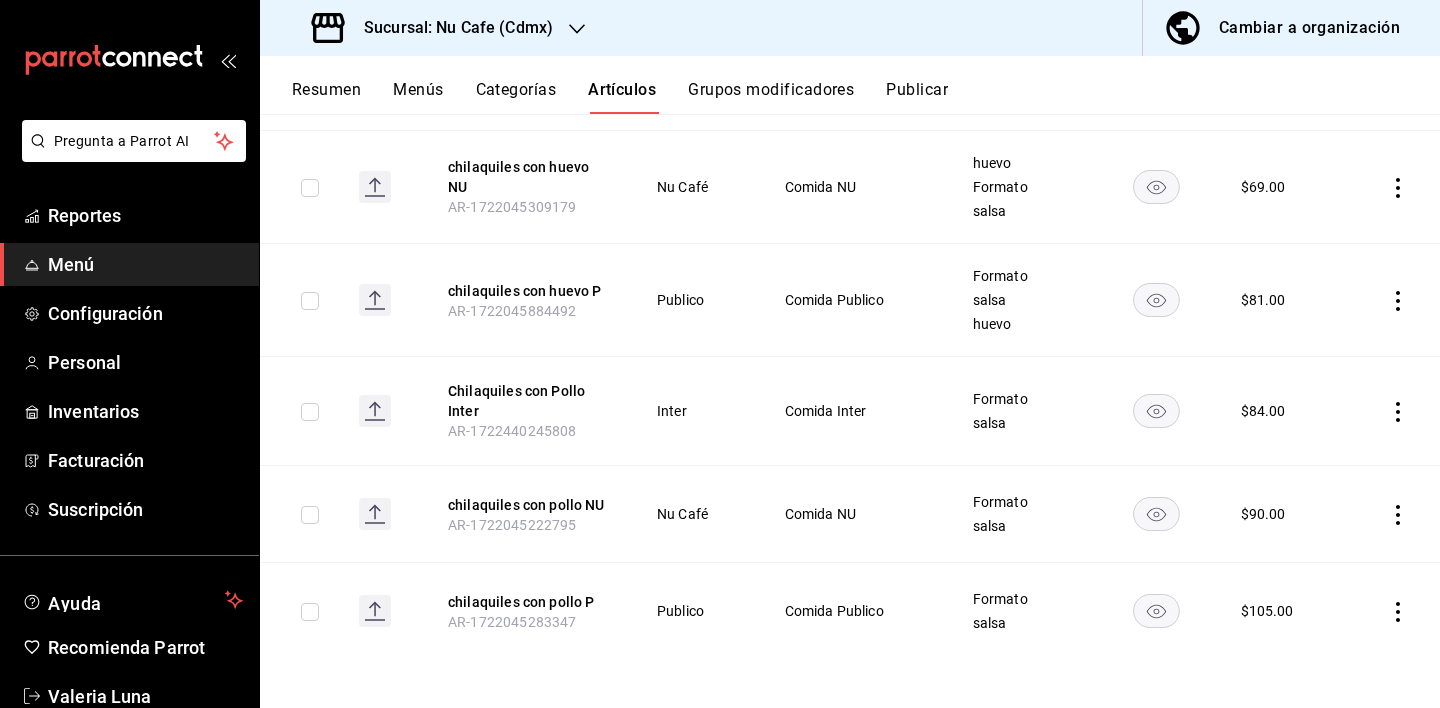 scroll, scrollTop: 379, scrollLeft: 0, axis: vertical 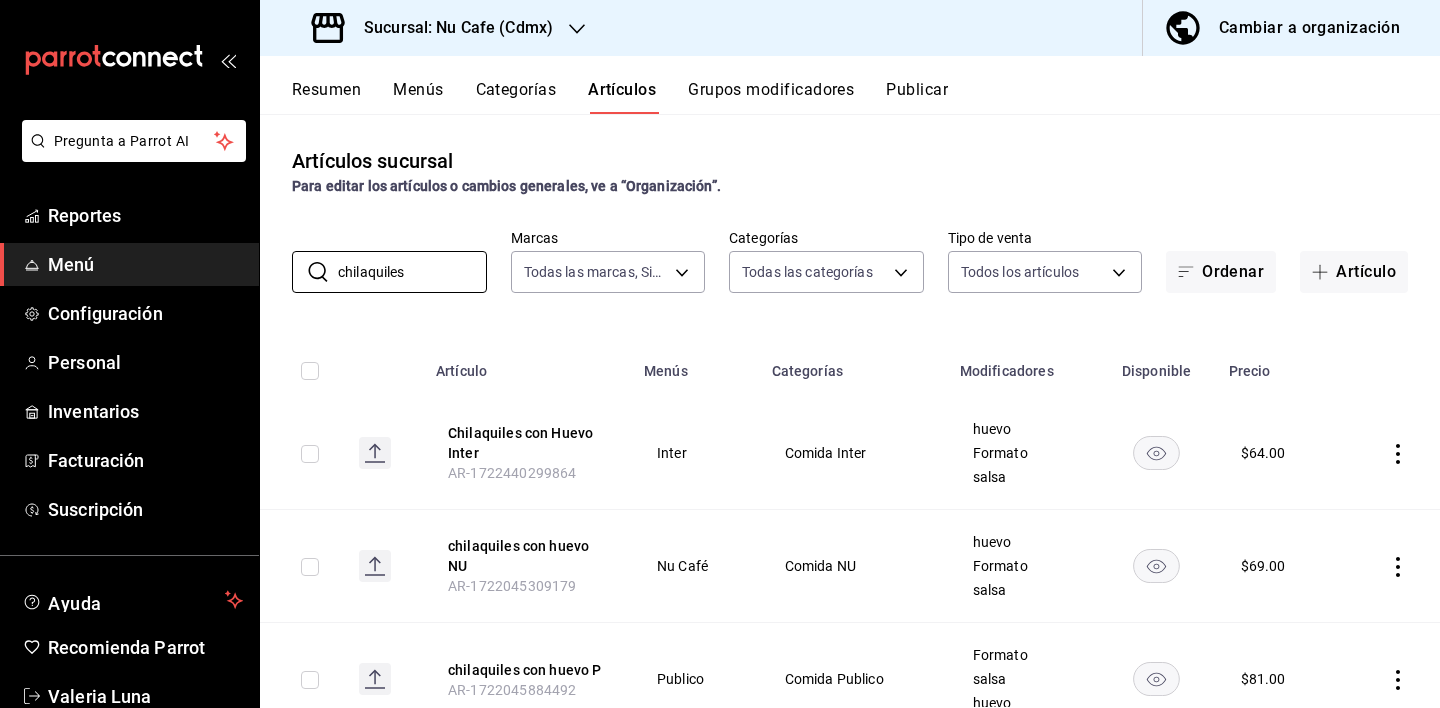 drag, startPoint x: 445, startPoint y: 274, endPoint x: 247, endPoint y: 272, distance: 198.0101 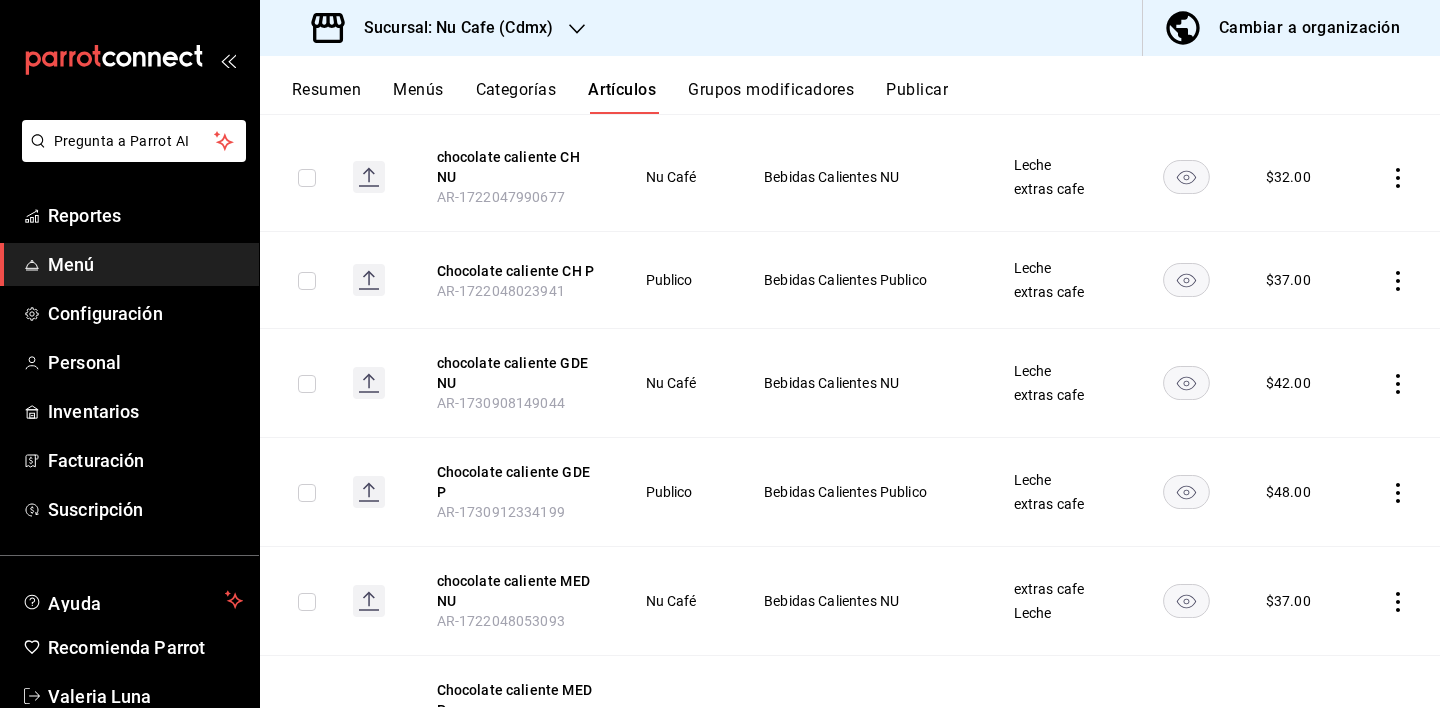 scroll, scrollTop: 300, scrollLeft: 0, axis: vertical 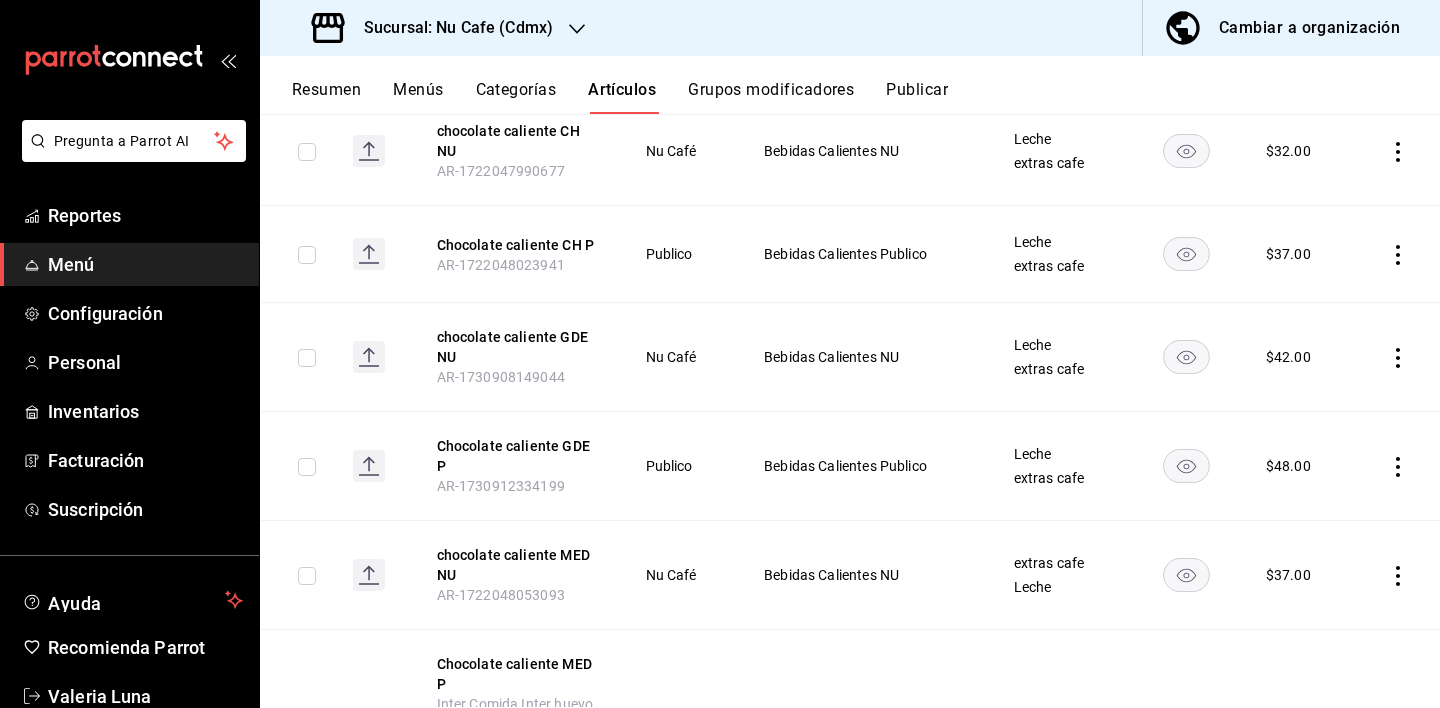 click on "Sucursal: Nu Cafe ([CITY]) Cambiar a organización" at bounding box center [850, 28] 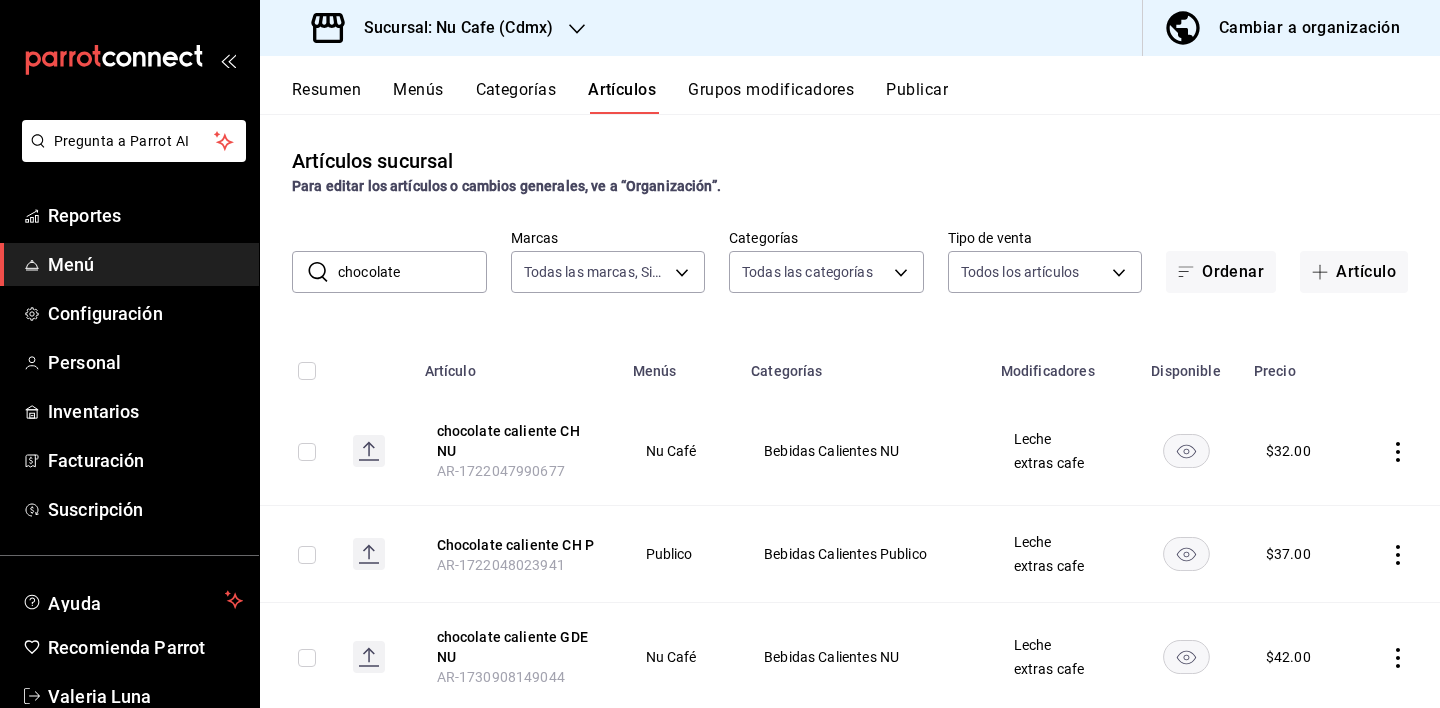 scroll, scrollTop: 0, scrollLeft: 0, axis: both 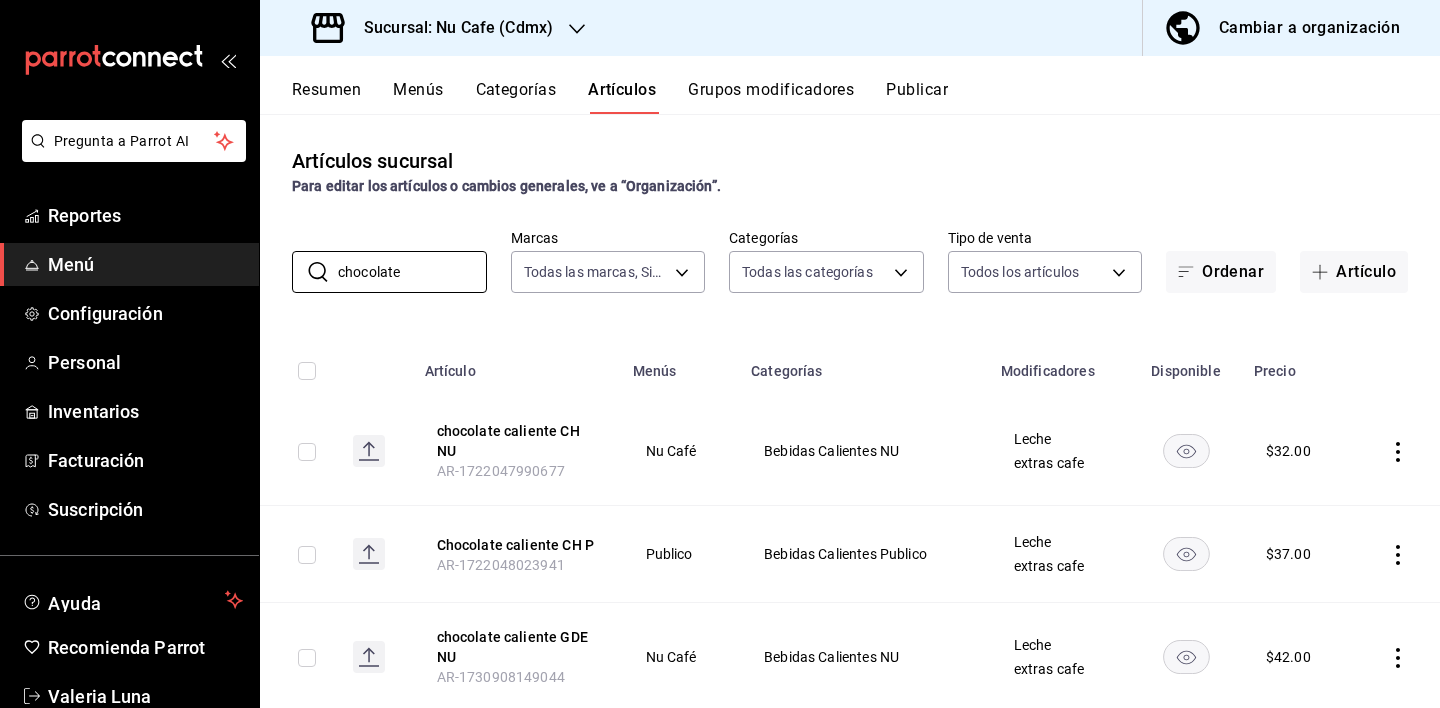 drag, startPoint x: 434, startPoint y: 282, endPoint x: 289, endPoint y: 276, distance: 145.12408 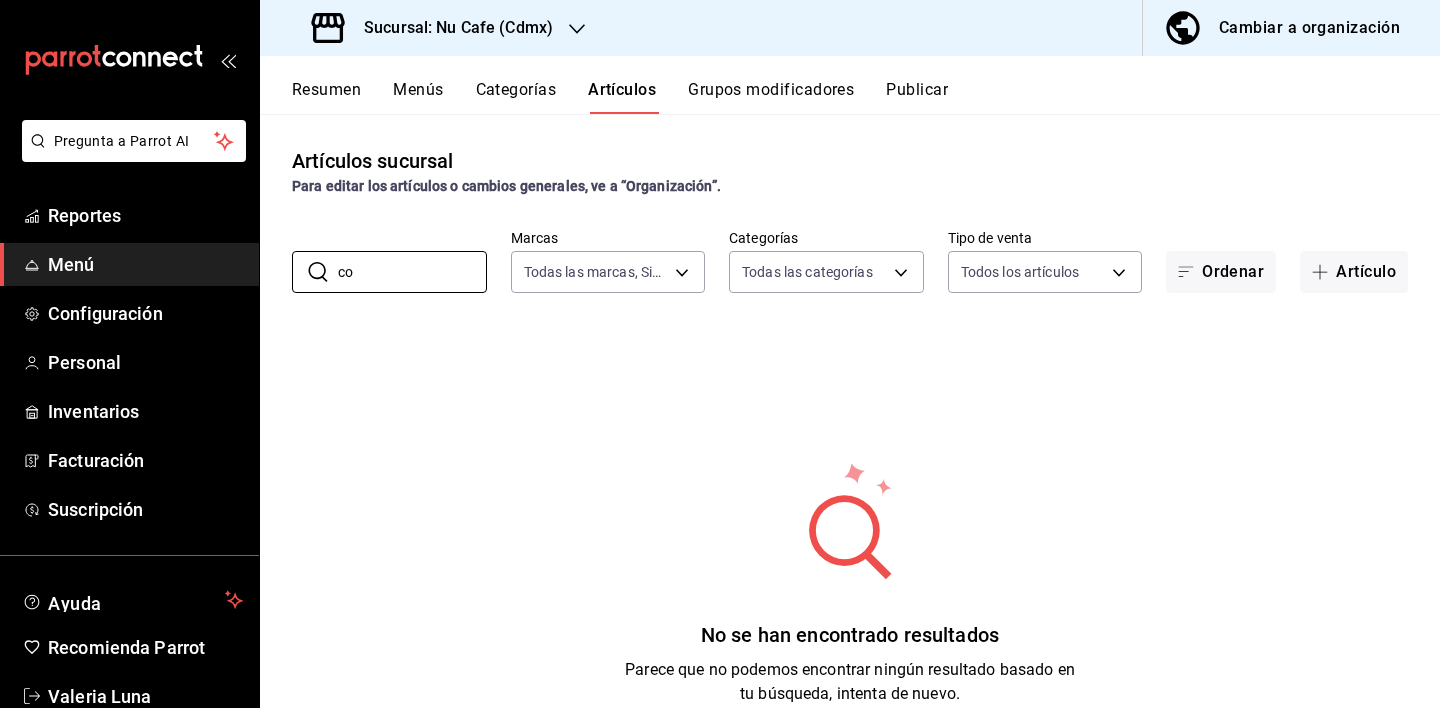 type on "c" 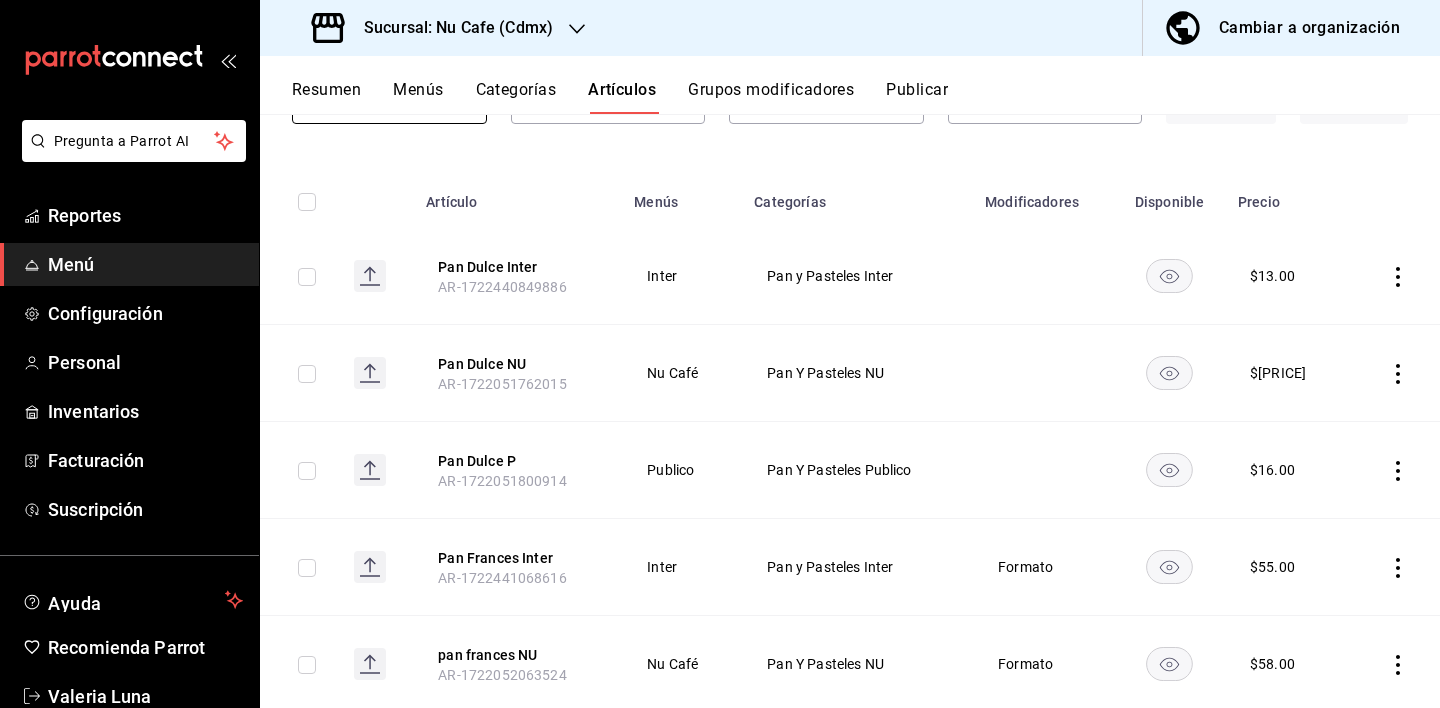 scroll, scrollTop: 171, scrollLeft: 0, axis: vertical 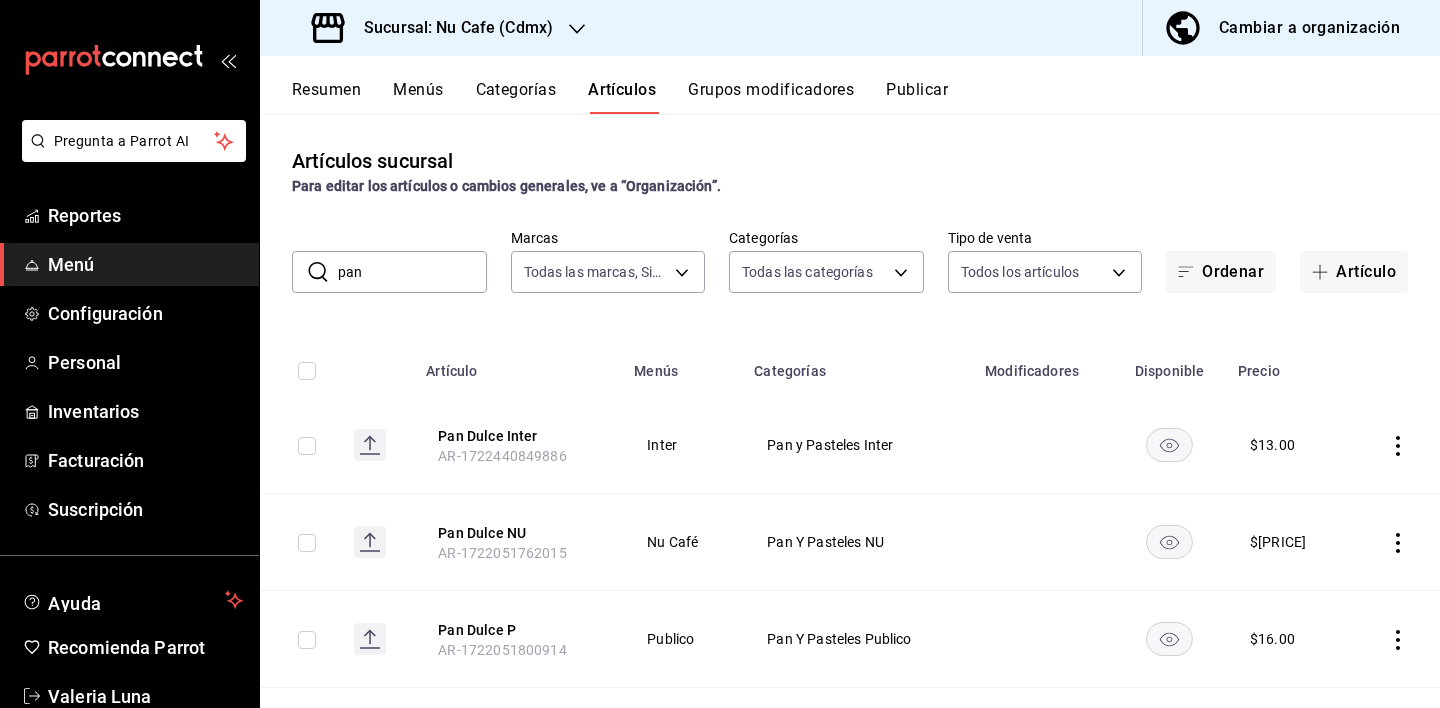 drag, startPoint x: 437, startPoint y: 276, endPoint x: 292, endPoint y: 272, distance: 145.05516 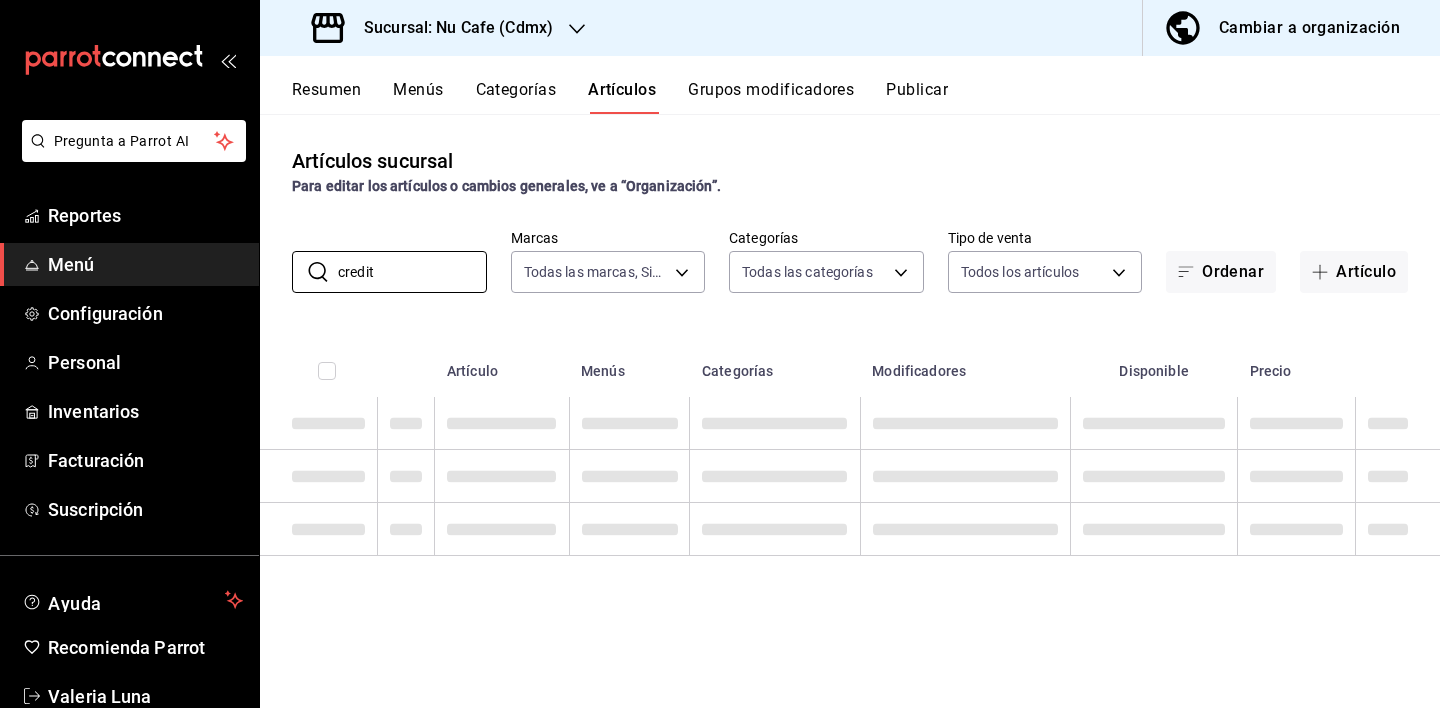 scroll, scrollTop: 0, scrollLeft: 0, axis: both 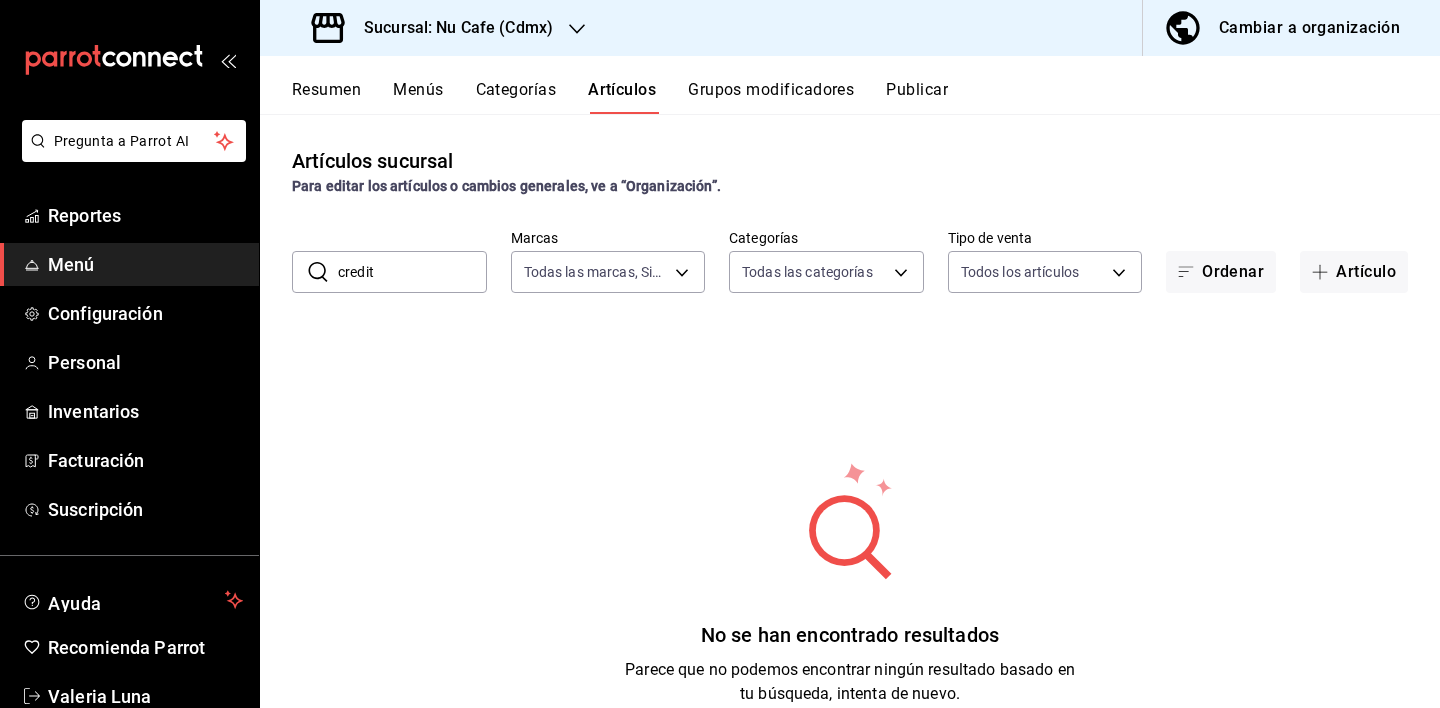 click on "credit" at bounding box center (412, 272) 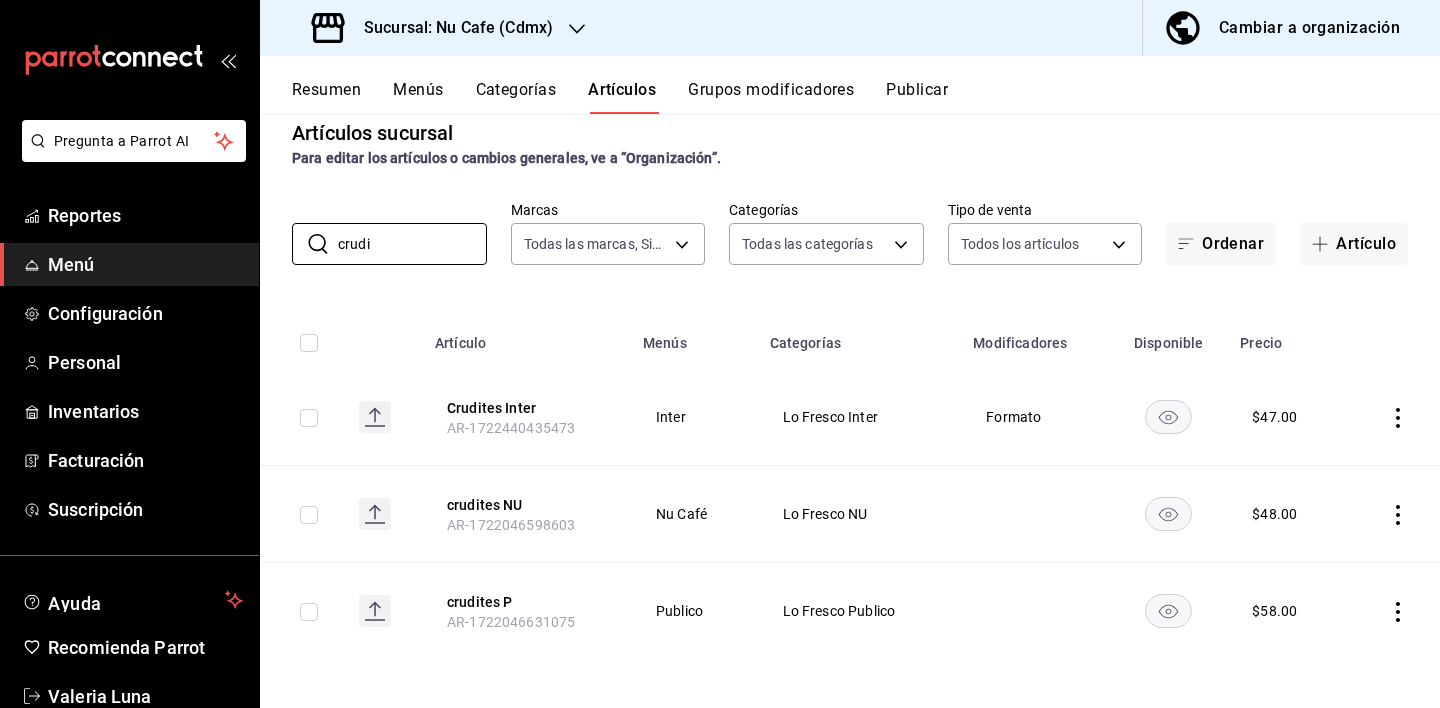 scroll, scrollTop: 28, scrollLeft: 0, axis: vertical 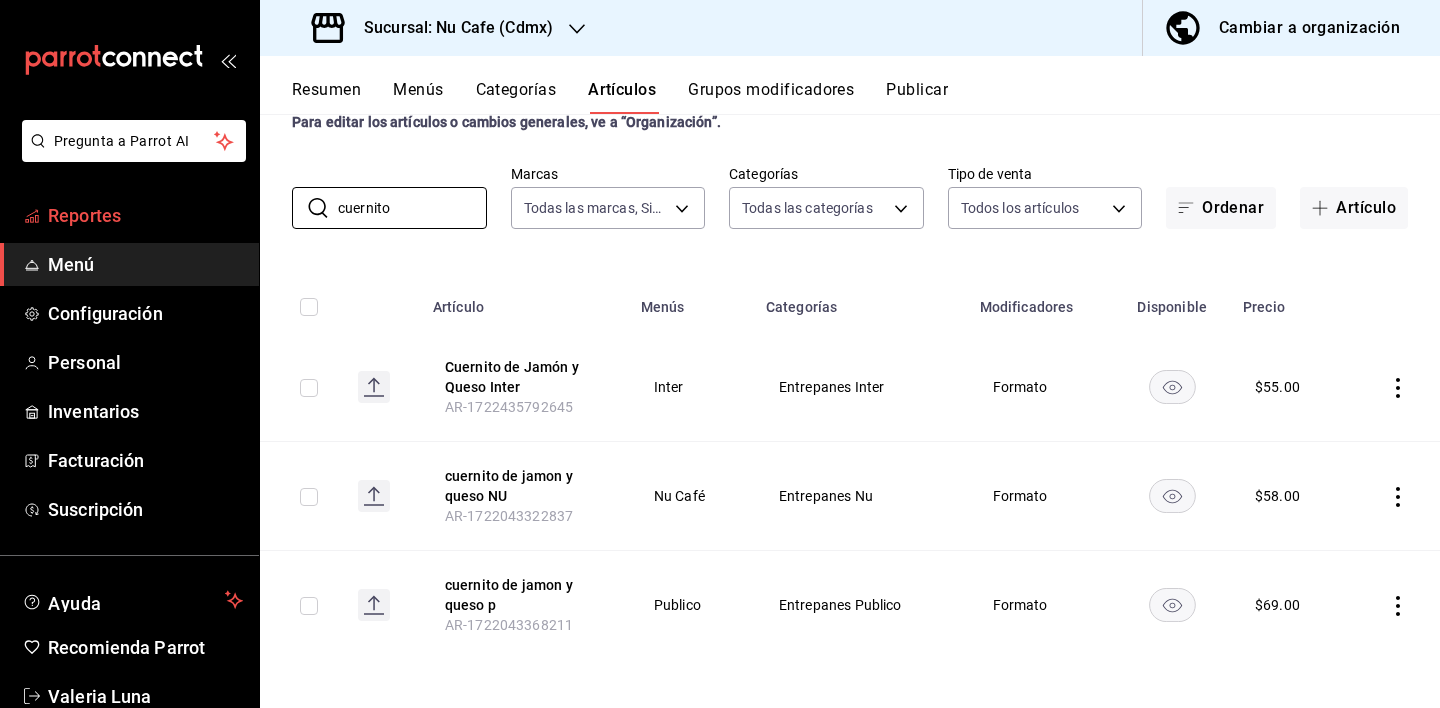 drag, startPoint x: 444, startPoint y: 197, endPoint x: 205, endPoint y: 197, distance: 239 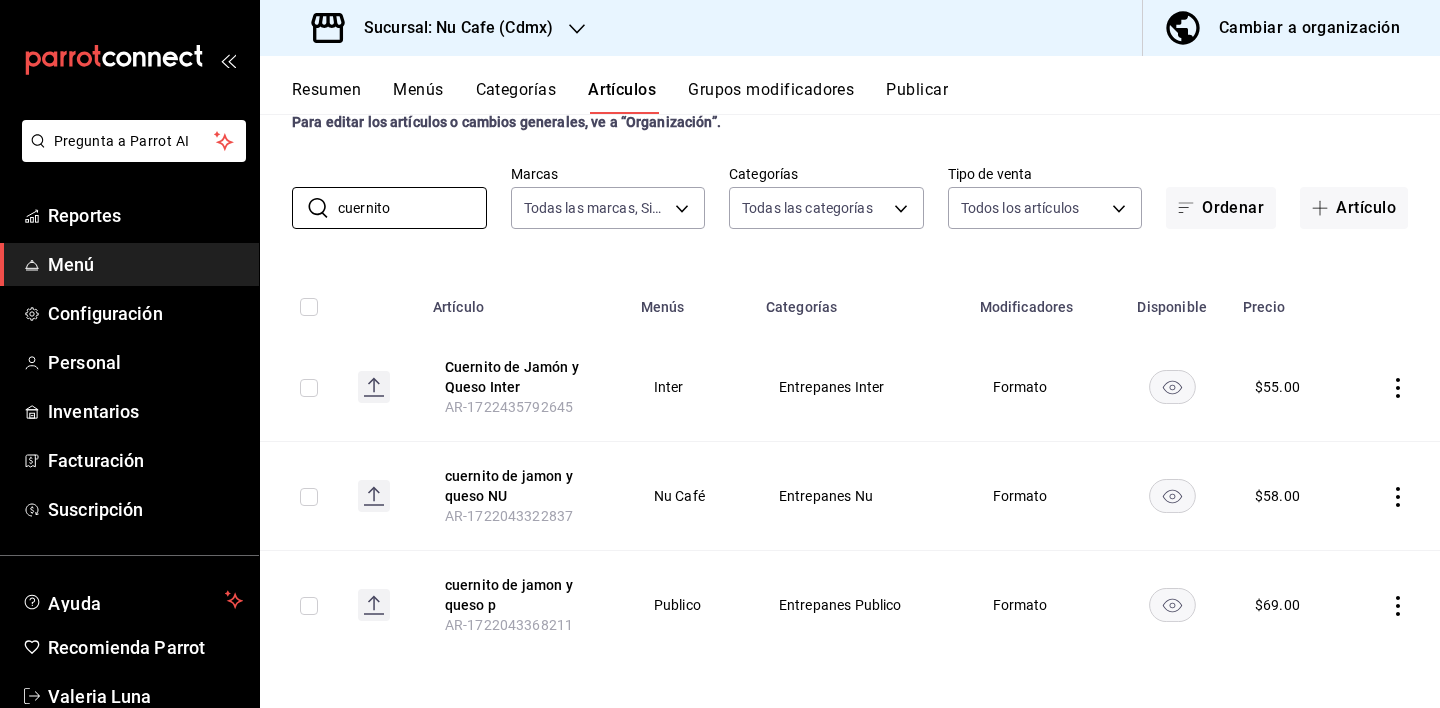drag, startPoint x: 446, startPoint y: 204, endPoint x: 283, endPoint y: 209, distance: 163.07668 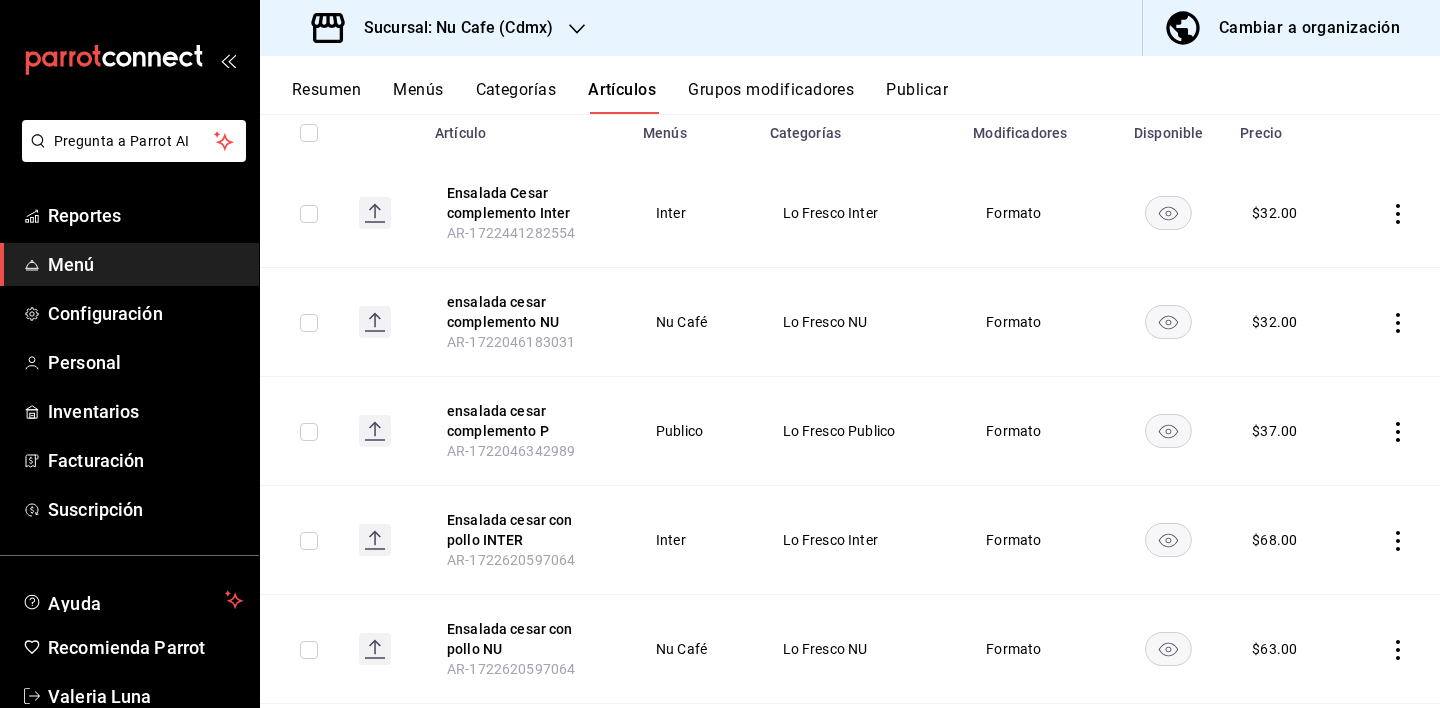 scroll, scrollTop: 242, scrollLeft: 0, axis: vertical 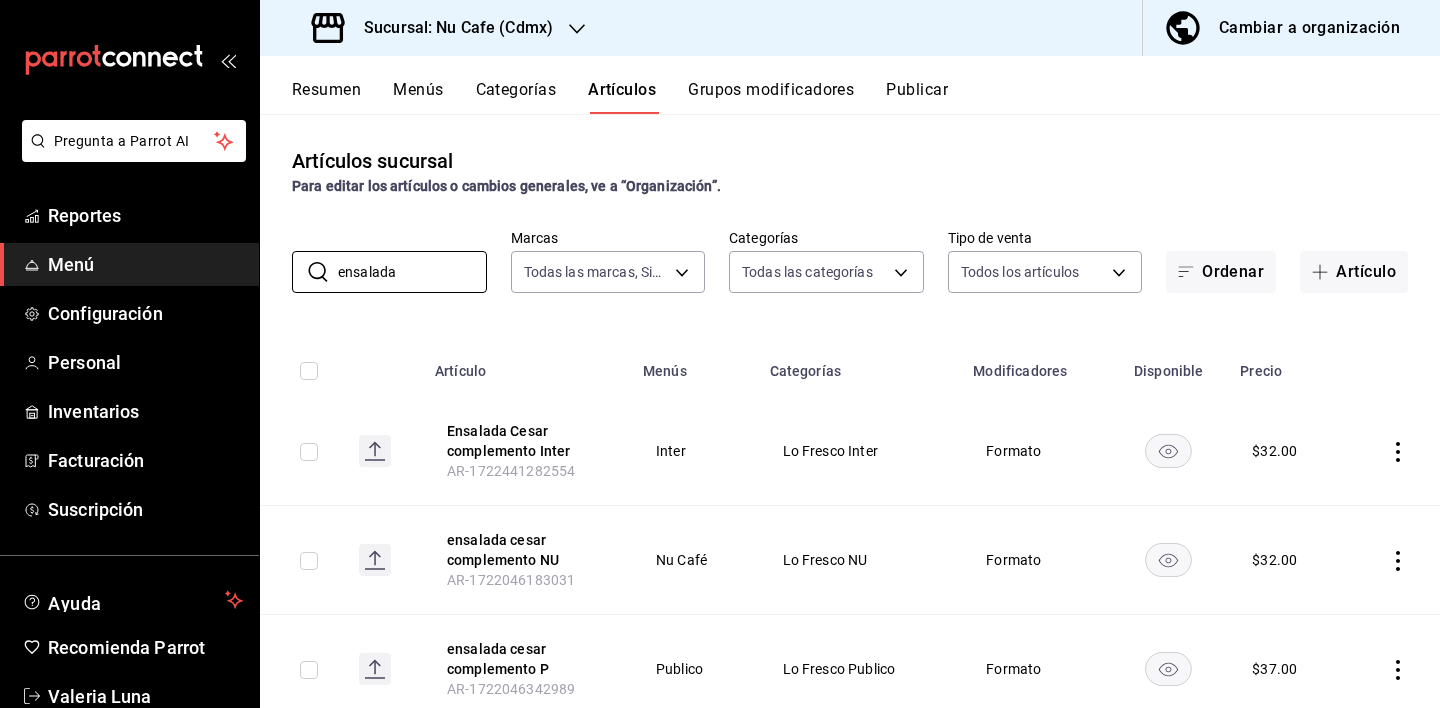 drag, startPoint x: 440, startPoint y: 270, endPoint x: 276, endPoint y: 253, distance: 164.87874 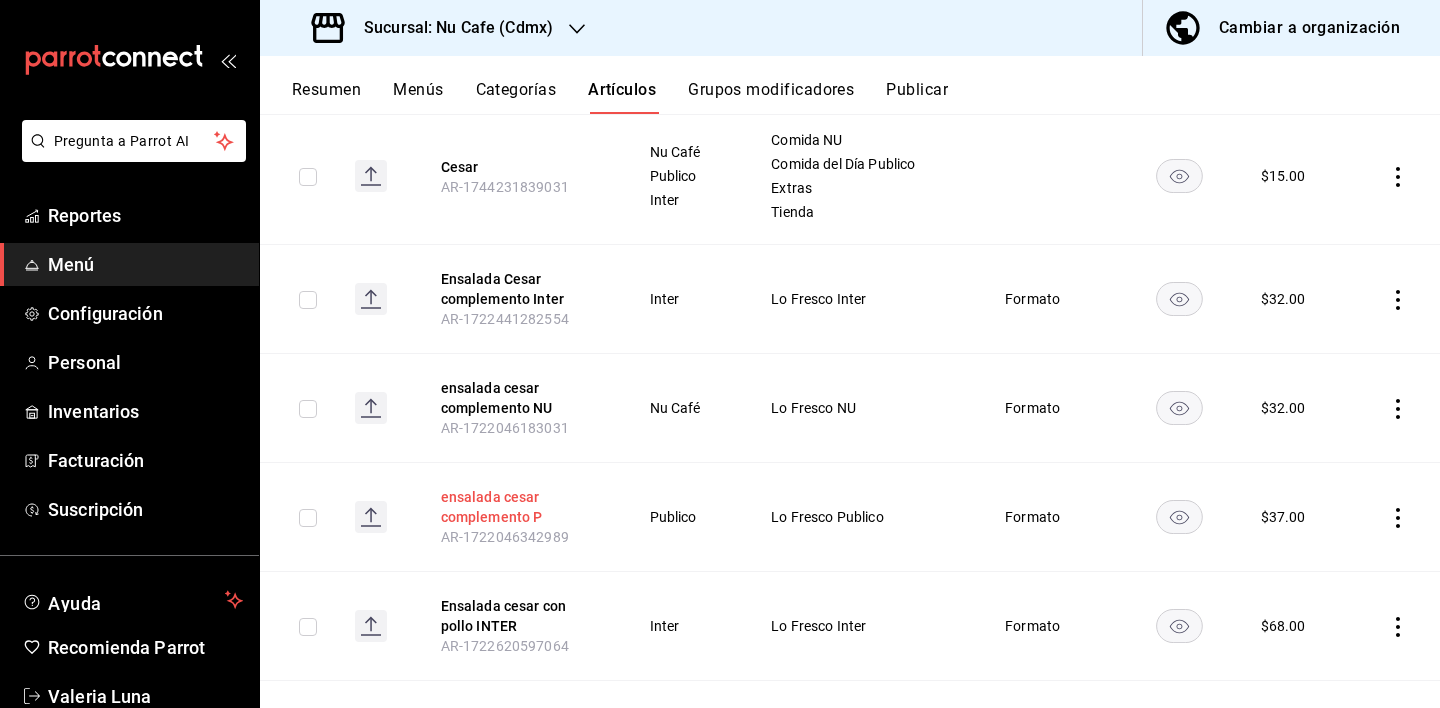 scroll, scrollTop: 291, scrollLeft: 0, axis: vertical 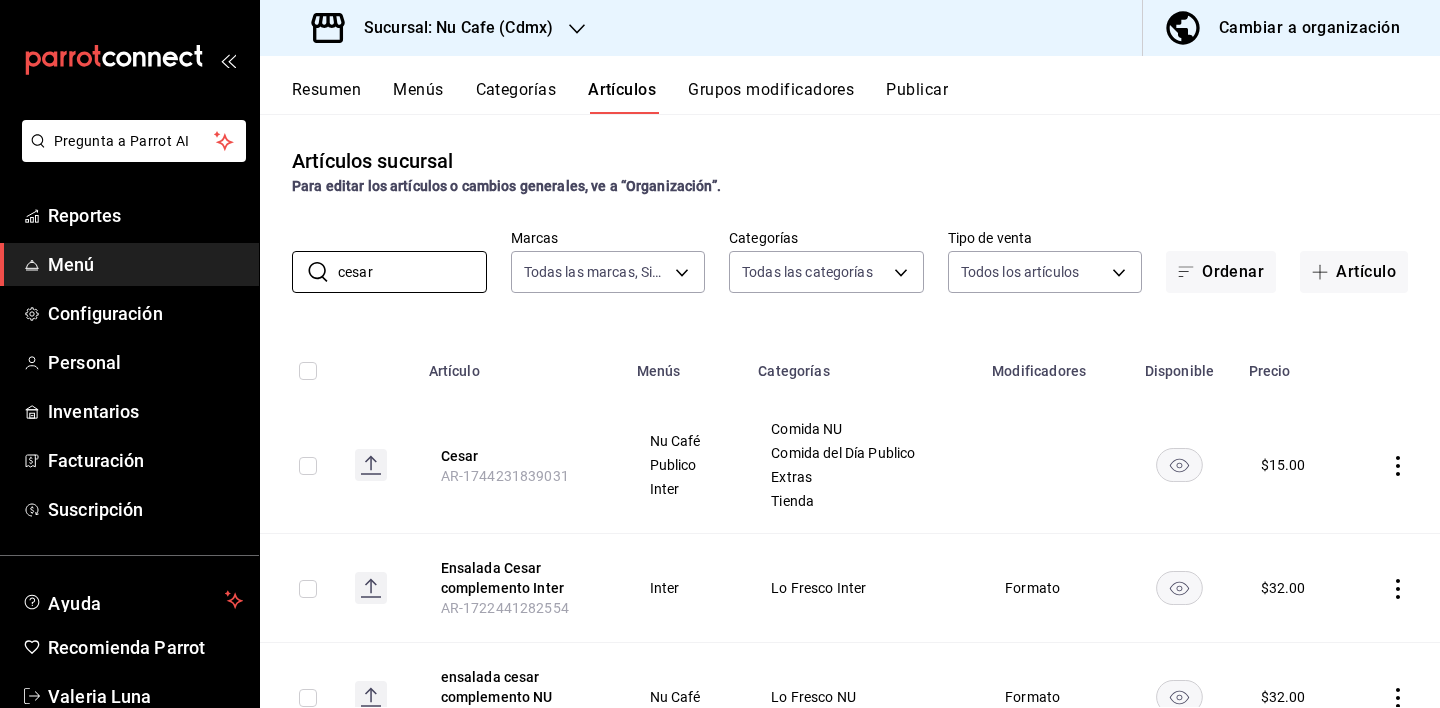 drag, startPoint x: 415, startPoint y: 265, endPoint x: 243, endPoint y: 264, distance: 172.00291 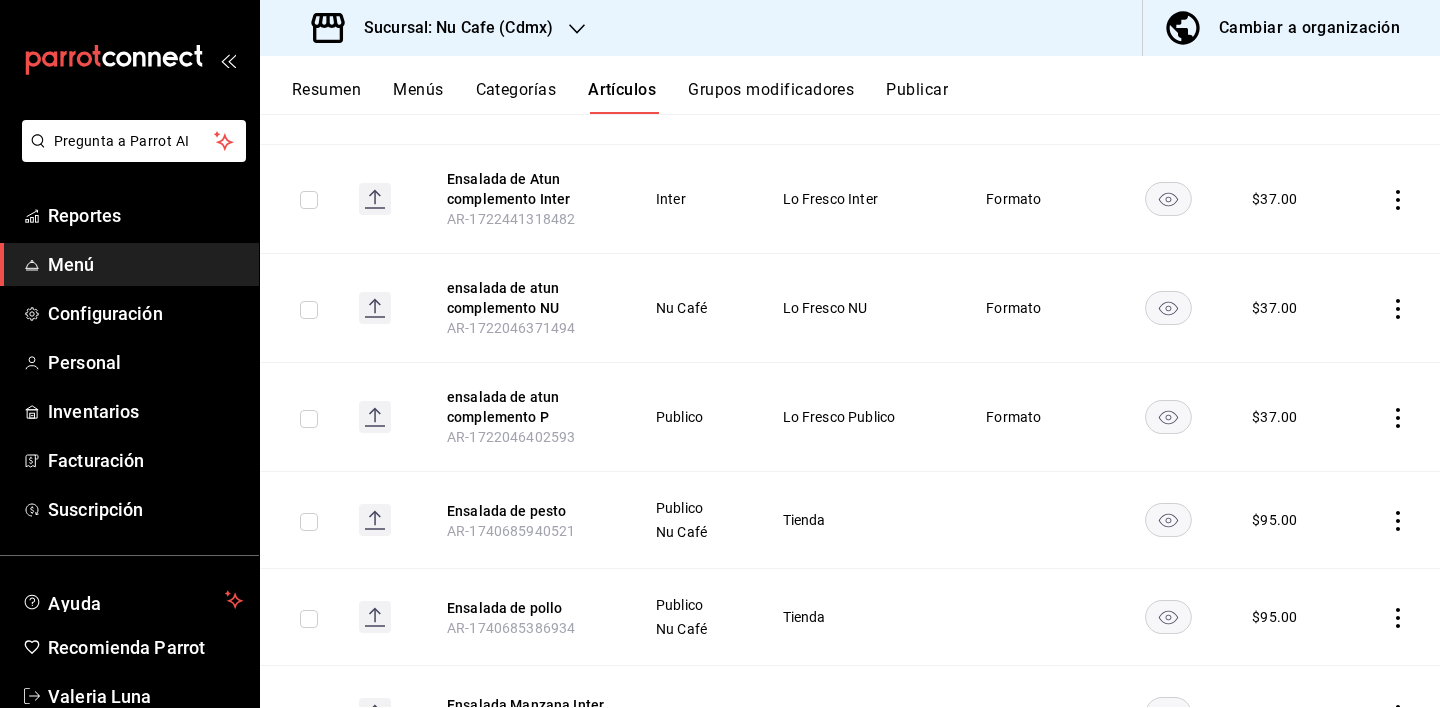scroll, scrollTop: 1107, scrollLeft: 0, axis: vertical 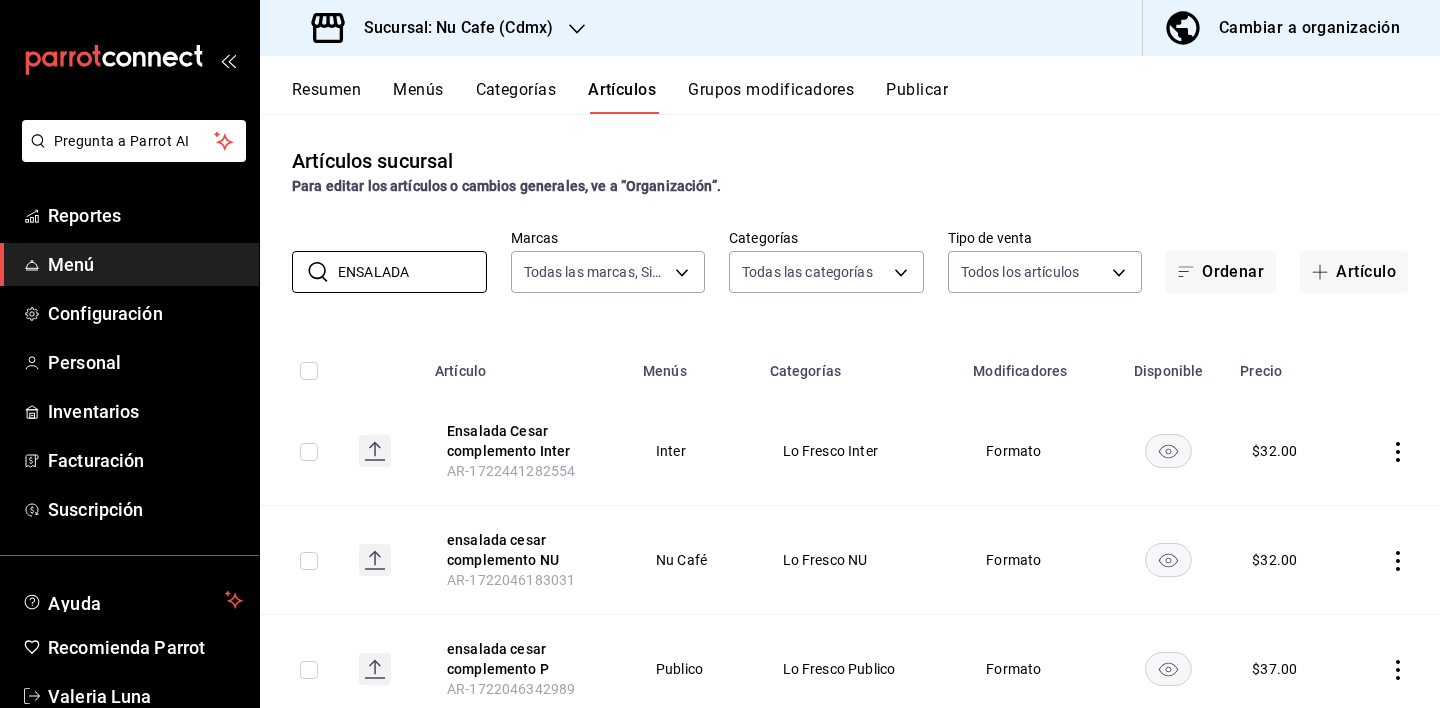drag, startPoint x: 429, startPoint y: 276, endPoint x: 266, endPoint y: 266, distance: 163.30646 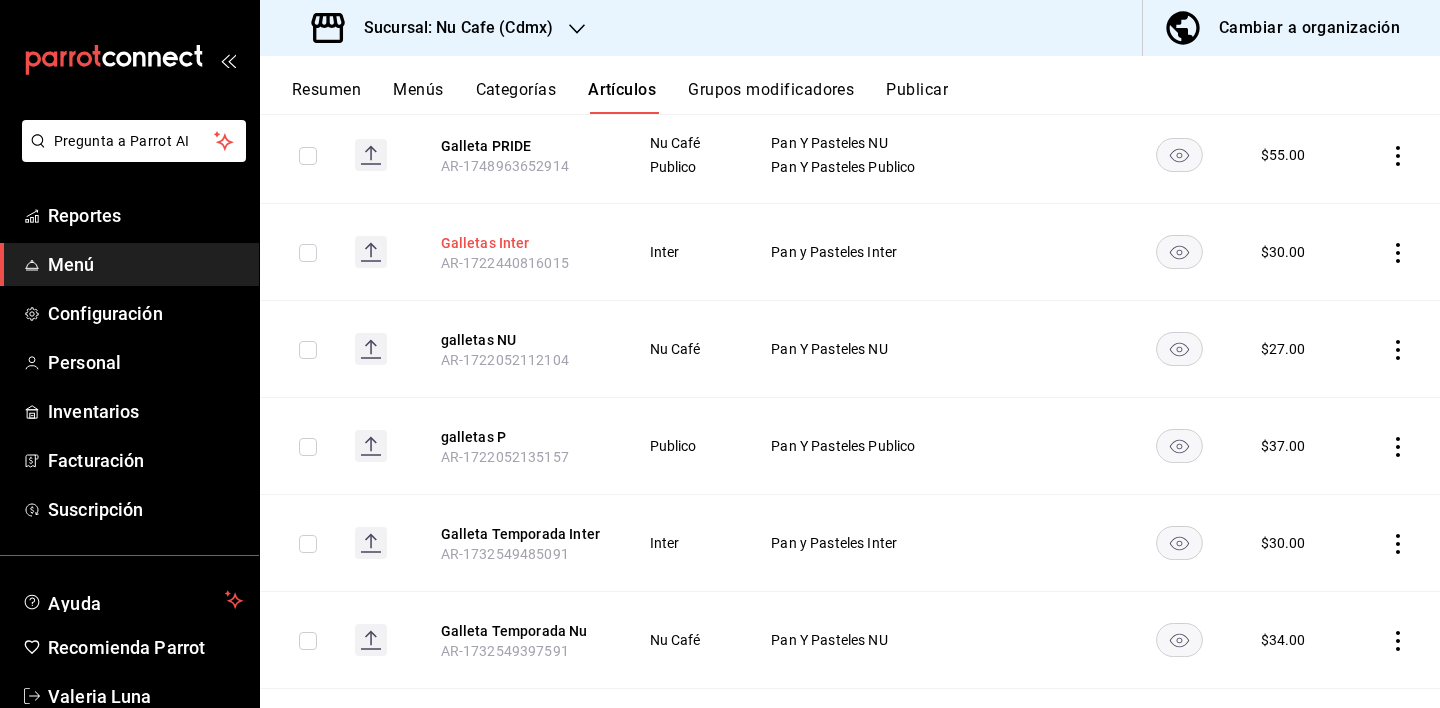scroll, scrollTop: 295, scrollLeft: 0, axis: vertical 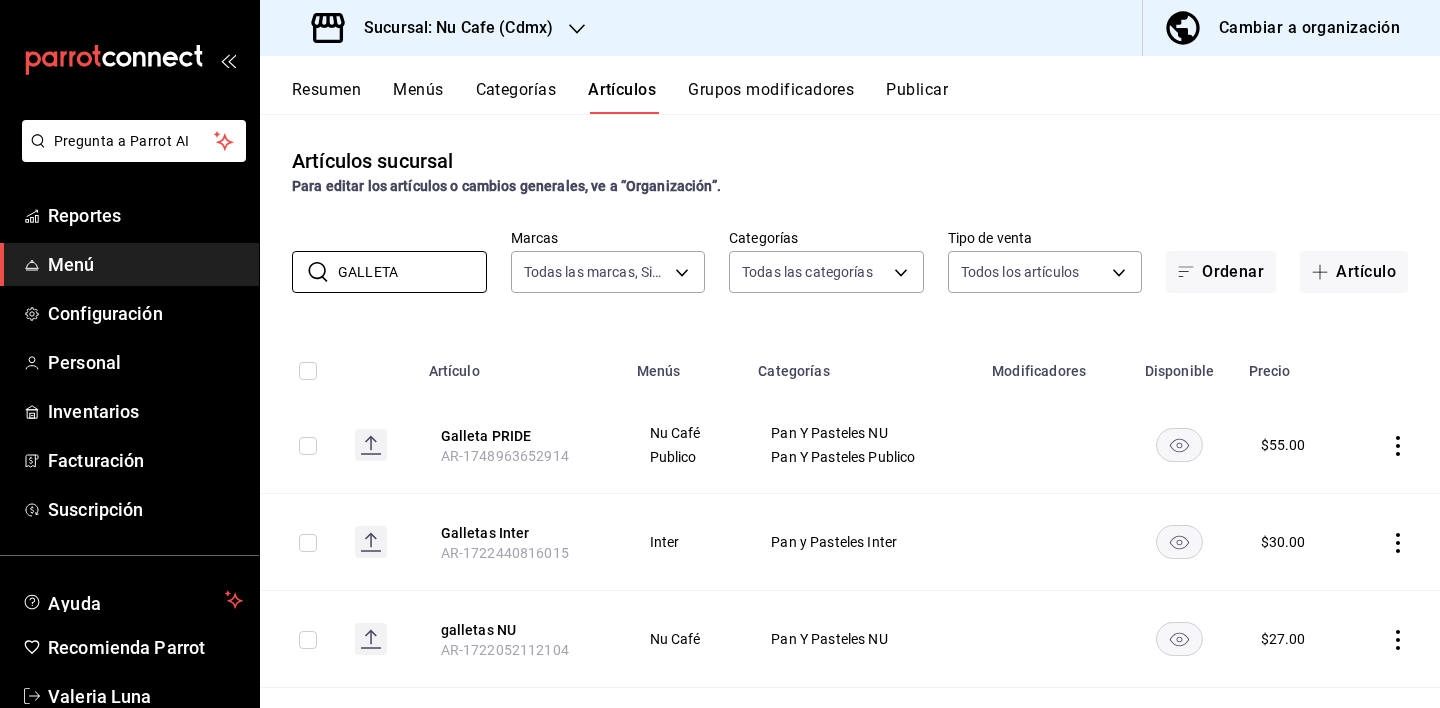drag, startPoint x: 429, startPoint y: 287, endPoint x: 260, endPoint y: 277, distance: 169.2956 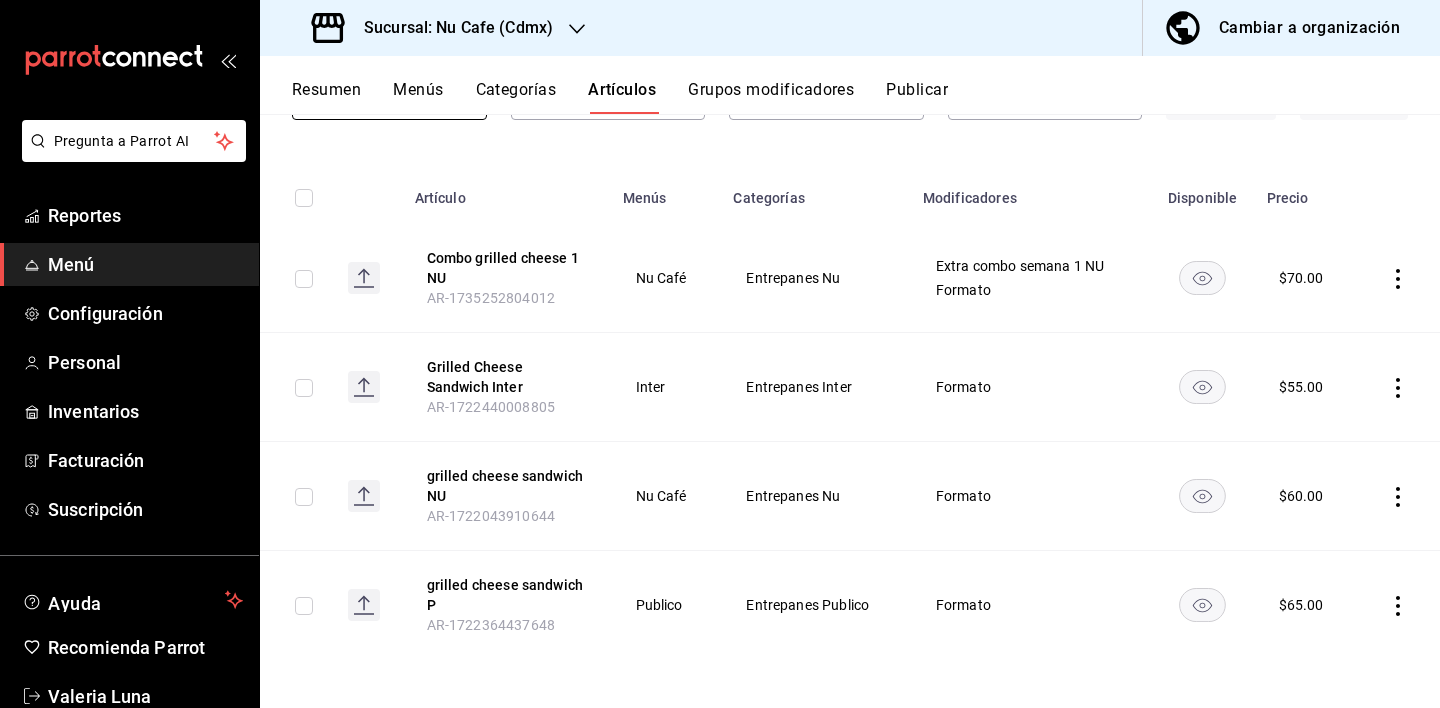 scroll, scrollTop: 173, scrollLeft: 0, axis: vertical 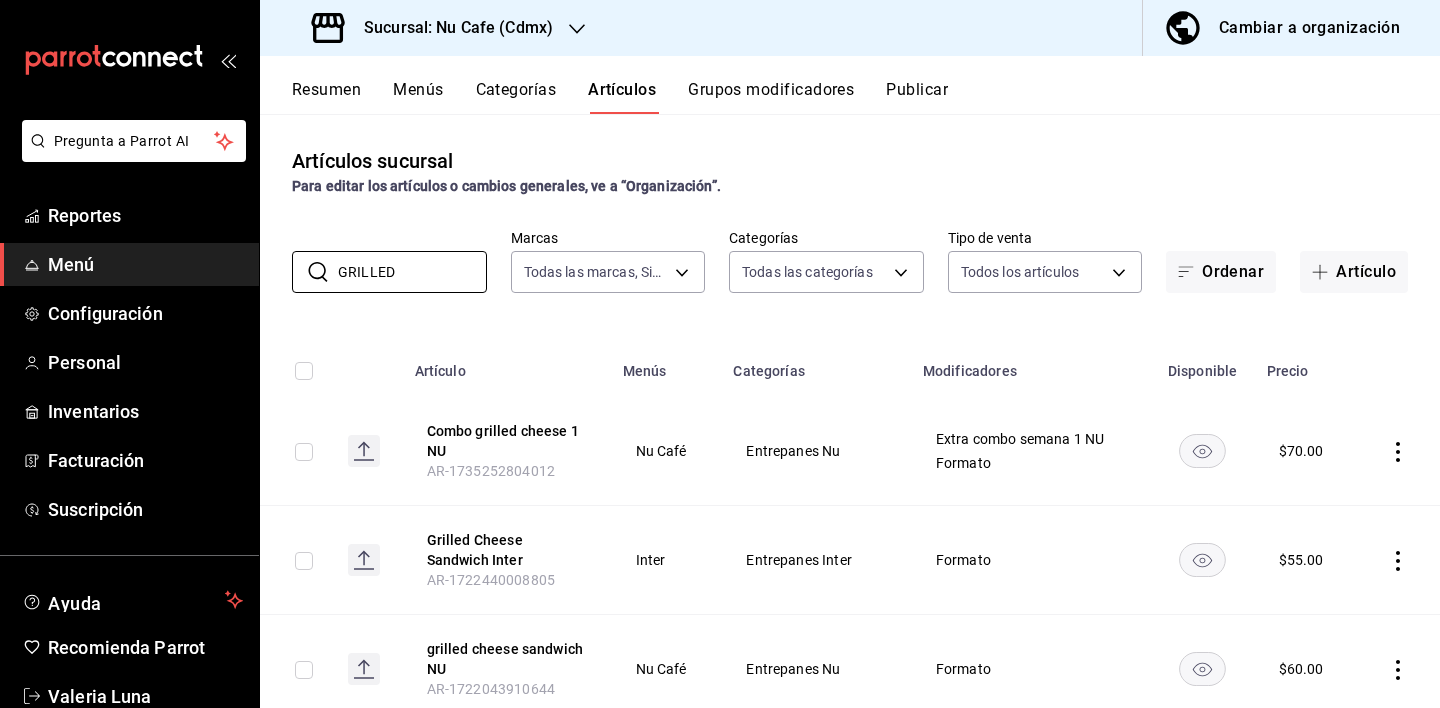 drag, startPoint x: 434, startPoint y: 267, endPoint x: 272, endPoint y: 264, distance: 162.02777 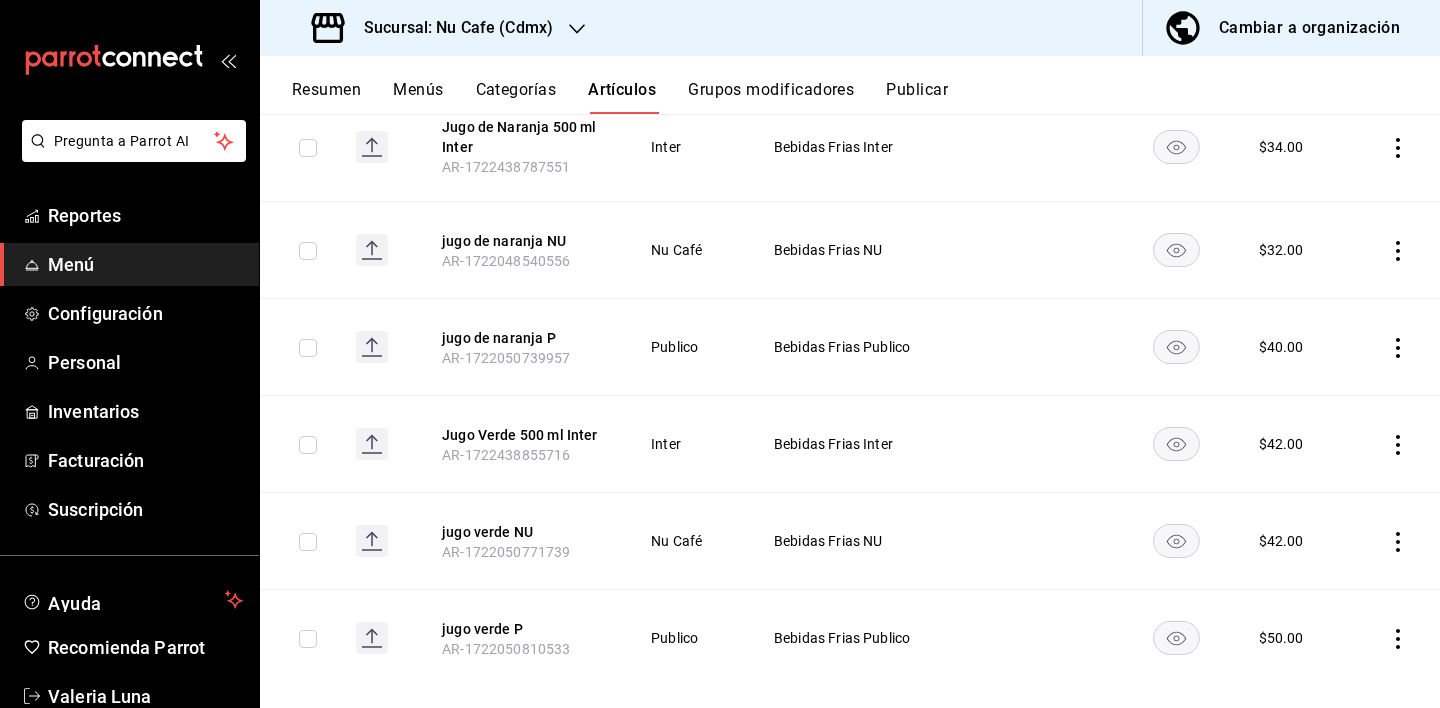 scroll, scrollTop: 308, scrollLeft: 0, axis: vertical 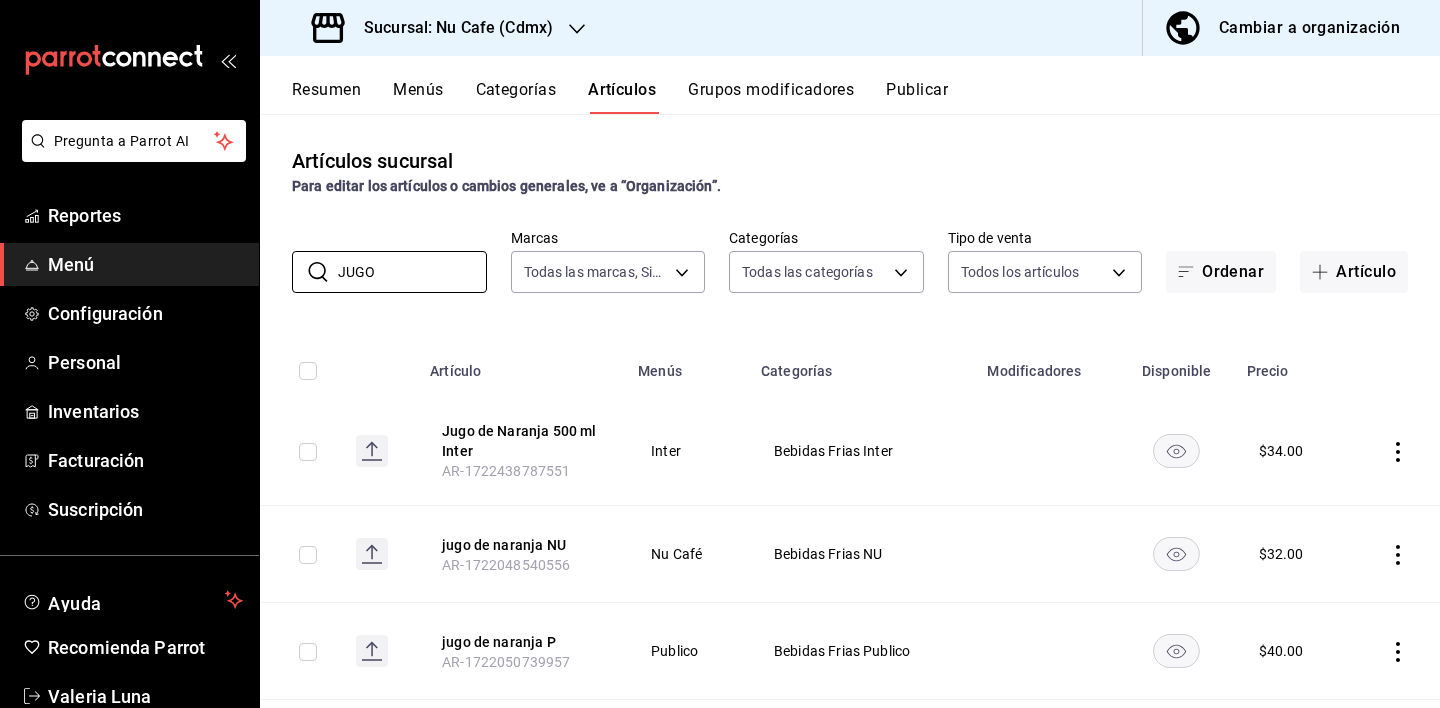 drag, startPoint x: 413, startPoint y: 273, endPoint x: 245, endPoint y: 268, distance: 168.07439 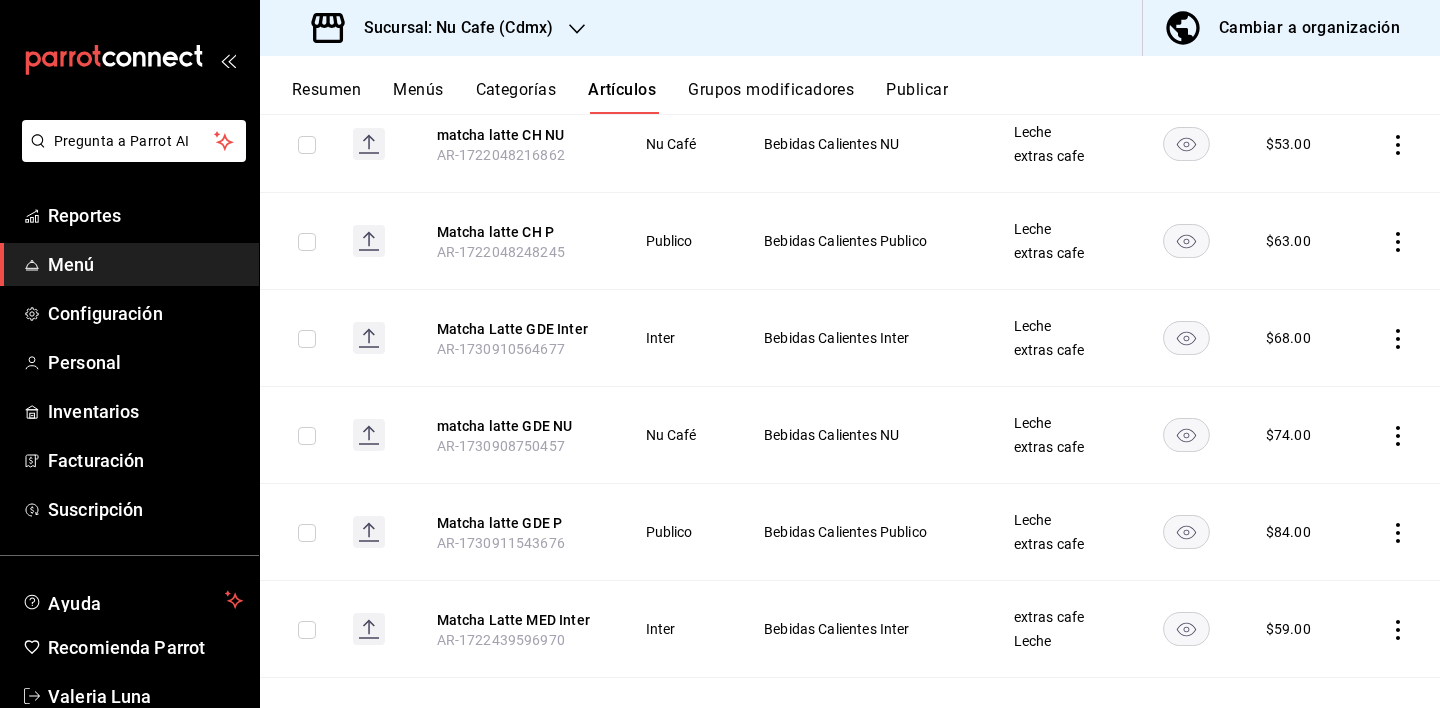 scroll, scrollTop: 400, scrollLeft: 0, axis: vertical 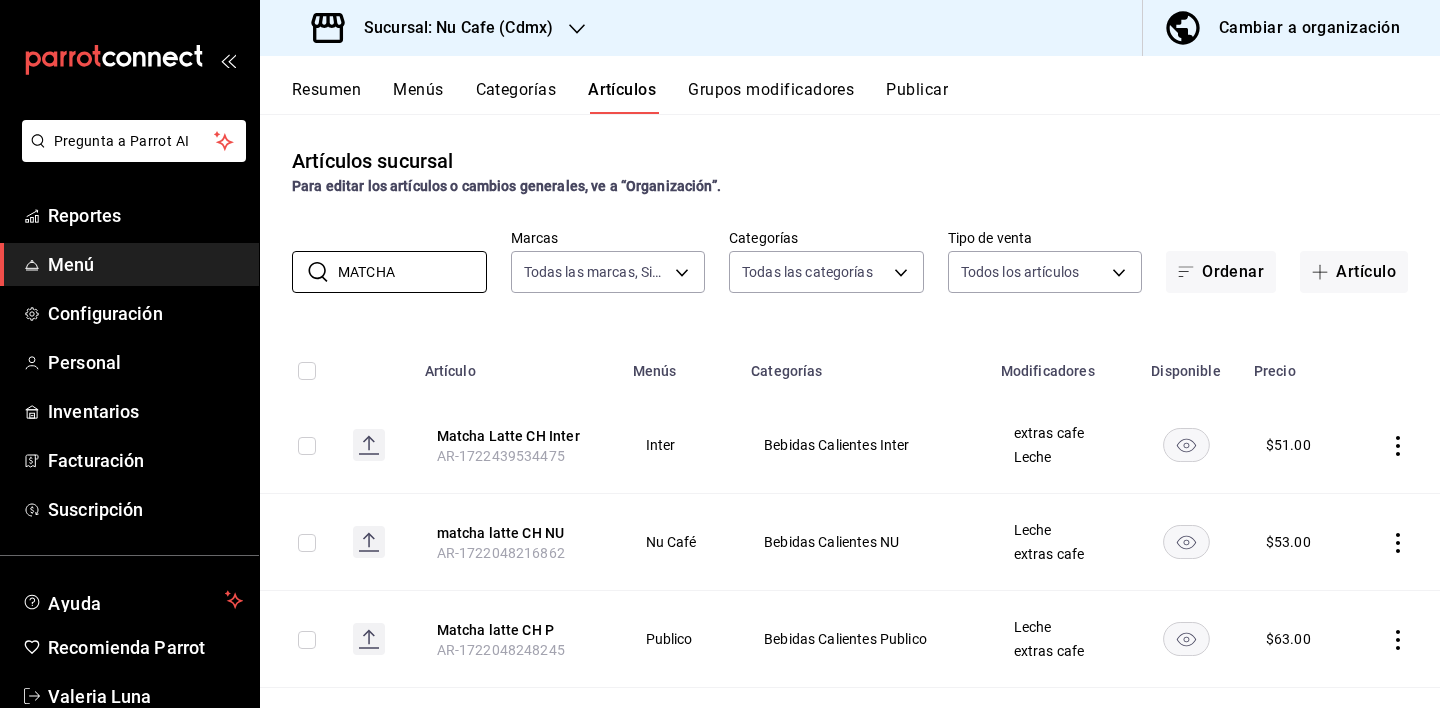 drag, startPoint x: 446, startPoint y: 278, endPoint x: 246, endPoint y: 270, distance: 200.15994 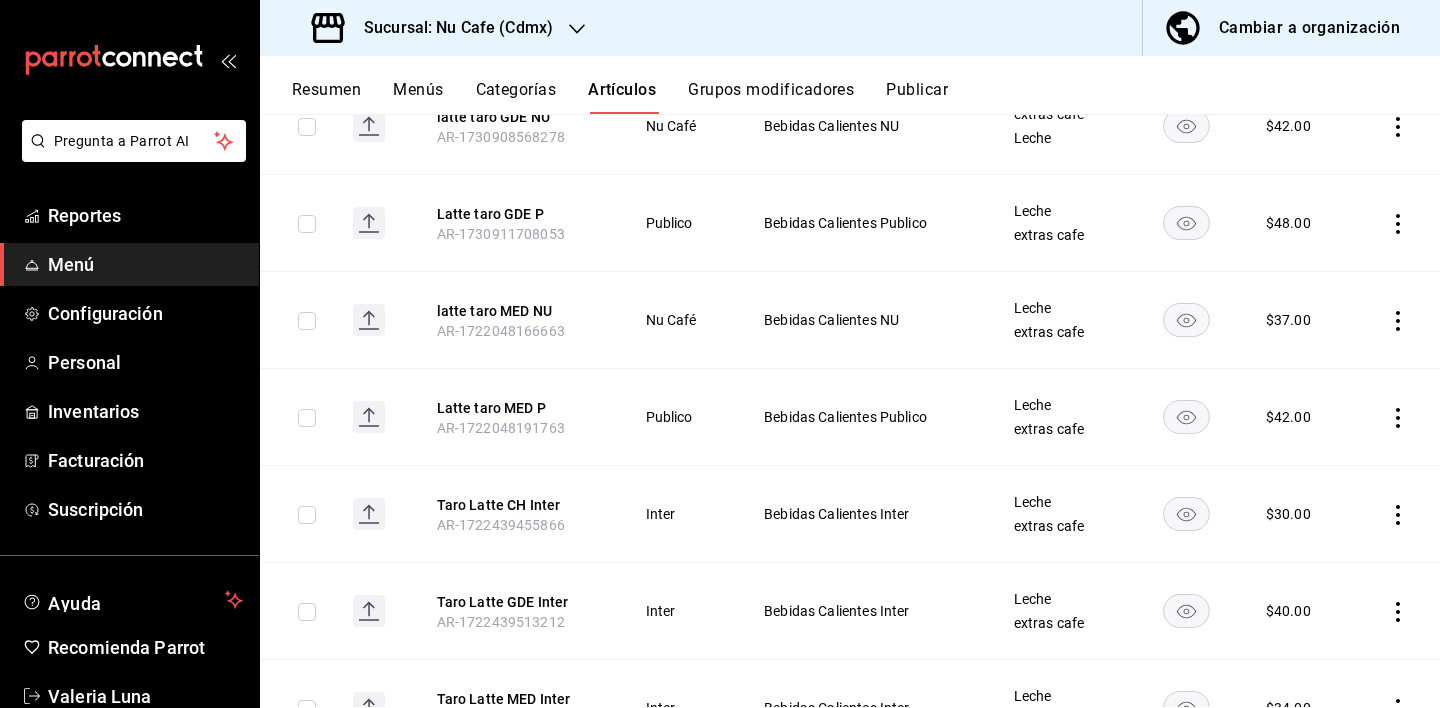 scroll, scrollTop: 506, scrollLeft: 0, axis: vertical 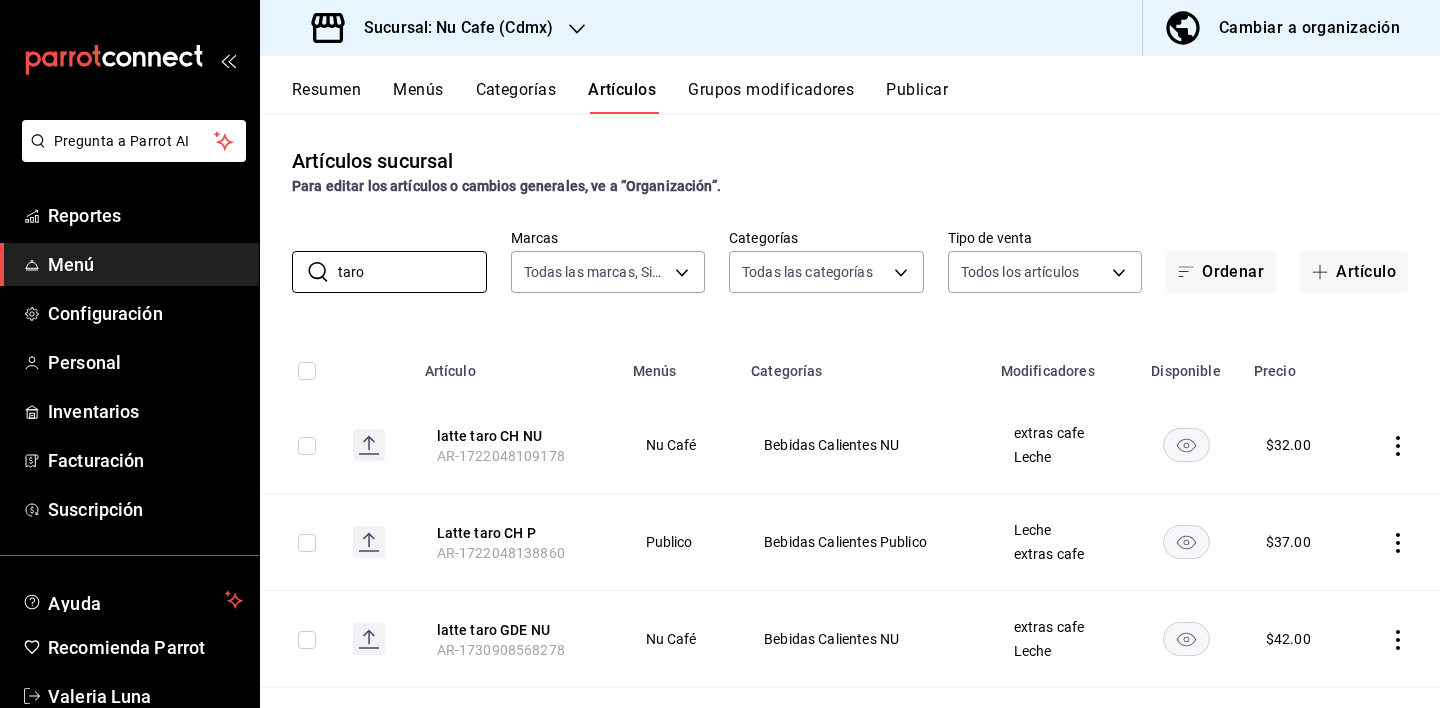 drag, startPoint x: 424, startPoint y: 272, endPoint x: 237, endPoint y: 265, distance: 187.13097 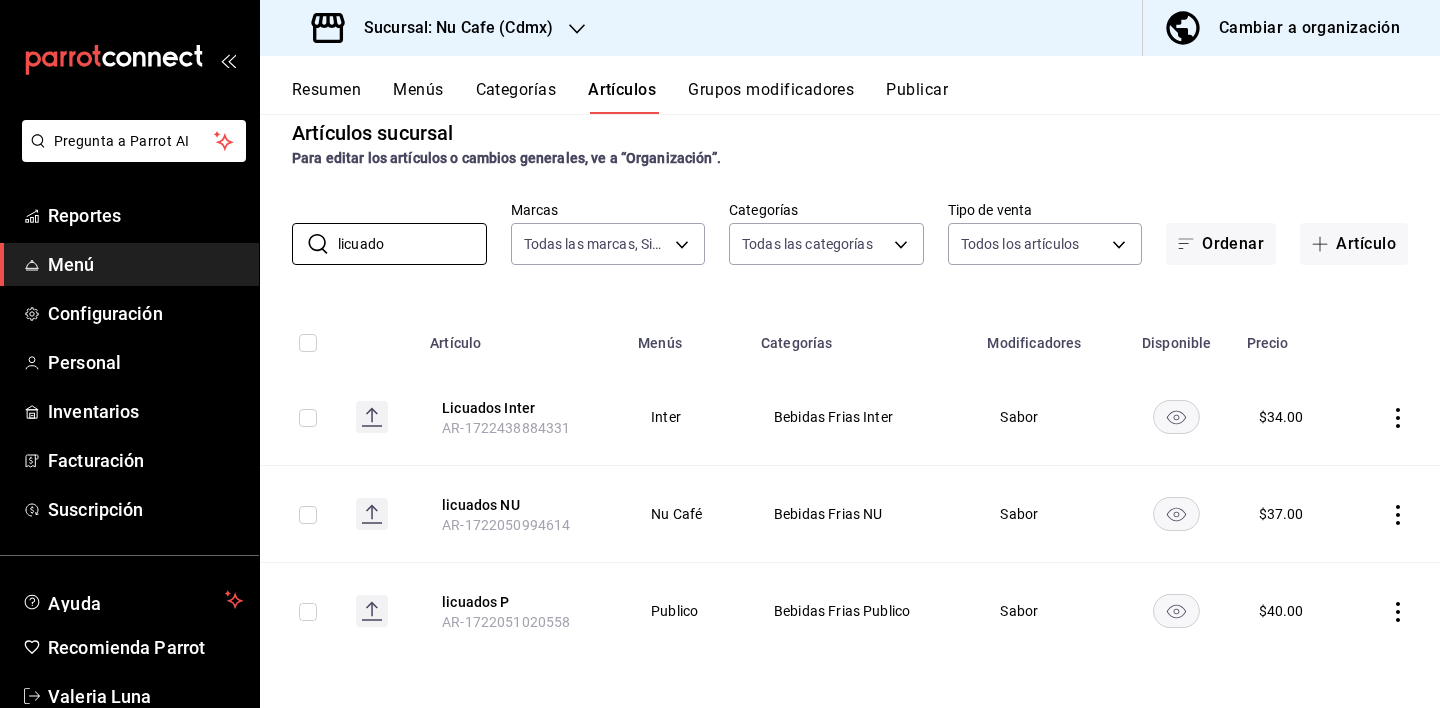 scroll, scrollTop: 28, scrollLeft: 0, axis: vertical 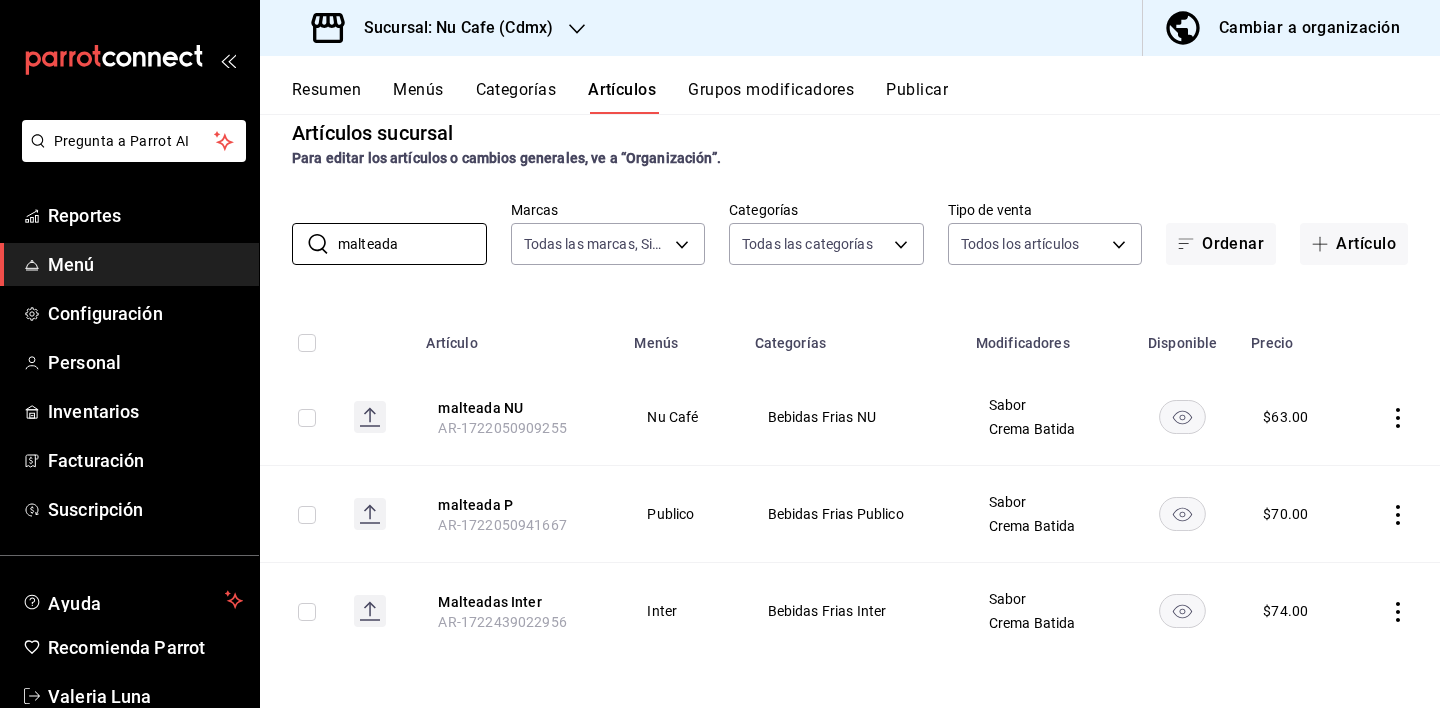 drag, startPoint x: 429, startPoint y: 235, endPoint x: 285, endPoint y: 242, distance: 144.17004 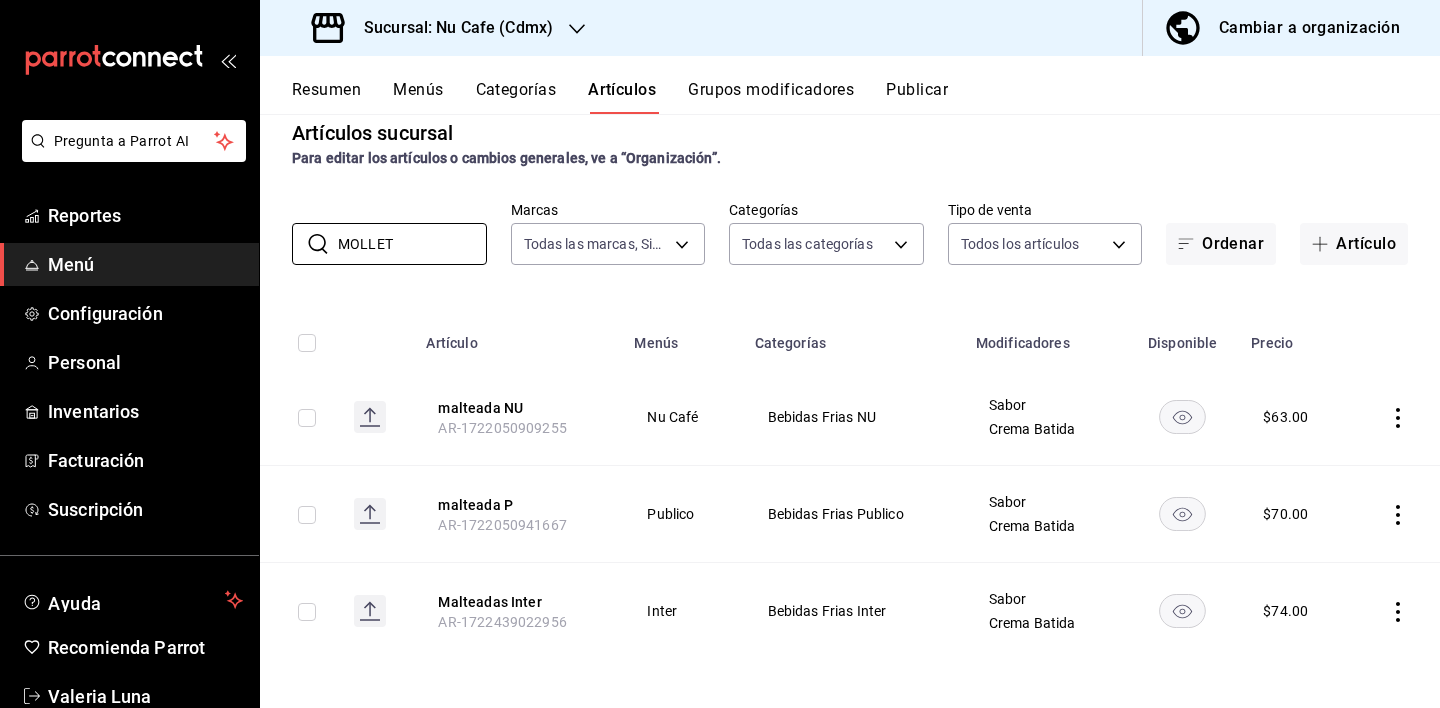 type on "MOLLETE" 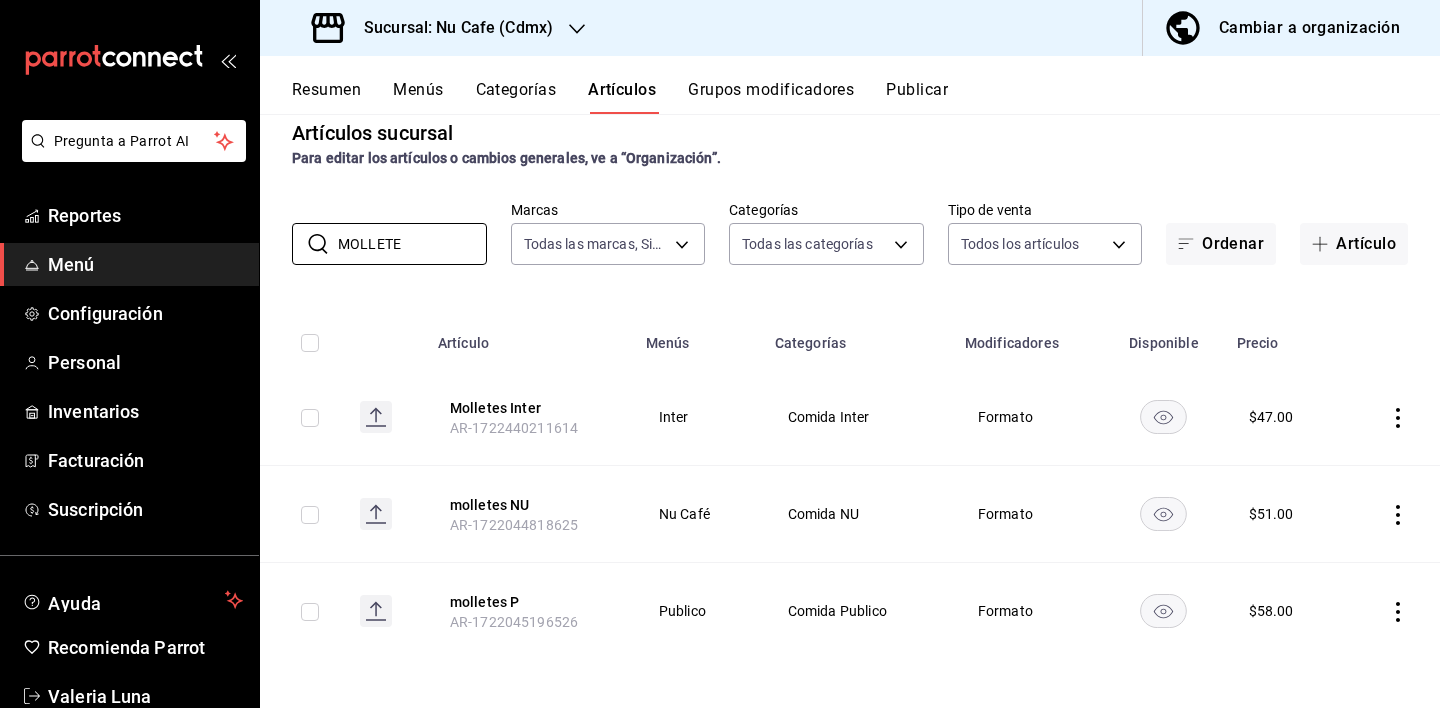 scroll, scrollTop: 28, scrollLeft: 0, axis: vertical 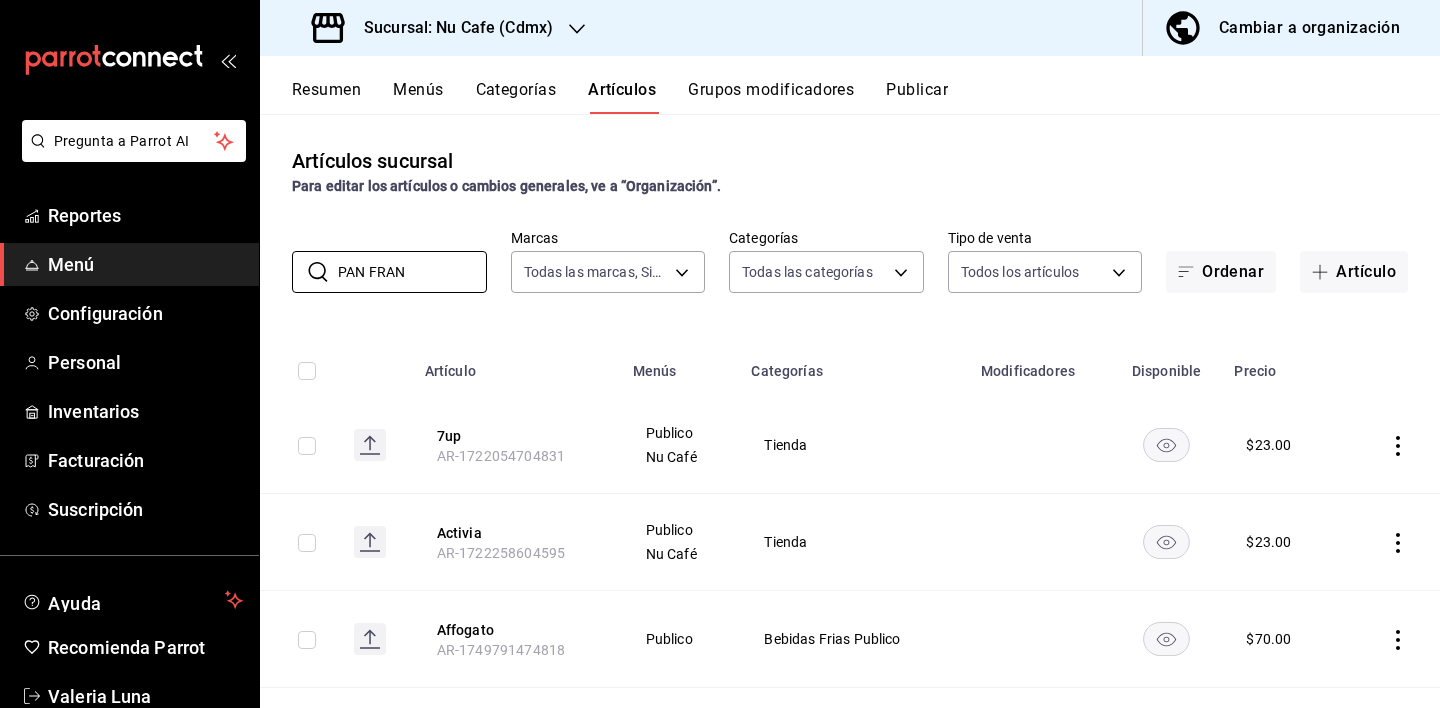 type on "PAN FRANC" 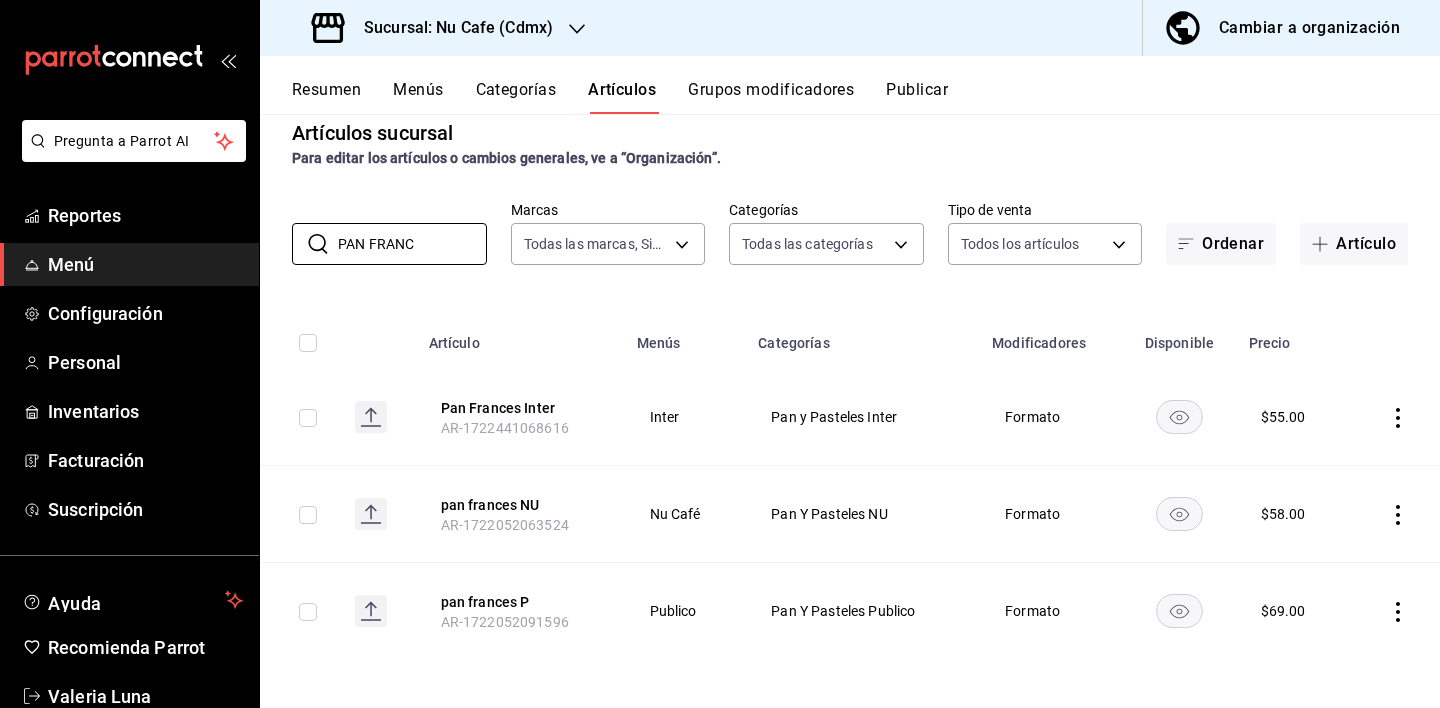 scroll, scrollTop: 28, scrollLeft: 0, axis: vertical 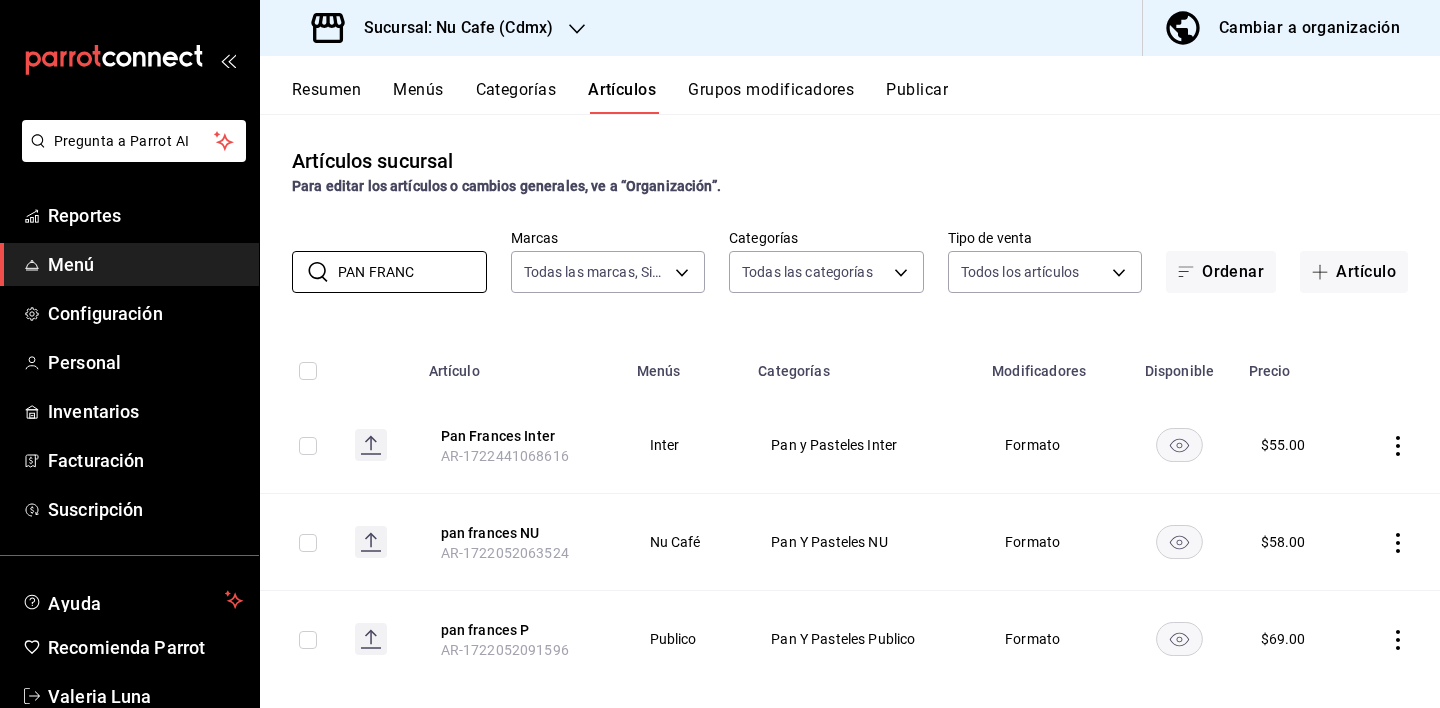 drag, startPoint x: 447, startPoint y: 276, endPoint x: 219, endPoint y: 265, distance: 228.2652 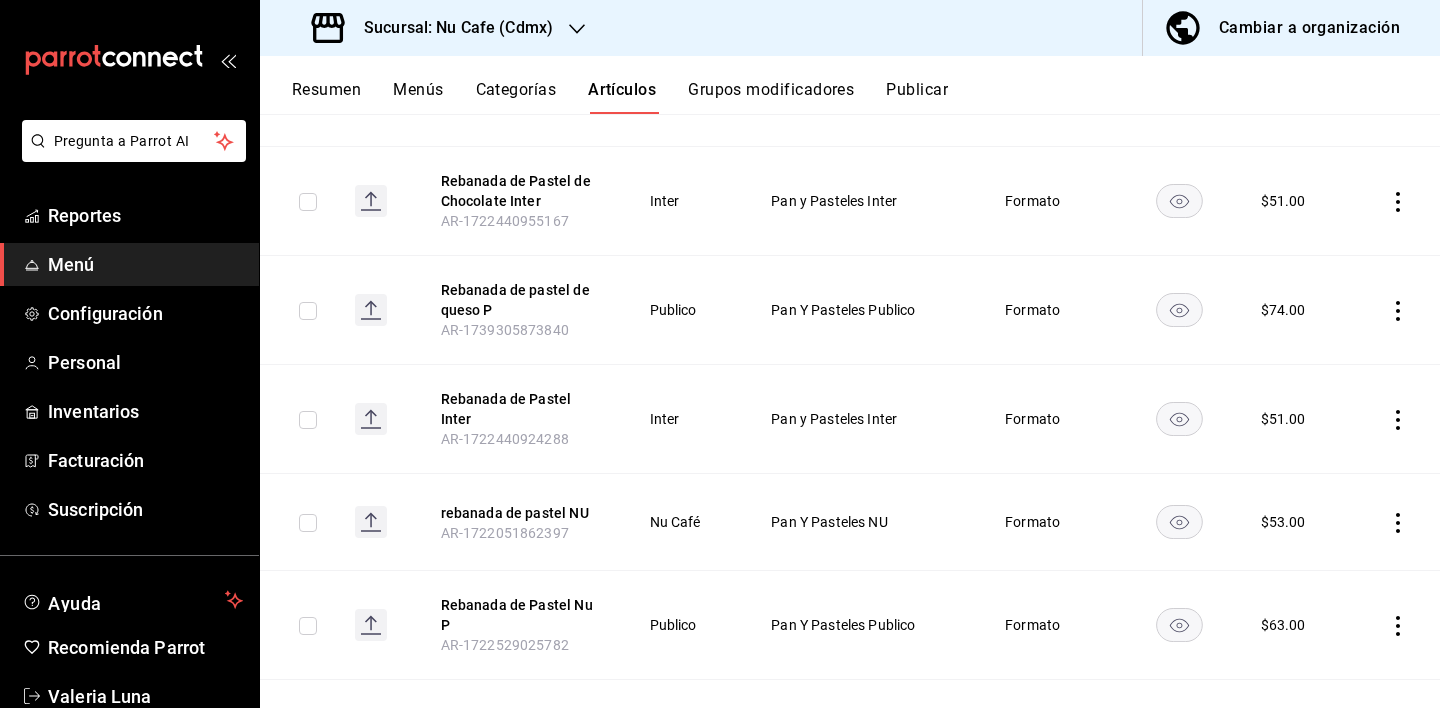 scroll, scrollTop: 359, scrollLeft: 0, axis: vertical 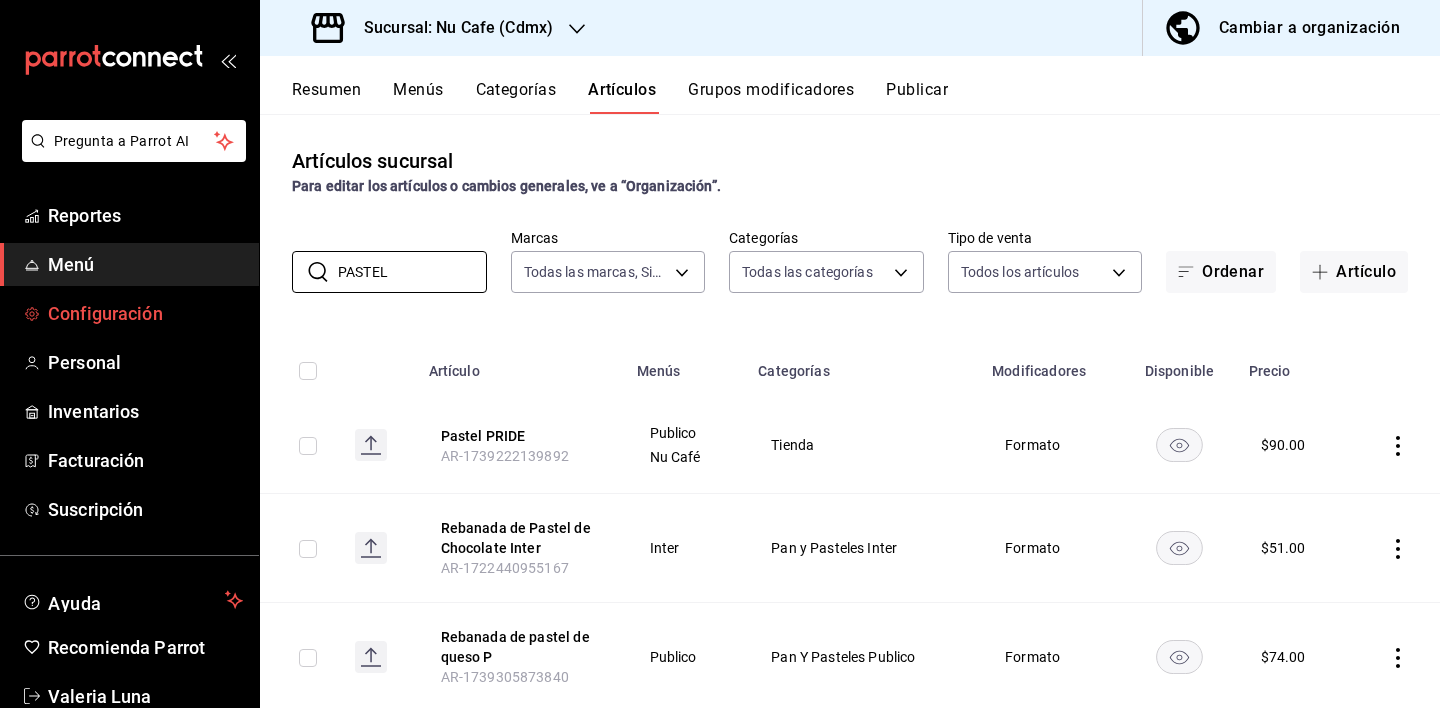 drag, startPoint x: 428, startPoint y: 284, endPoint x: 219, endPoint y: 297, distance: 209.40392 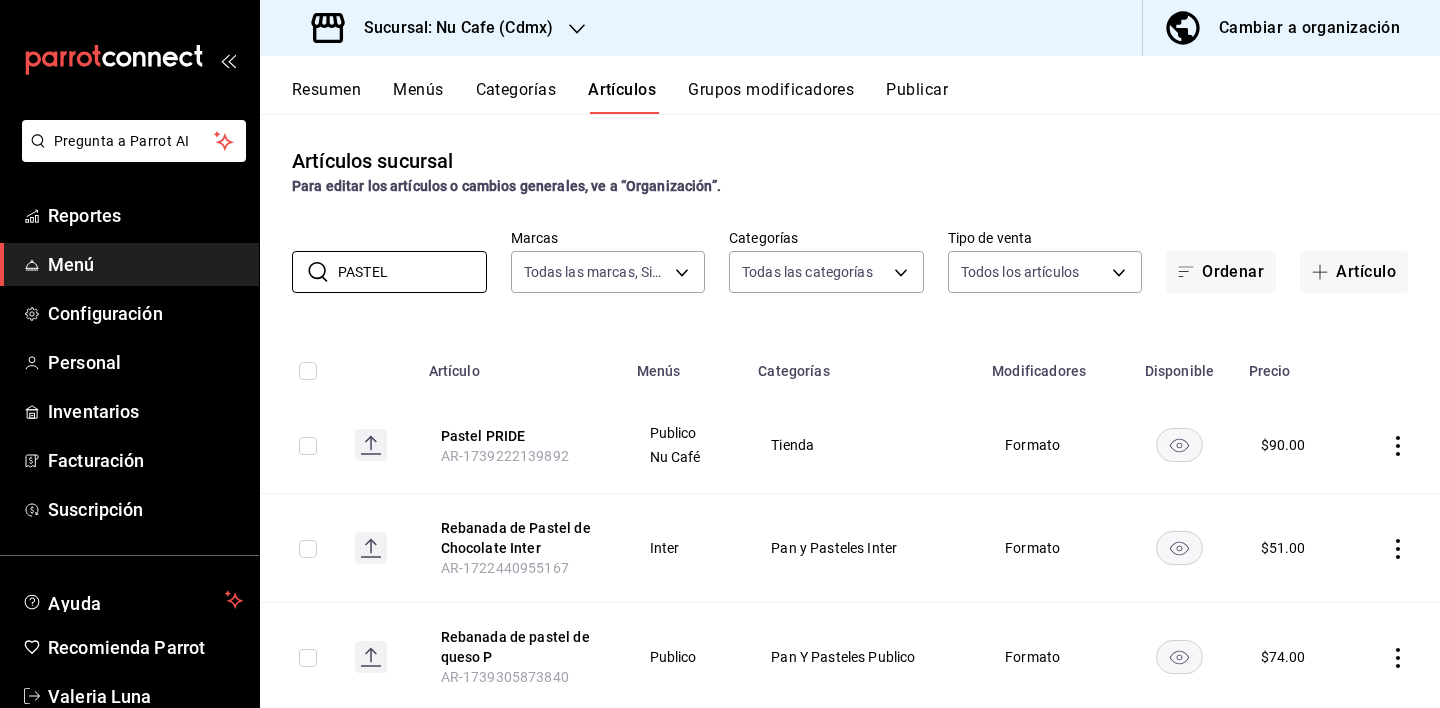drag, startPoint x: 413, startPoint y: 272, endPoint x: 203, endPoint y: 263, distance: 210.19276 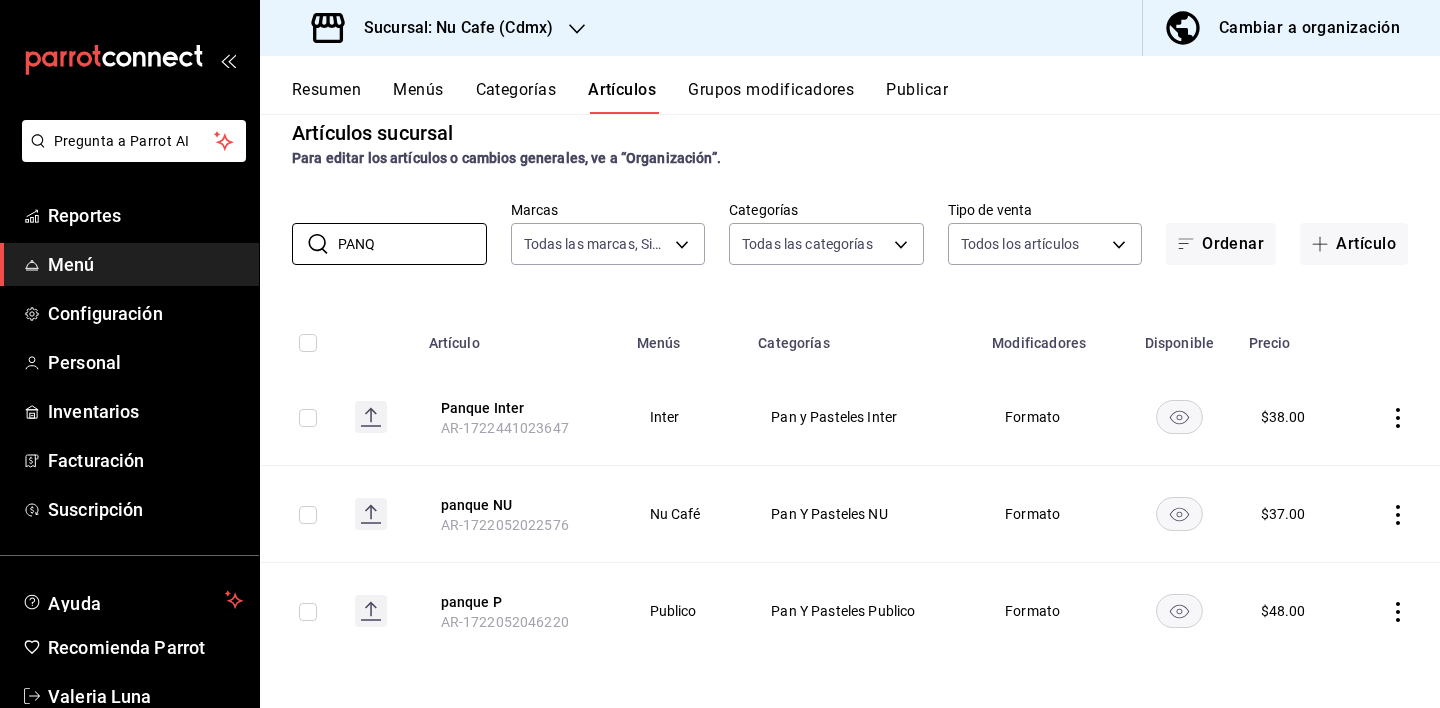 scroll, scrollTop: 28, scrollLeft: 0, axis: vertical 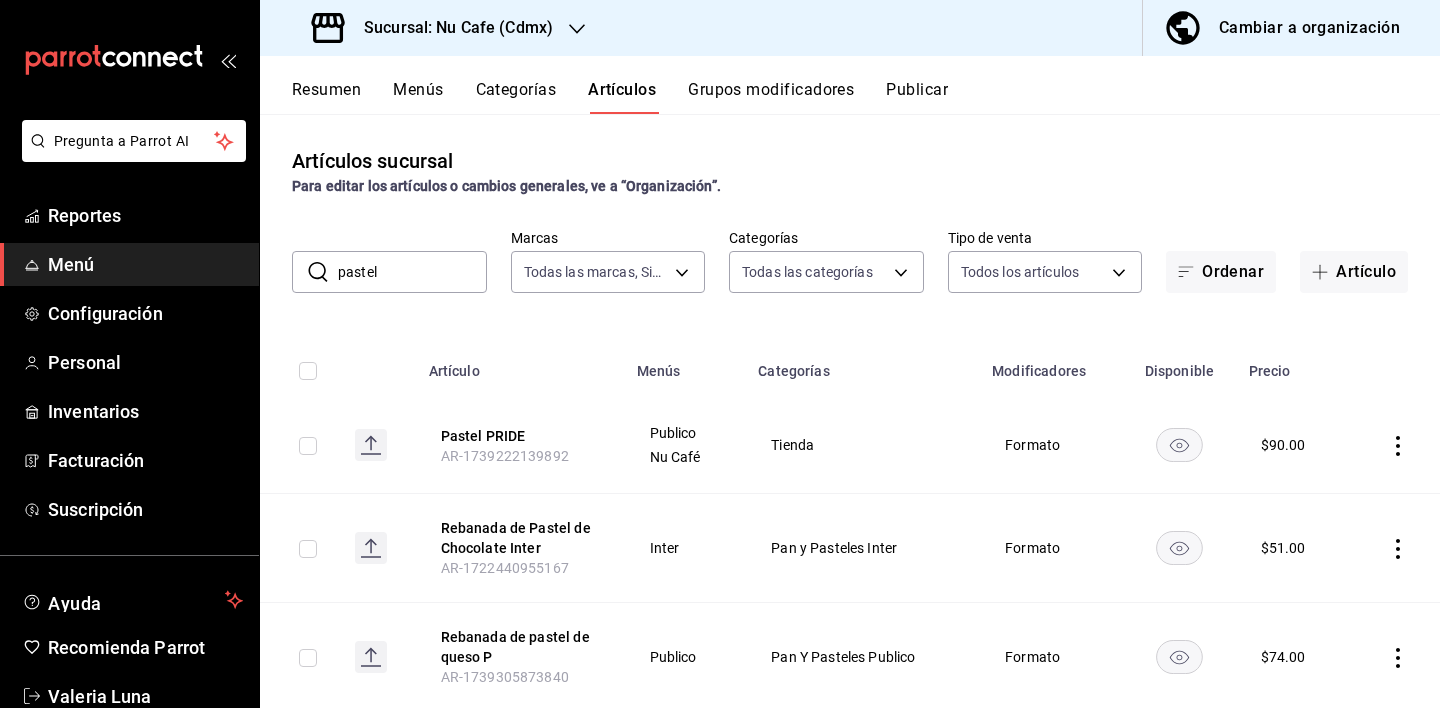 drag, startPoint x: 427, startPoint y: 271, endPoint x: 304, endPoint y: 265, distance: 123.146255 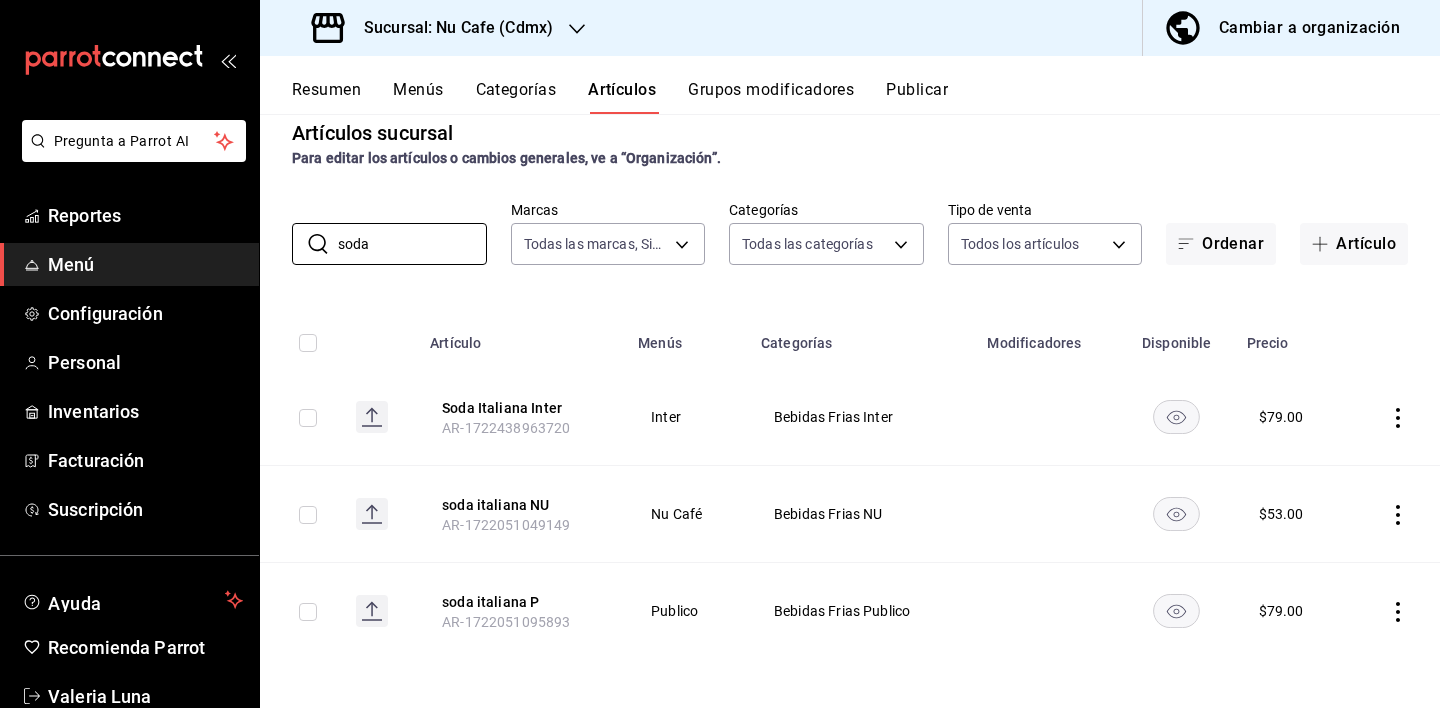 scroll, scrollTop: 28, scrollLeft: 0, axis: vertical 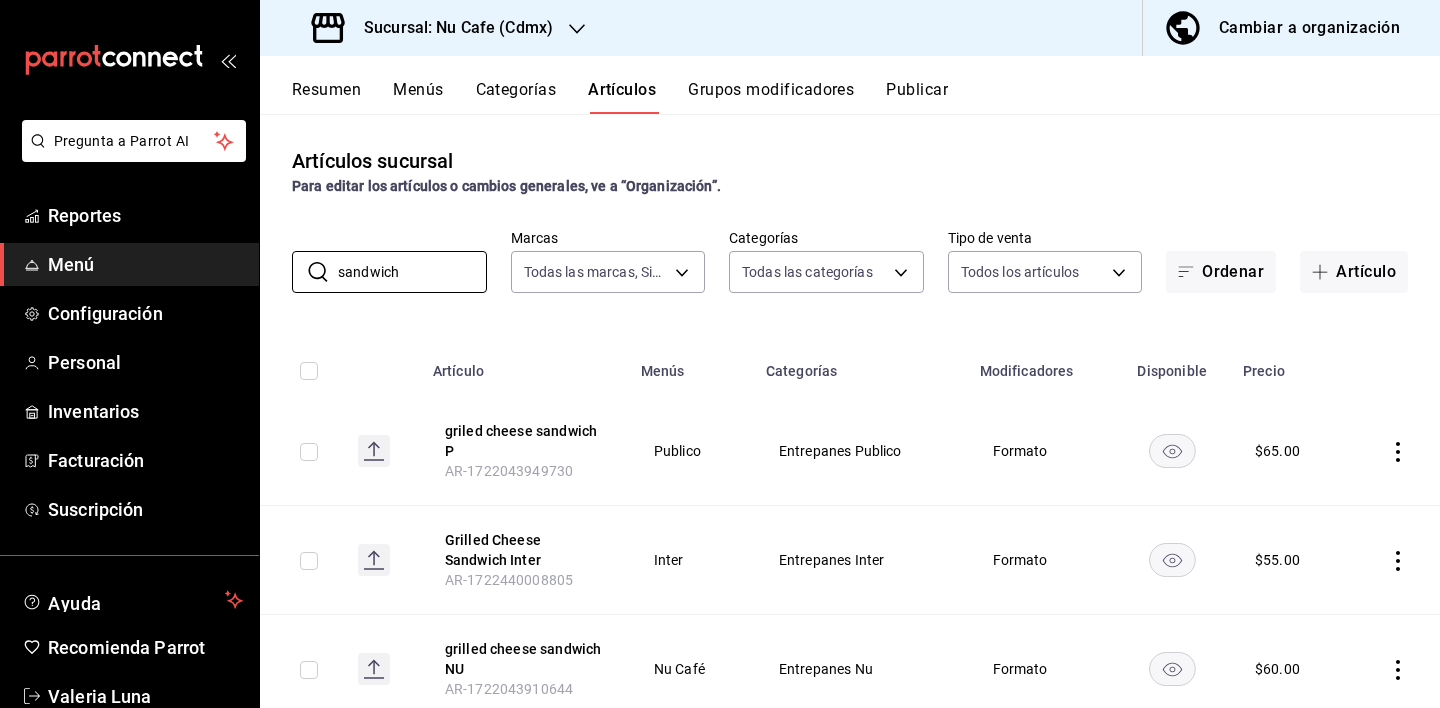 drag, startPoint x: 438, startPoint y: 269, endPoint x: 254, endPoint y: 265, distance: 184.04347 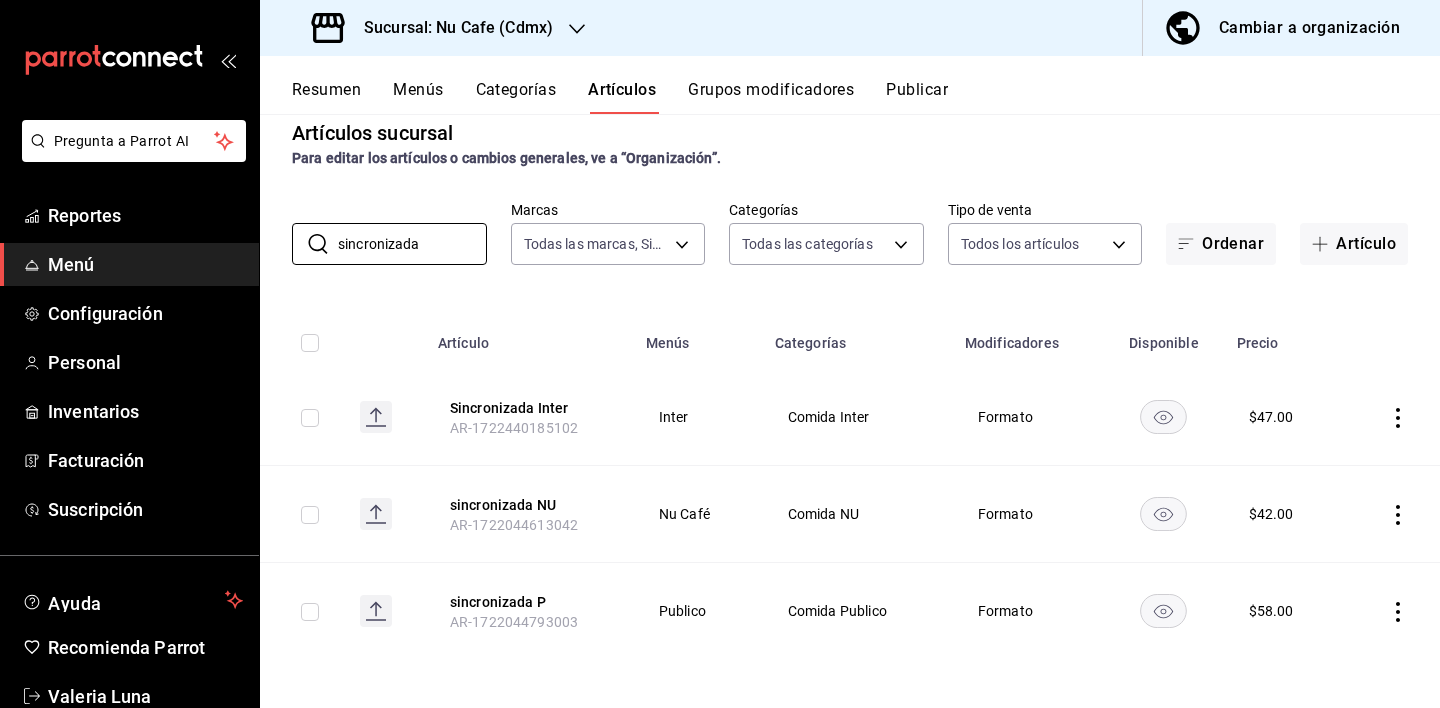 scroll, scrollTop: 28, scrollLeft: 0, axis: vertical 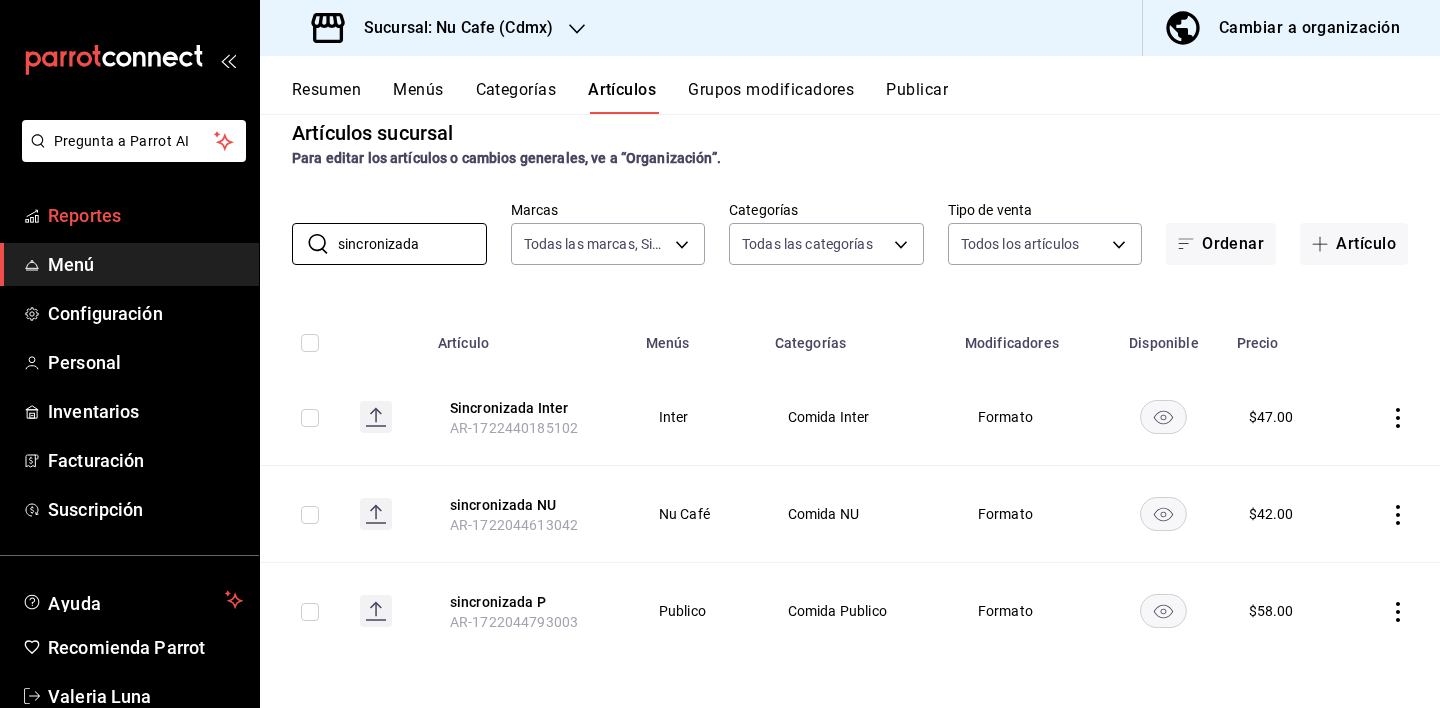 drag, startPoint x: 443, startPoint y: 242, endPoint x: 241, endPoint y: 231, distance: 202.29929 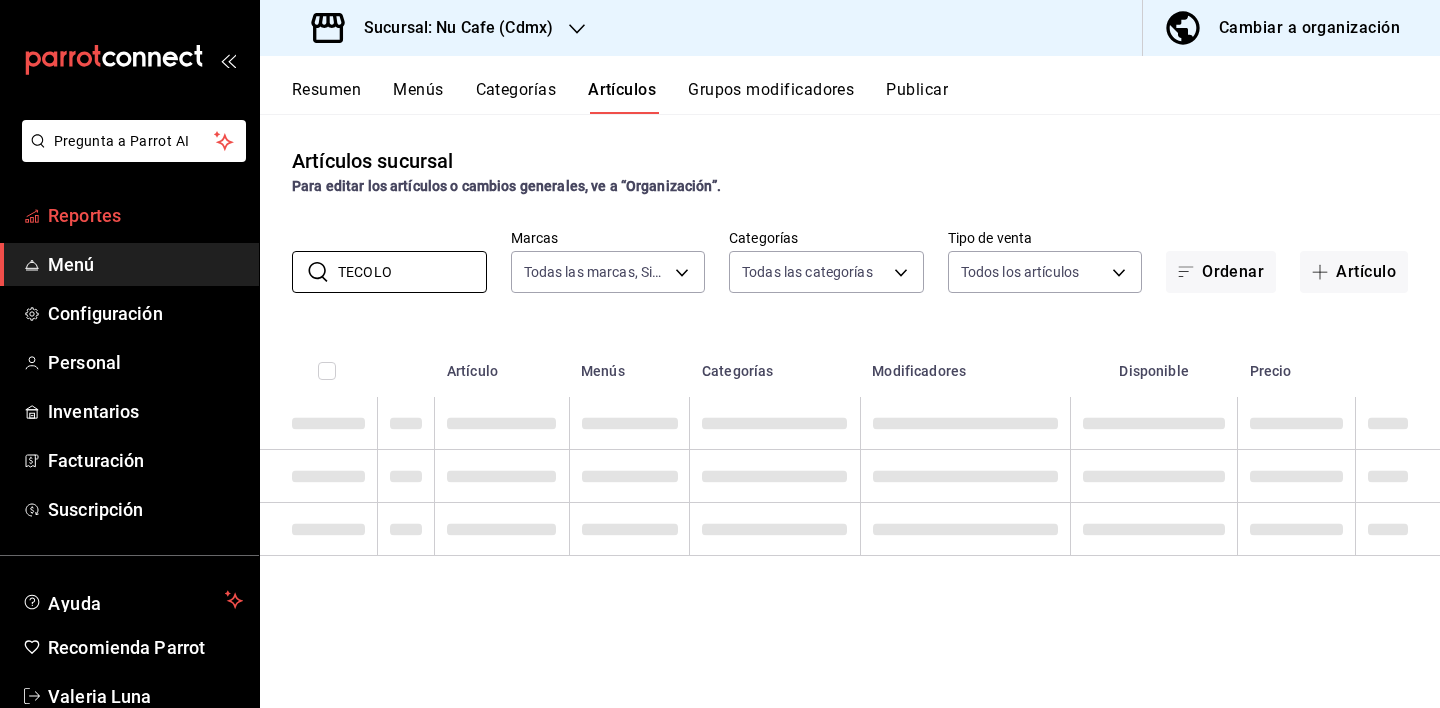 scroll, scrollTop: 0, scrollLeft: 0, axis: both 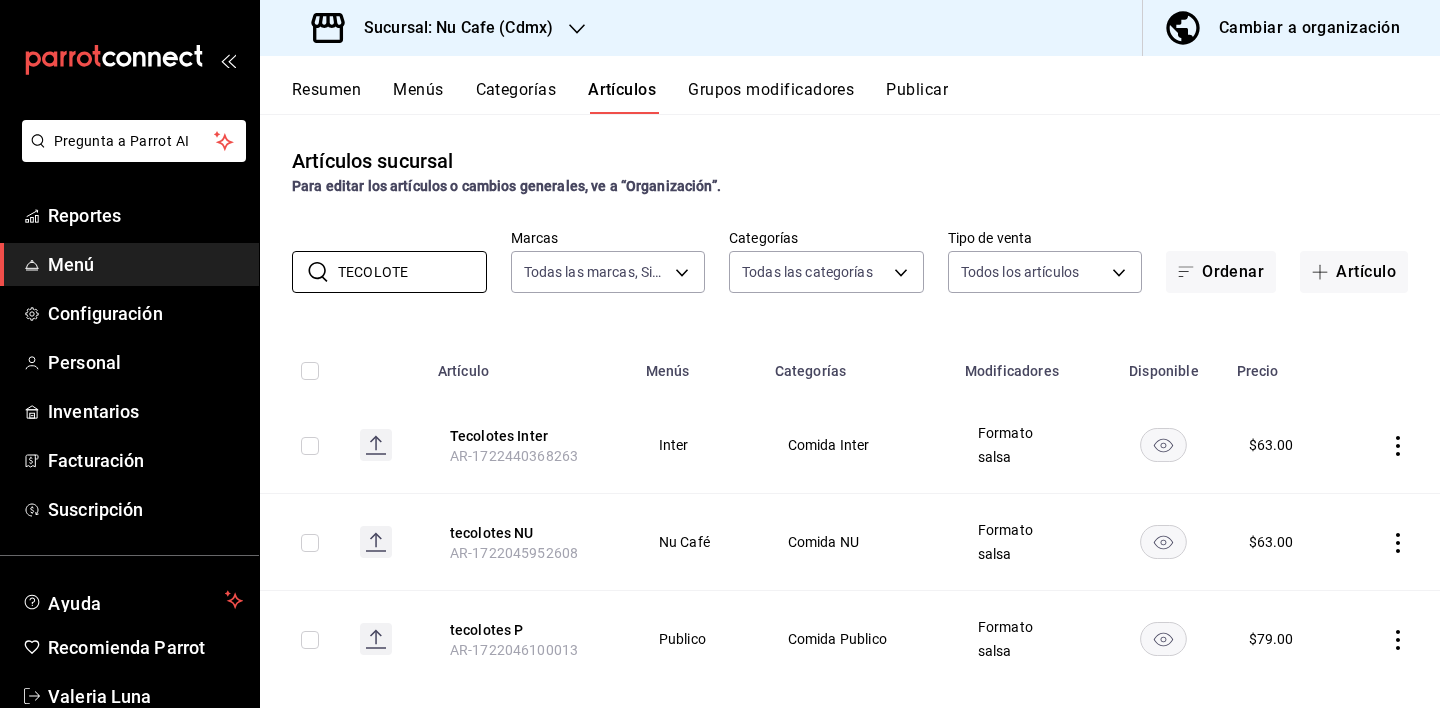 drag, startPoint x: 456, startPoint y: 266, endPoint x: 244, endPoint y: 265, distance: 212.00237 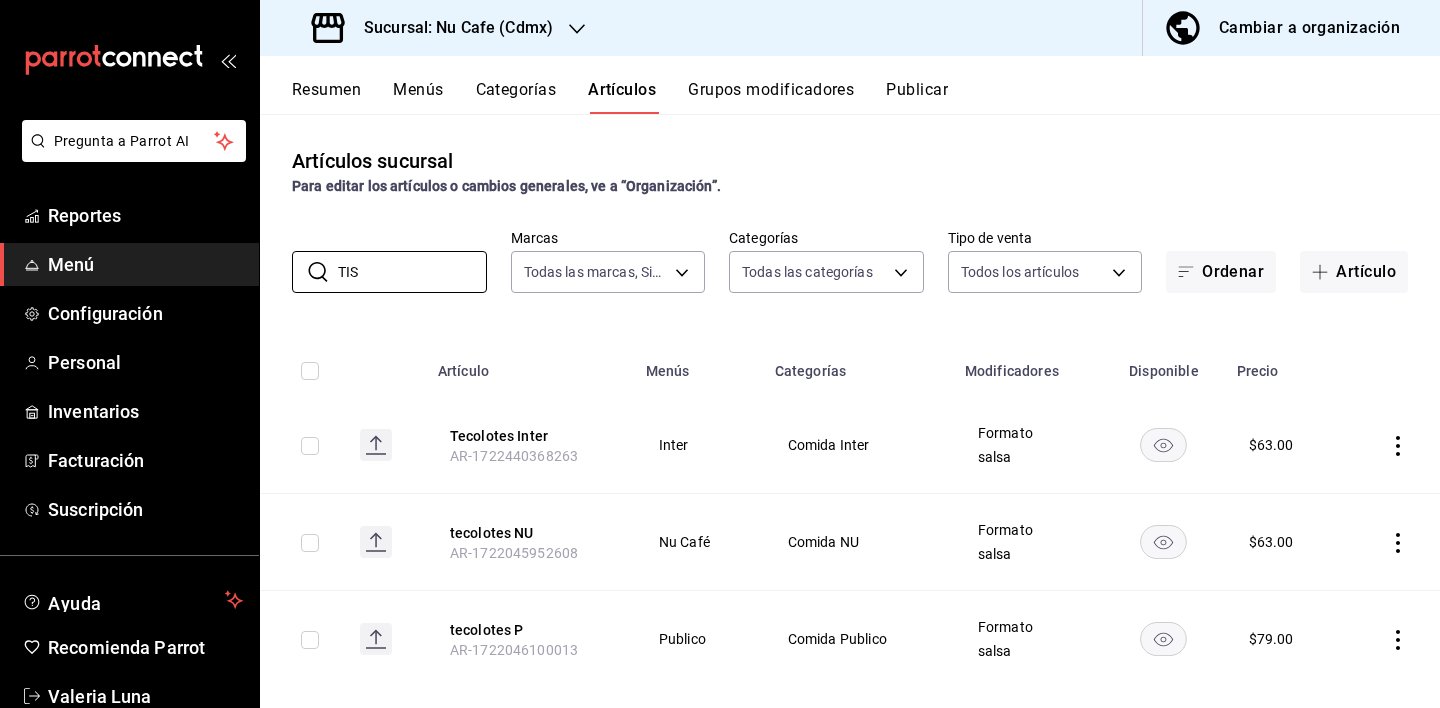 type on "TISA" 